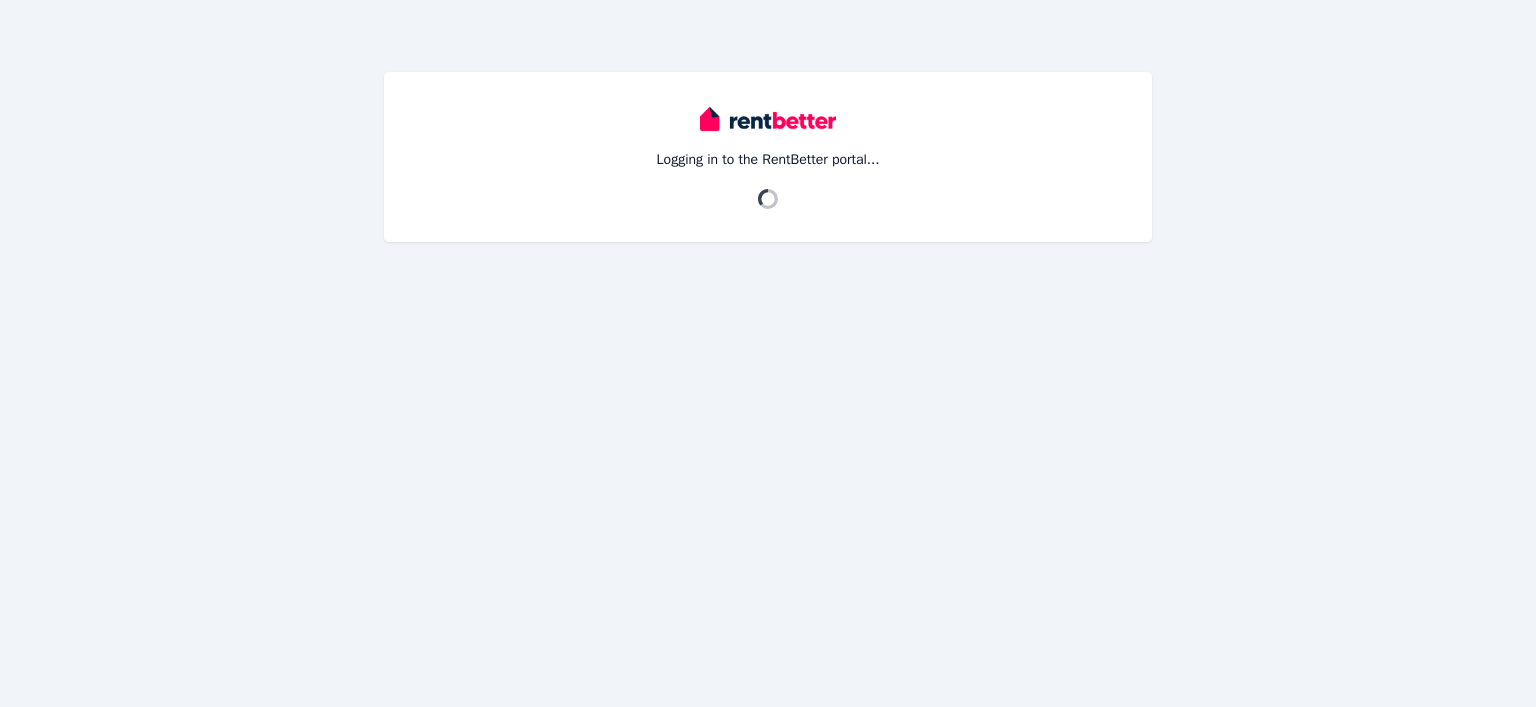 scroll, scrollTop: 0, scrollLeft: 0, axis: both 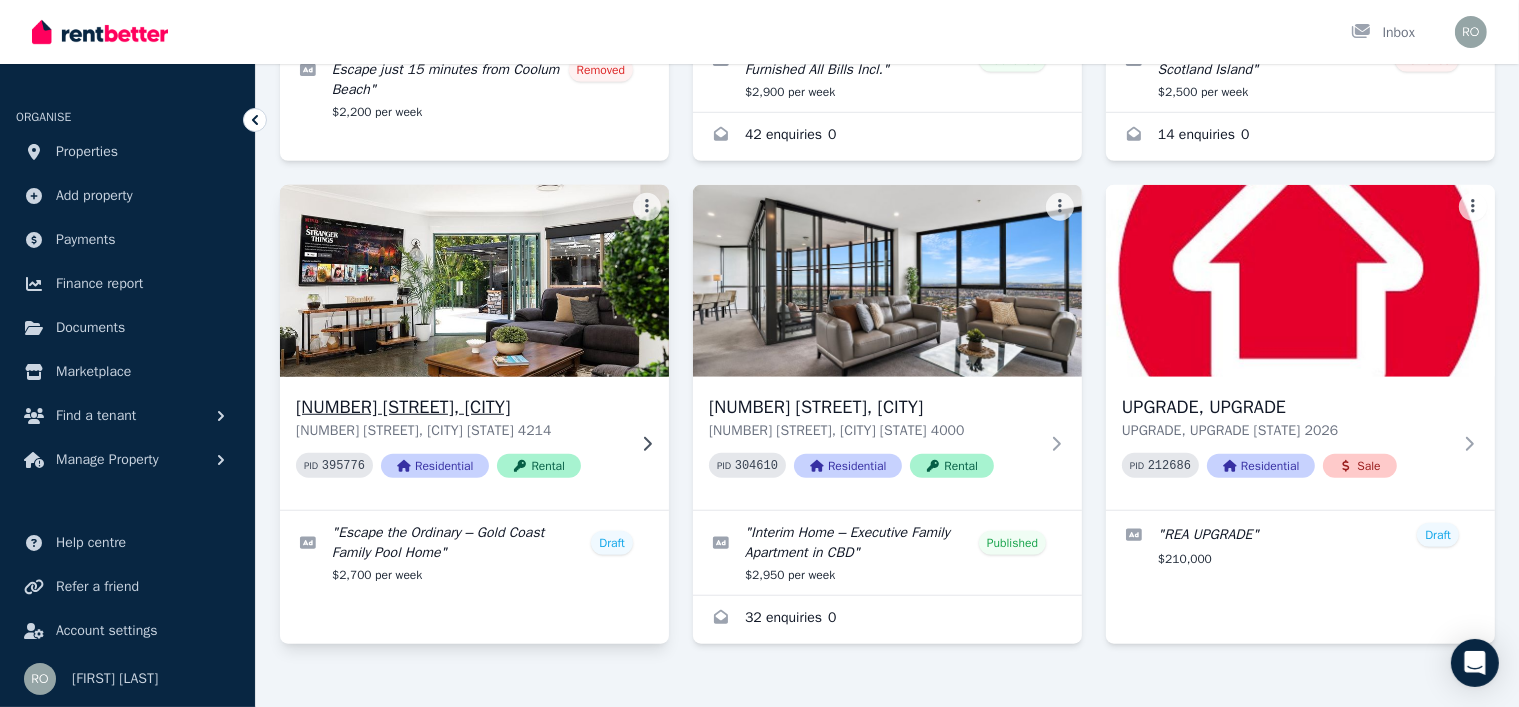 click at bounding box center (474, 281) 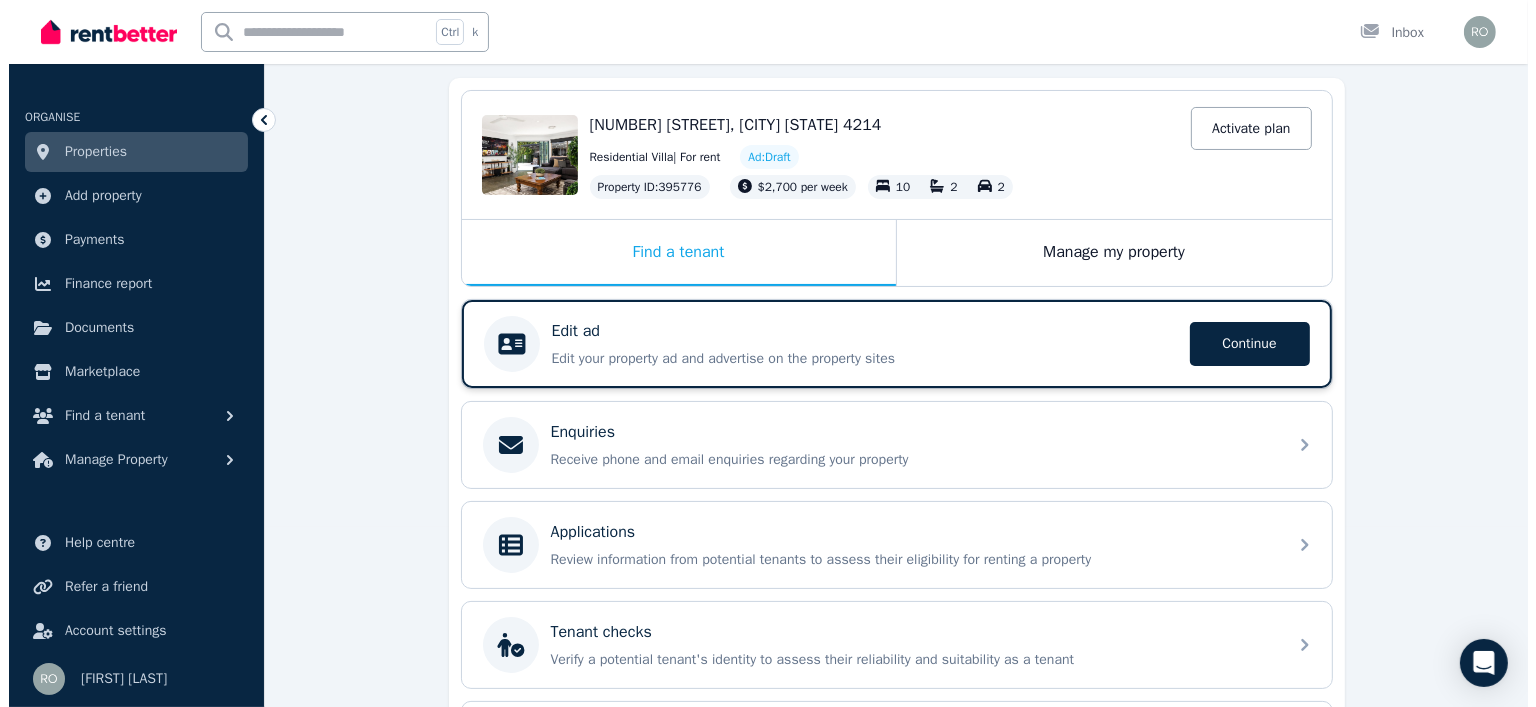 scroll, scrollTop: 0, scrollLeft: 0, axis: both 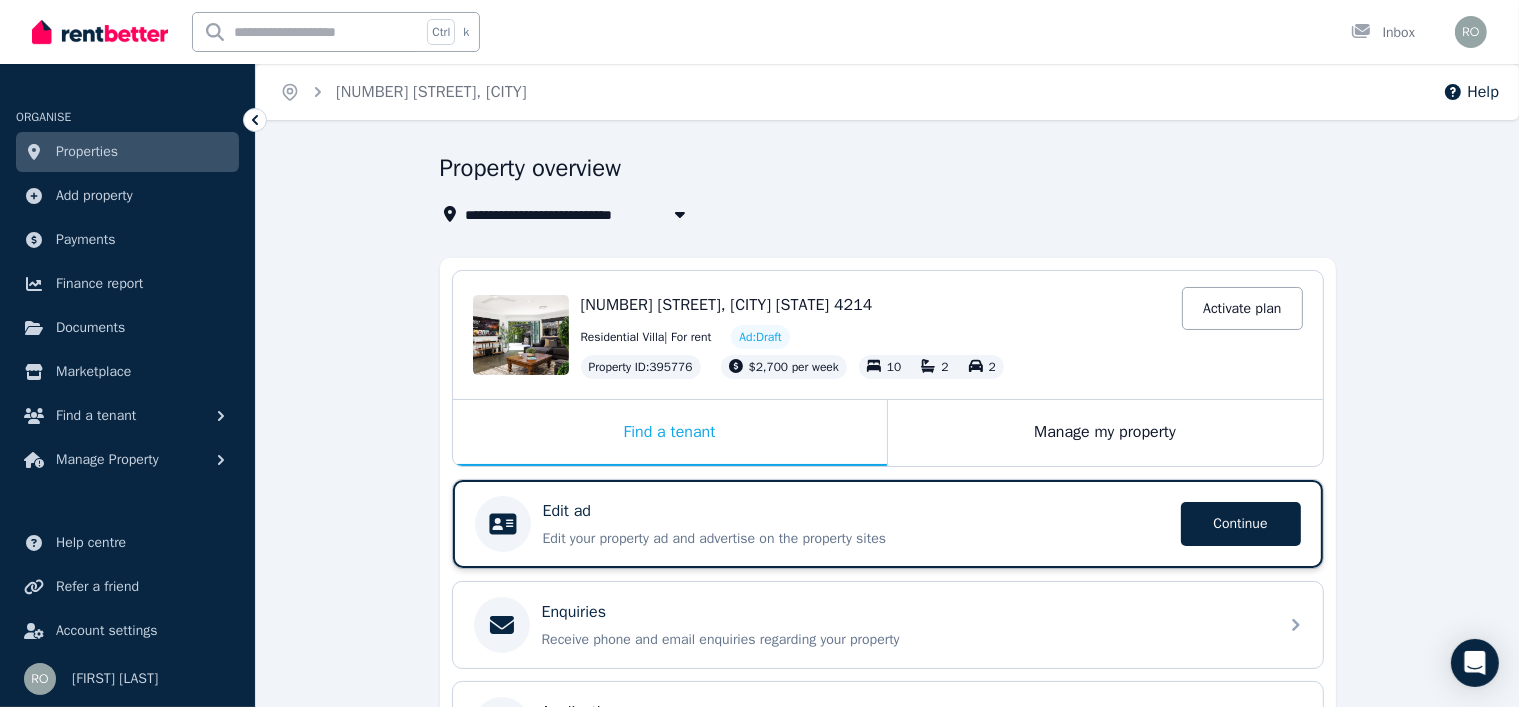 click on "Edit ad Edit your property ad and advertise on the property sites Continue" at bounding box center [856, 524] 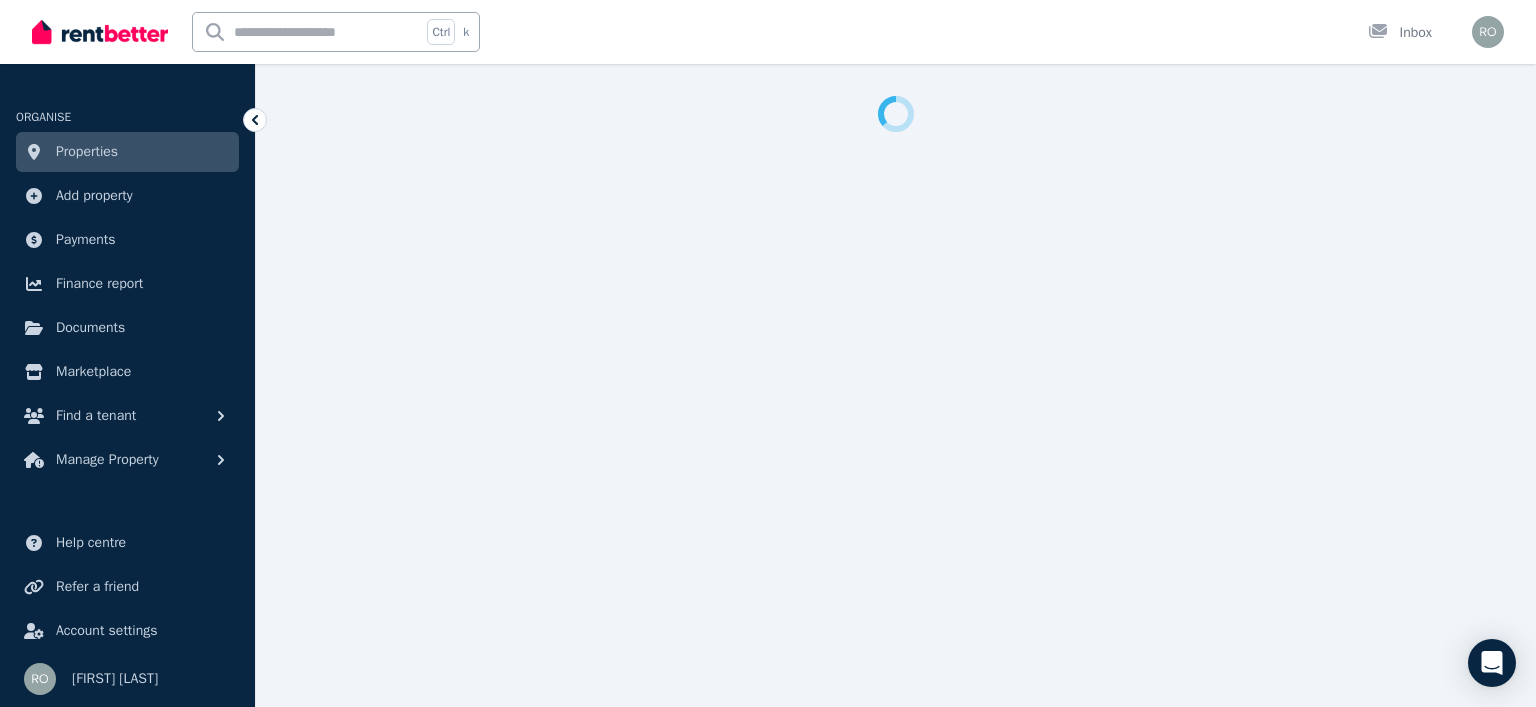 select on "***" 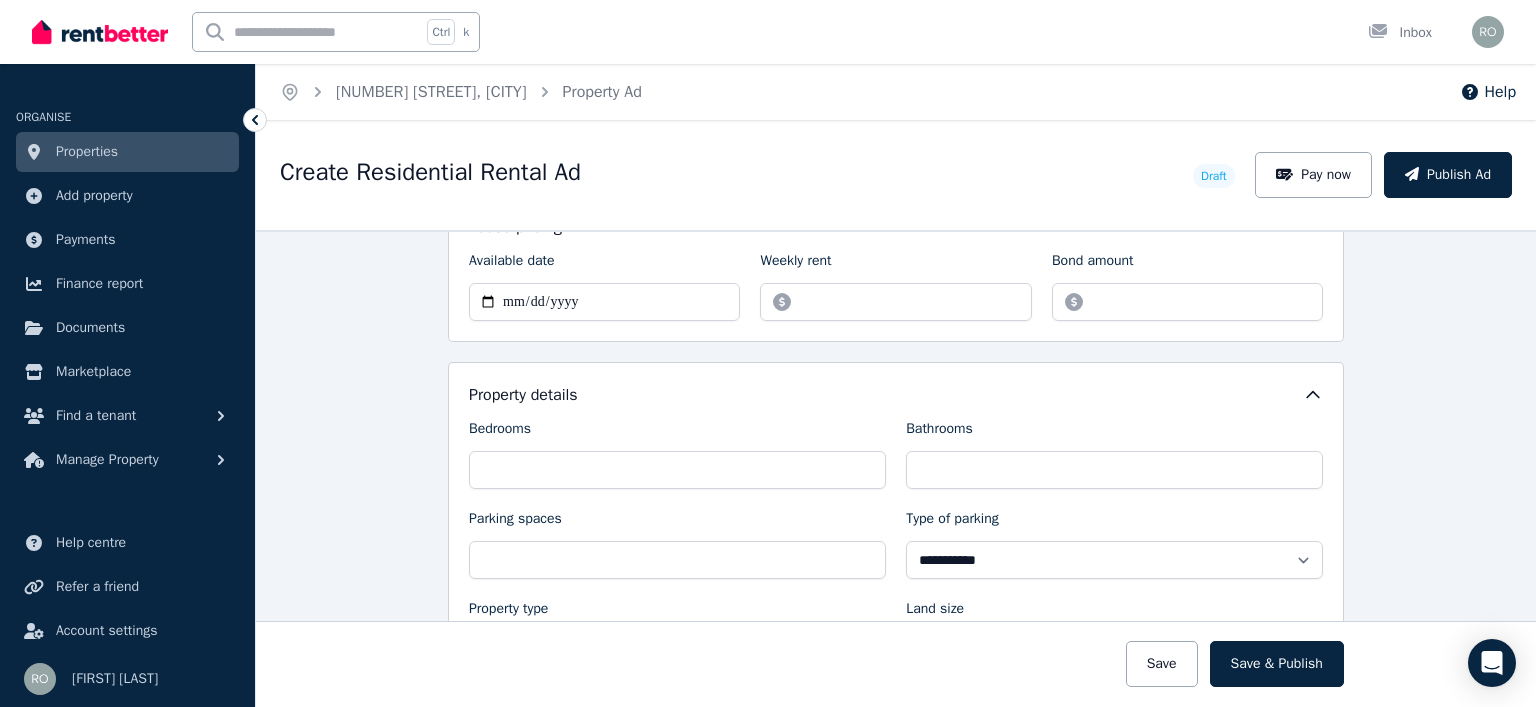 scroll, scrollTop: 700, scrollLeft: 0, axis: vertical 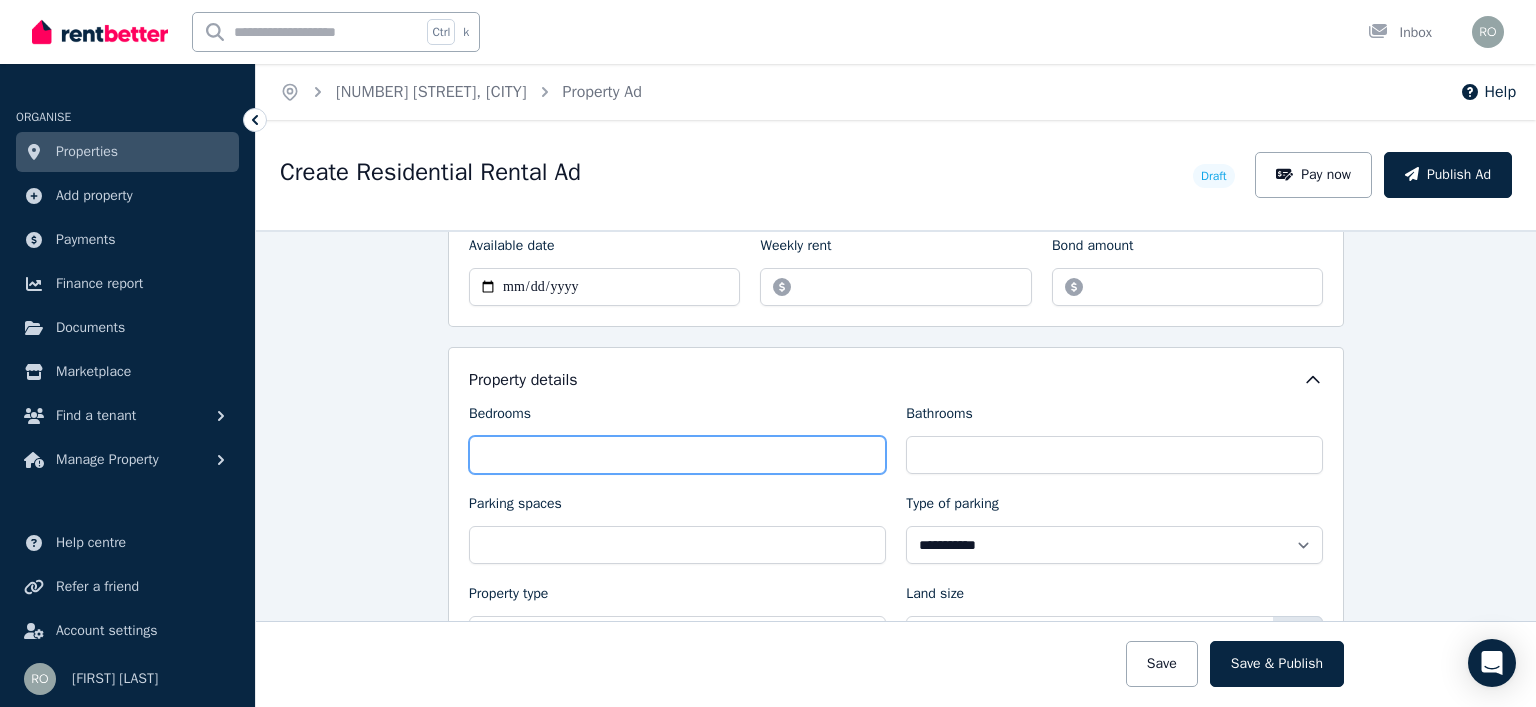 drag, startPoint x: 504, startPoint y: 451, endPoint x: 332, endPoint y: 452, distance: 172.00291 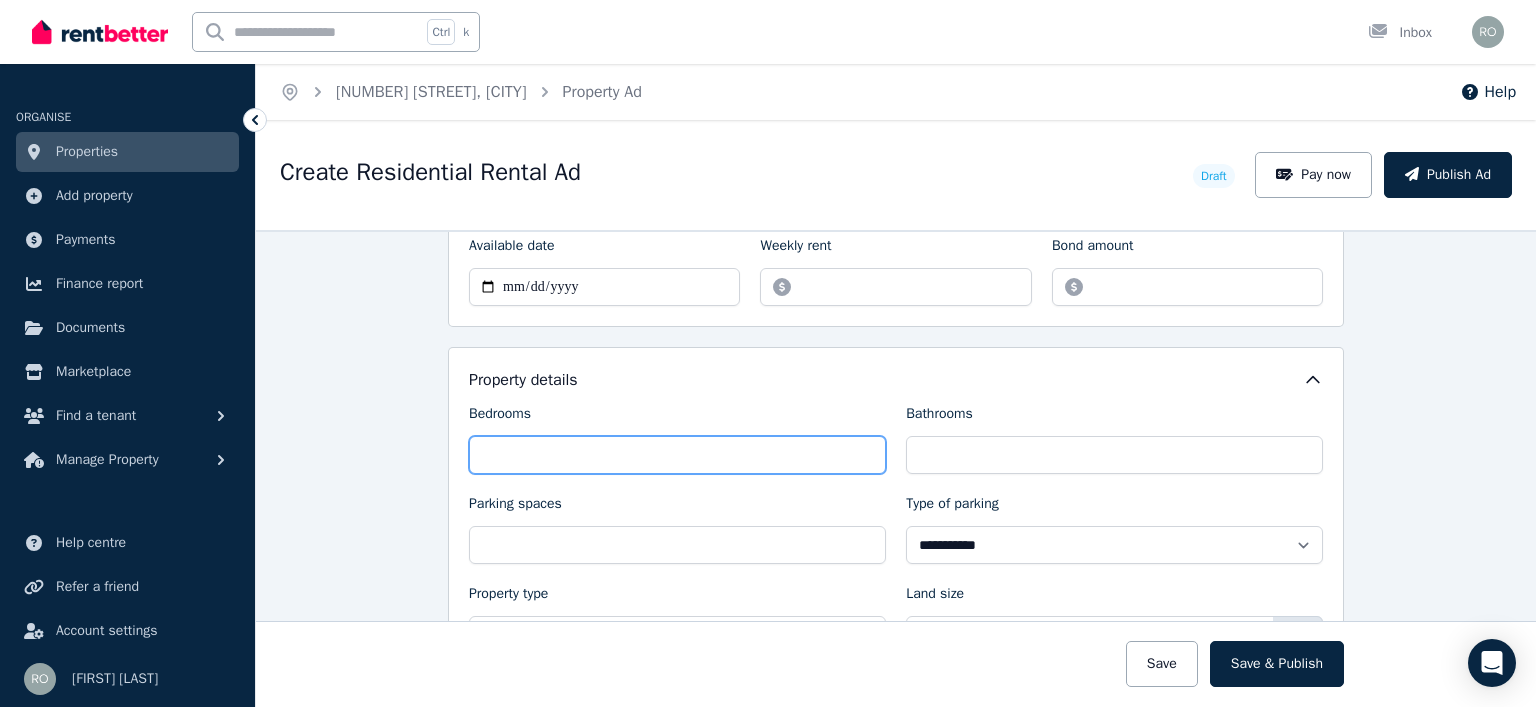 scroll, scrollTop: 900, scrollLeft: 0, axis: vertical 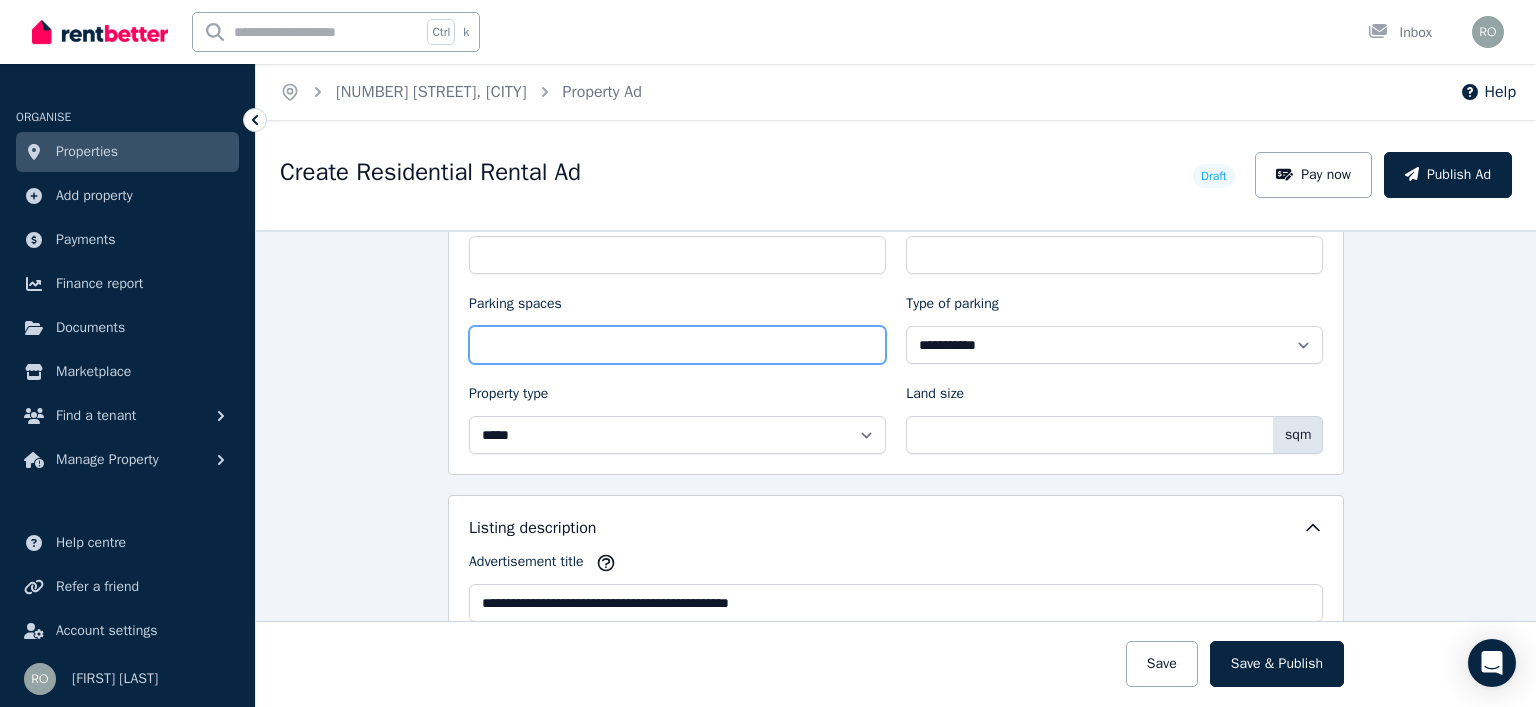 click on "*" at bounding box center (677, 345) 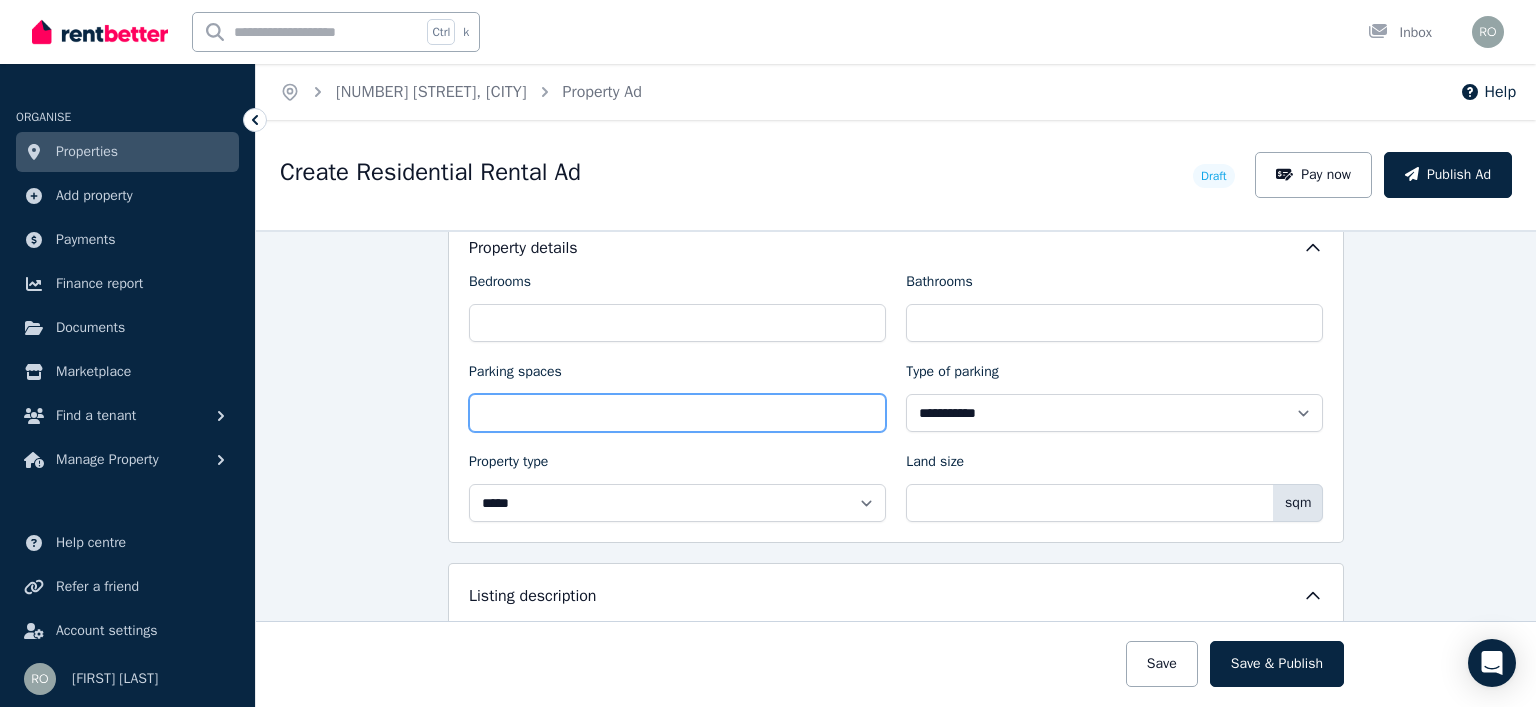 scroll, scrollTop: 800, scrollLeft: 0, axis: vertical 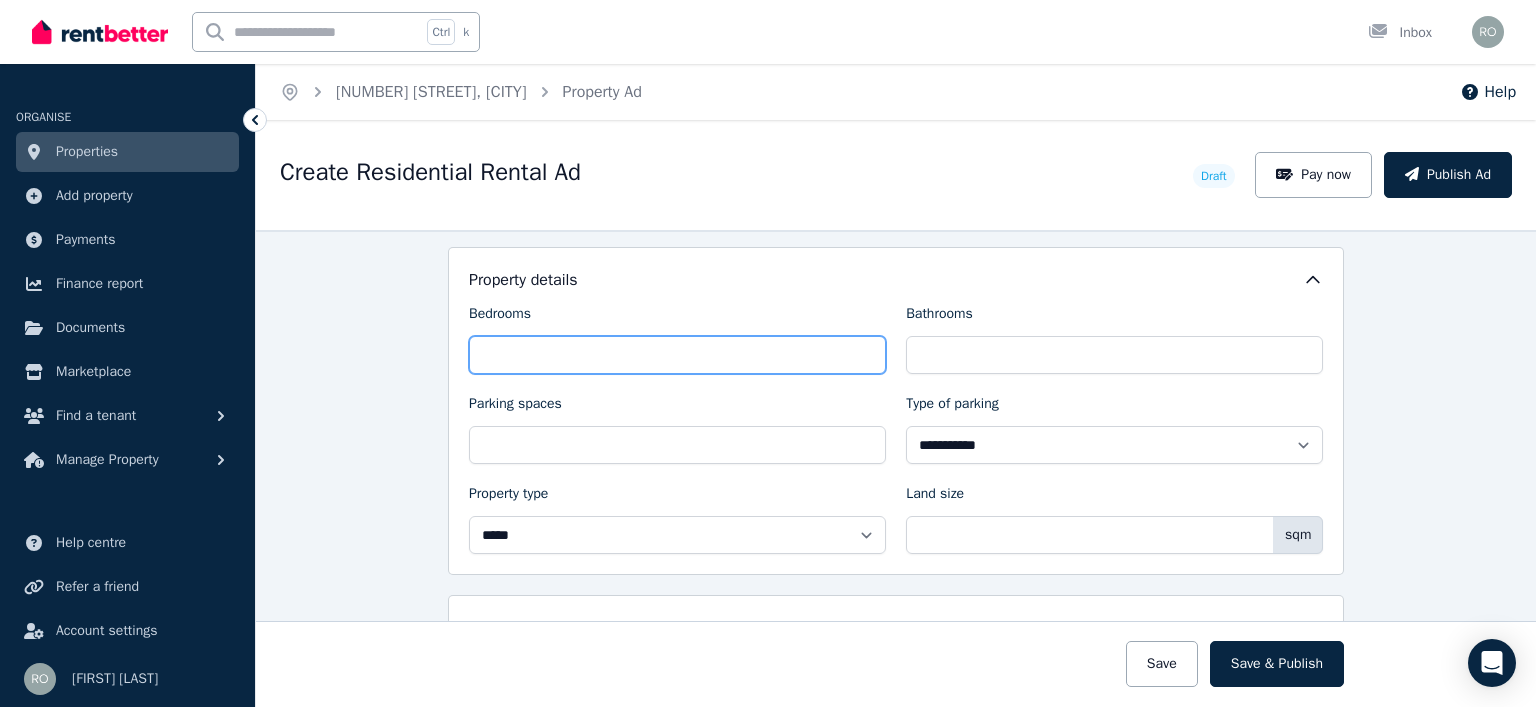 drag, startPoint x: 529, startPoint y: 347, endPoint x: 411, endPoint y: 358, distance: 118.511604 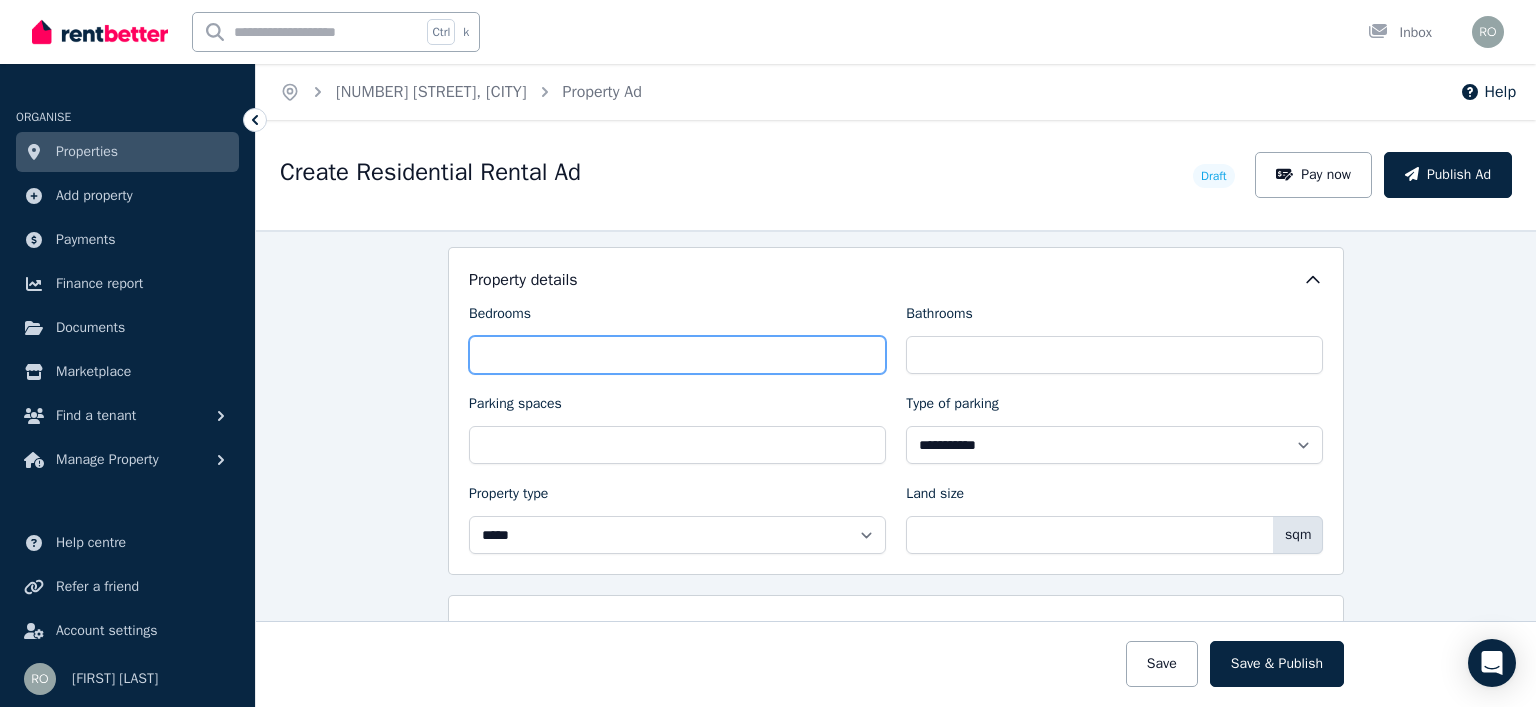type on "*" 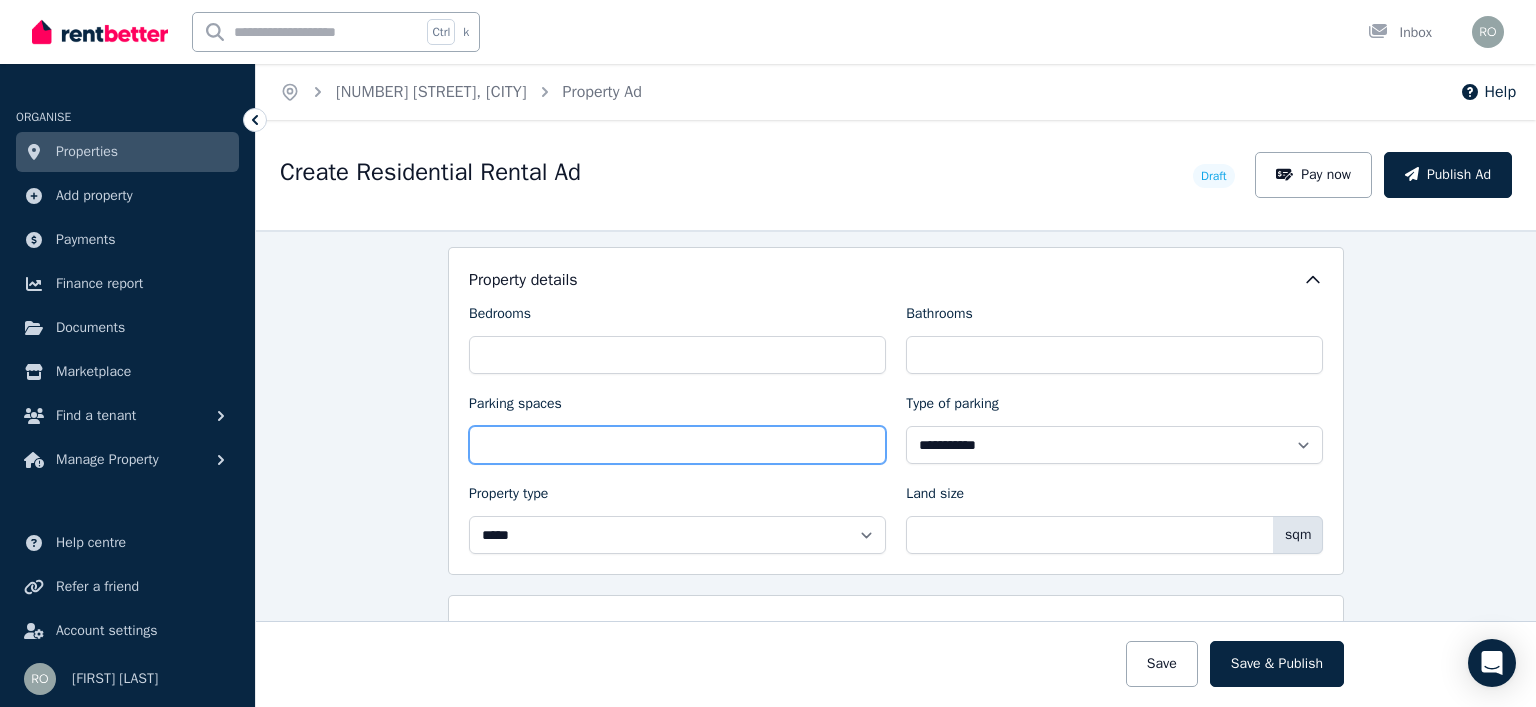 click on "*" at bounding box center [677, 445] 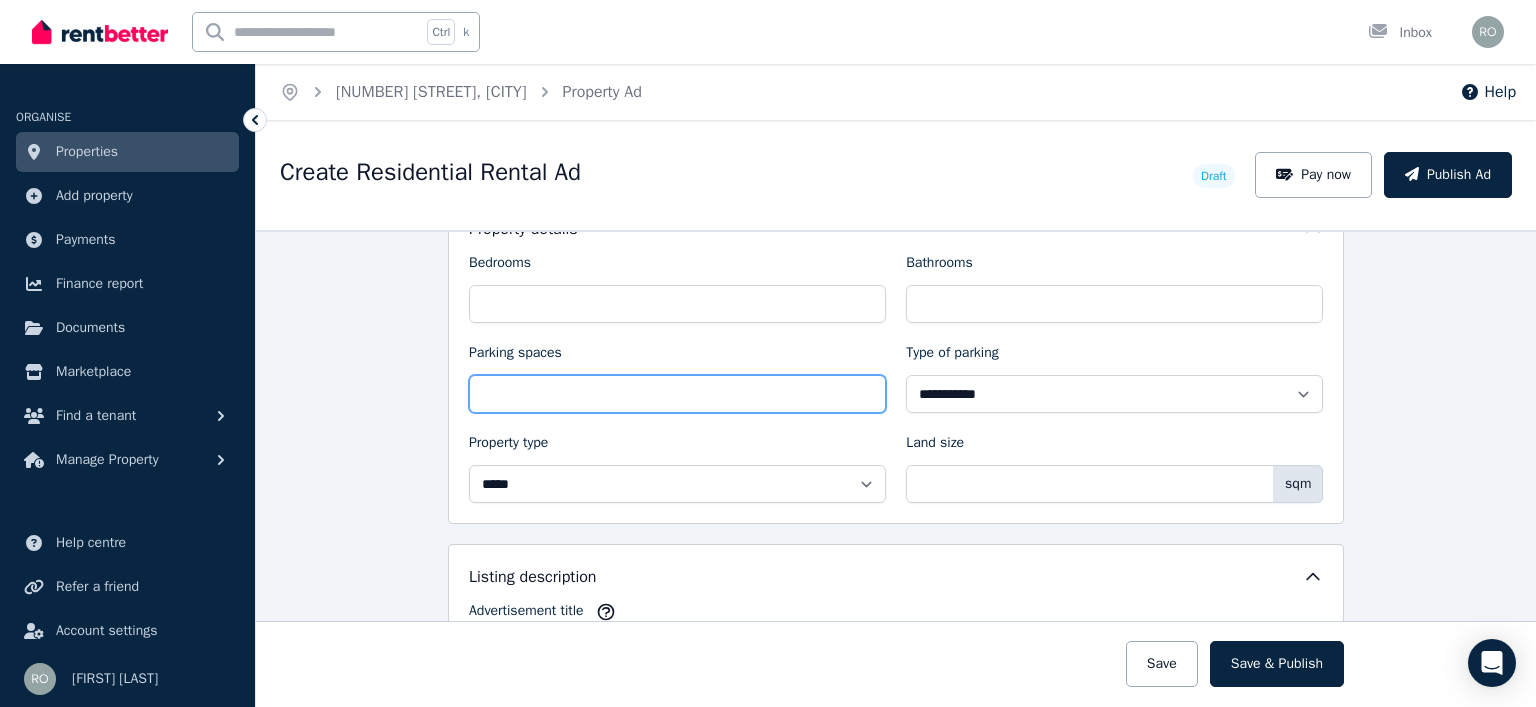 scroll, scrollTop: 900, scrollLeft: 0, axis: vertical 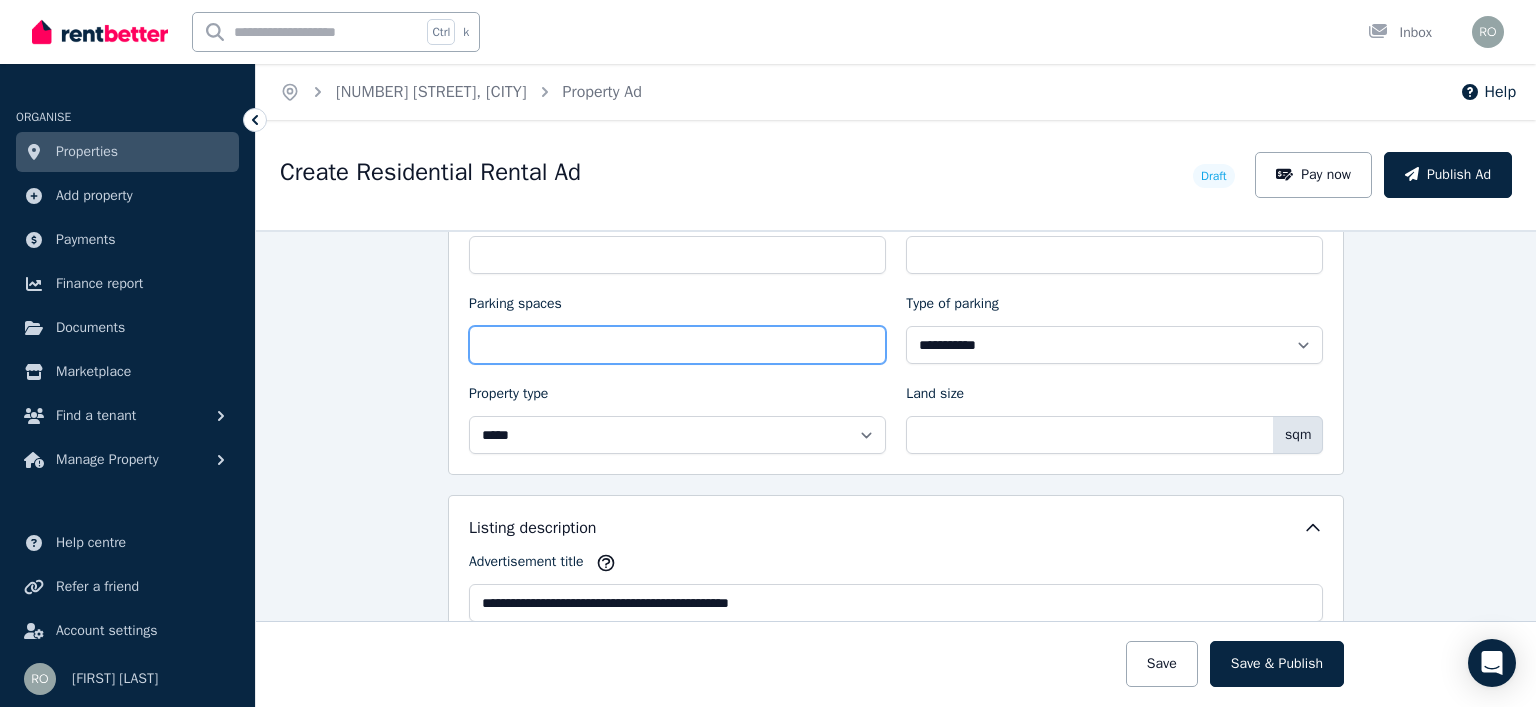 type on "*" 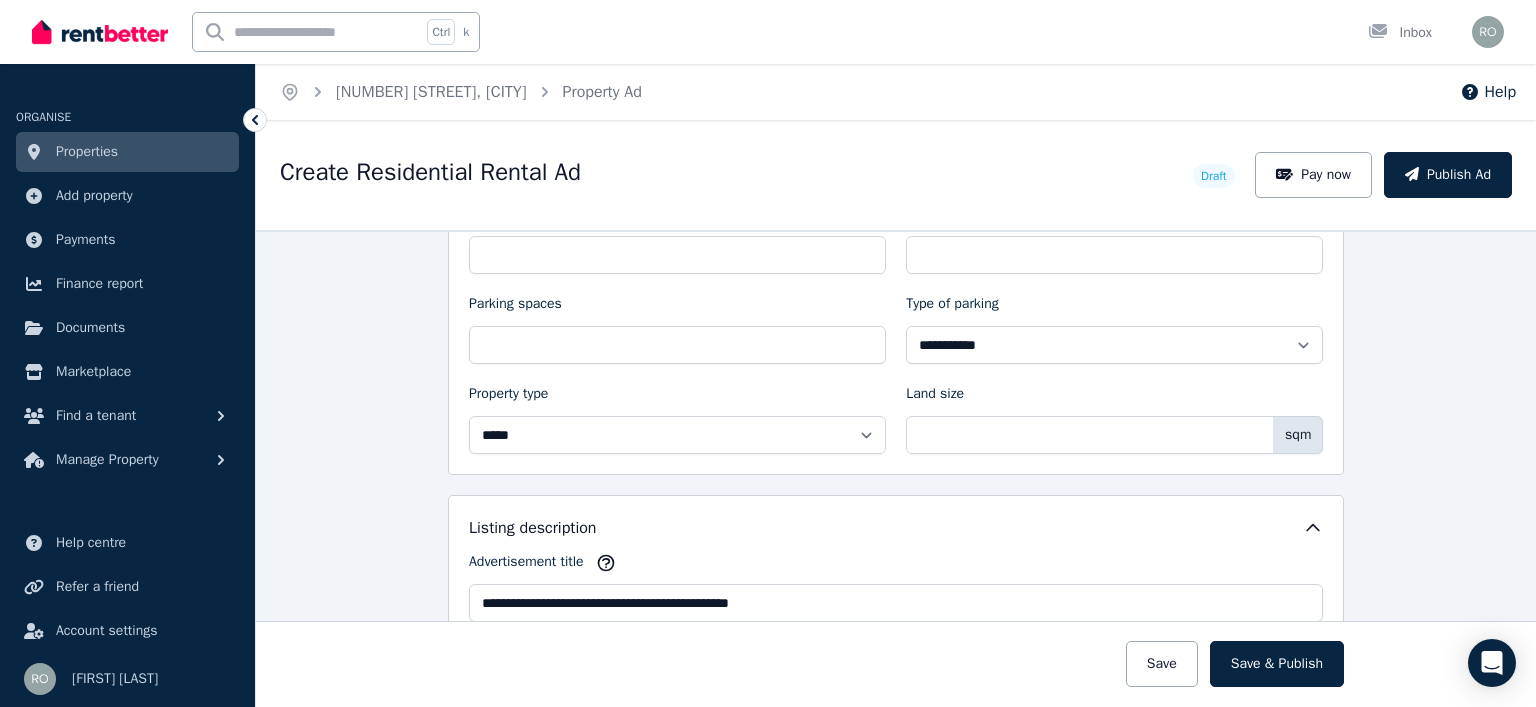 click on "**********" at bounding box center [896, 329] 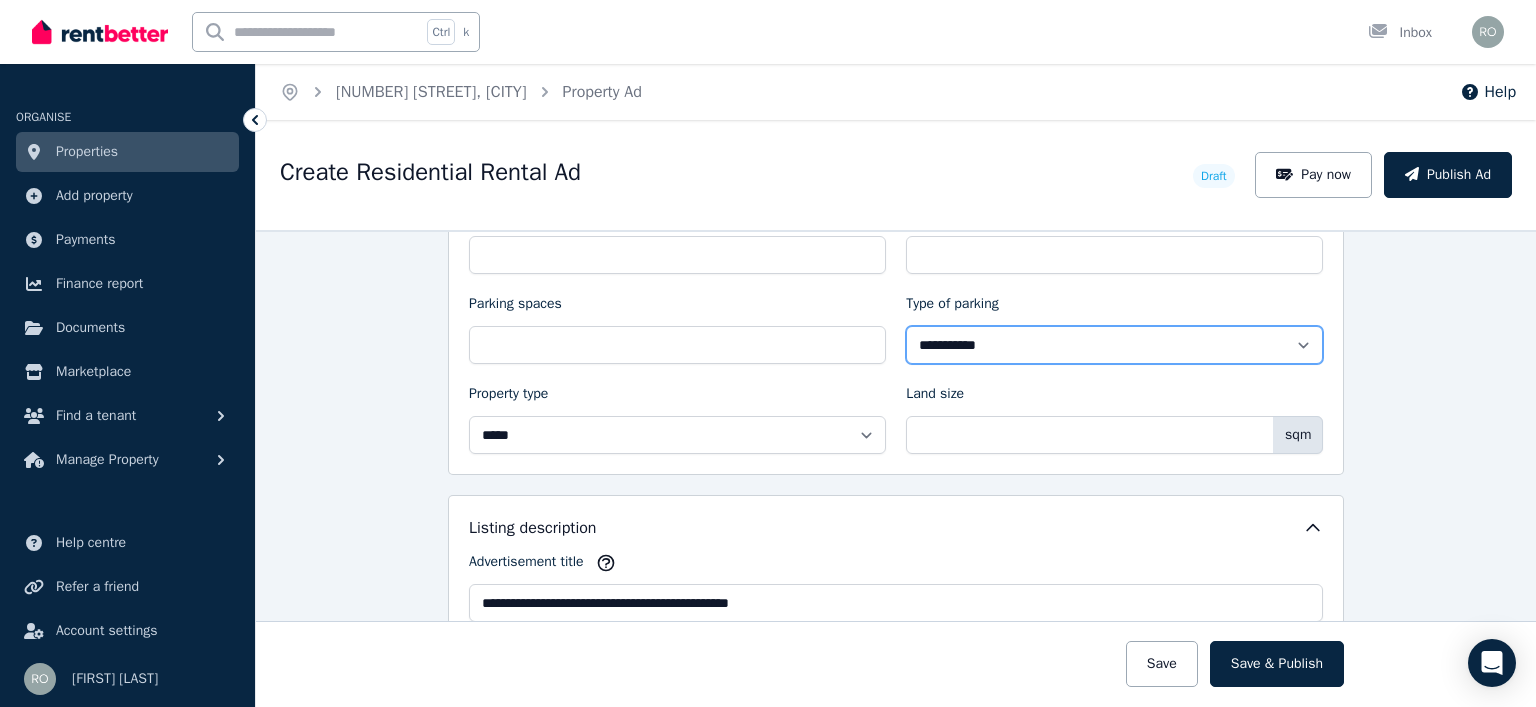 click on "**********" at bounding box center (1114, 345) 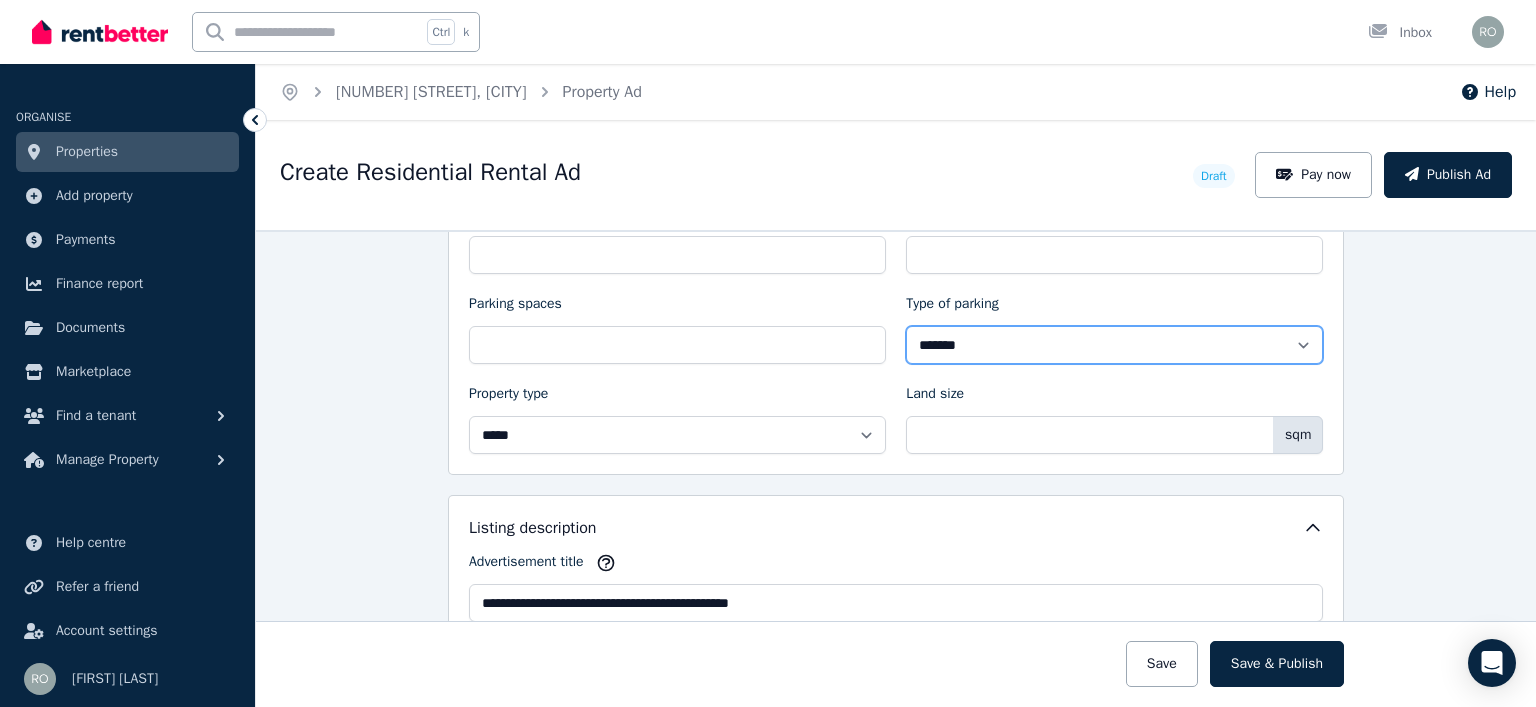 click on "**********" at bounding box center [1114, 345] 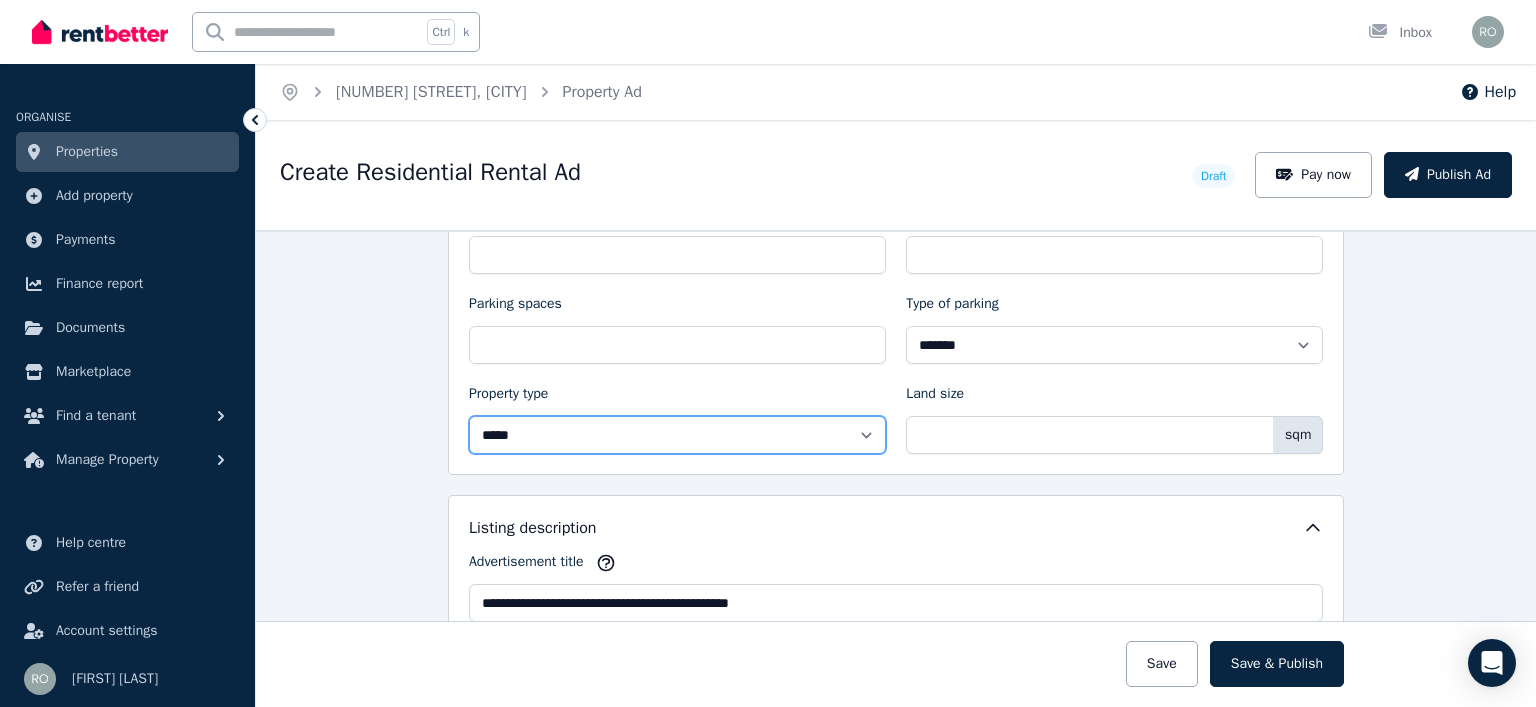 click on "**********" at bounding box center (677, 435) 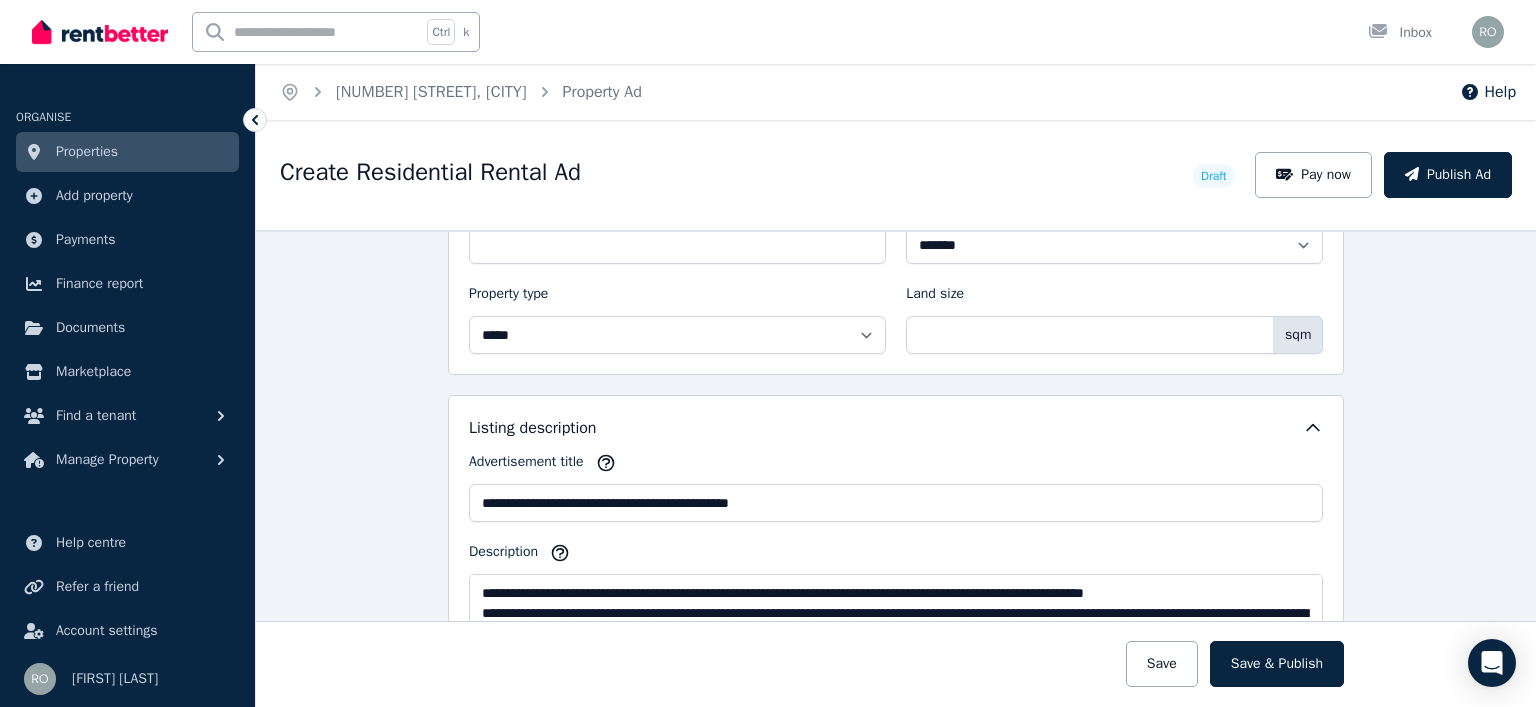 click on "**********" at bounding box center [896, 1105] 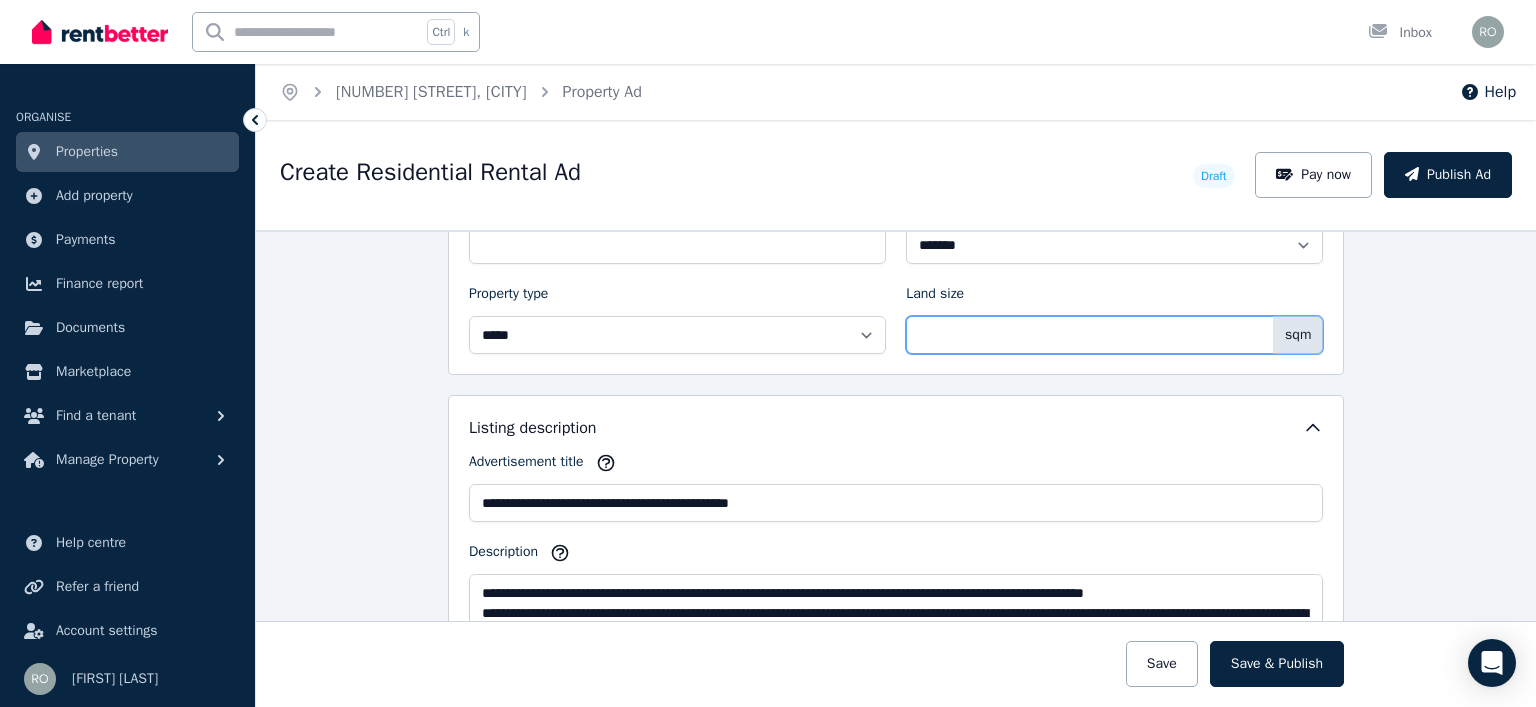 click on "****" at bounding box center [1114, 335] 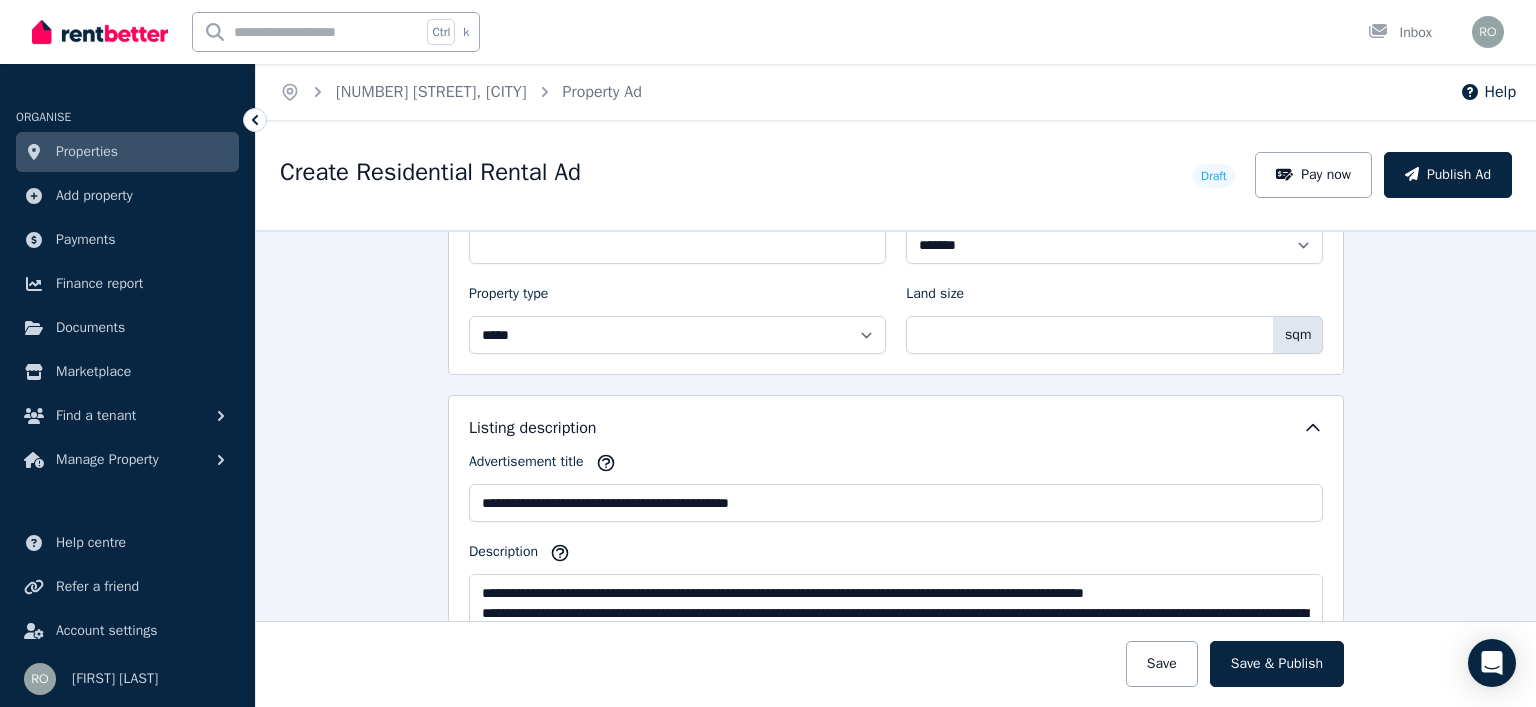 click on "**********" at bounding box center [896, 211] 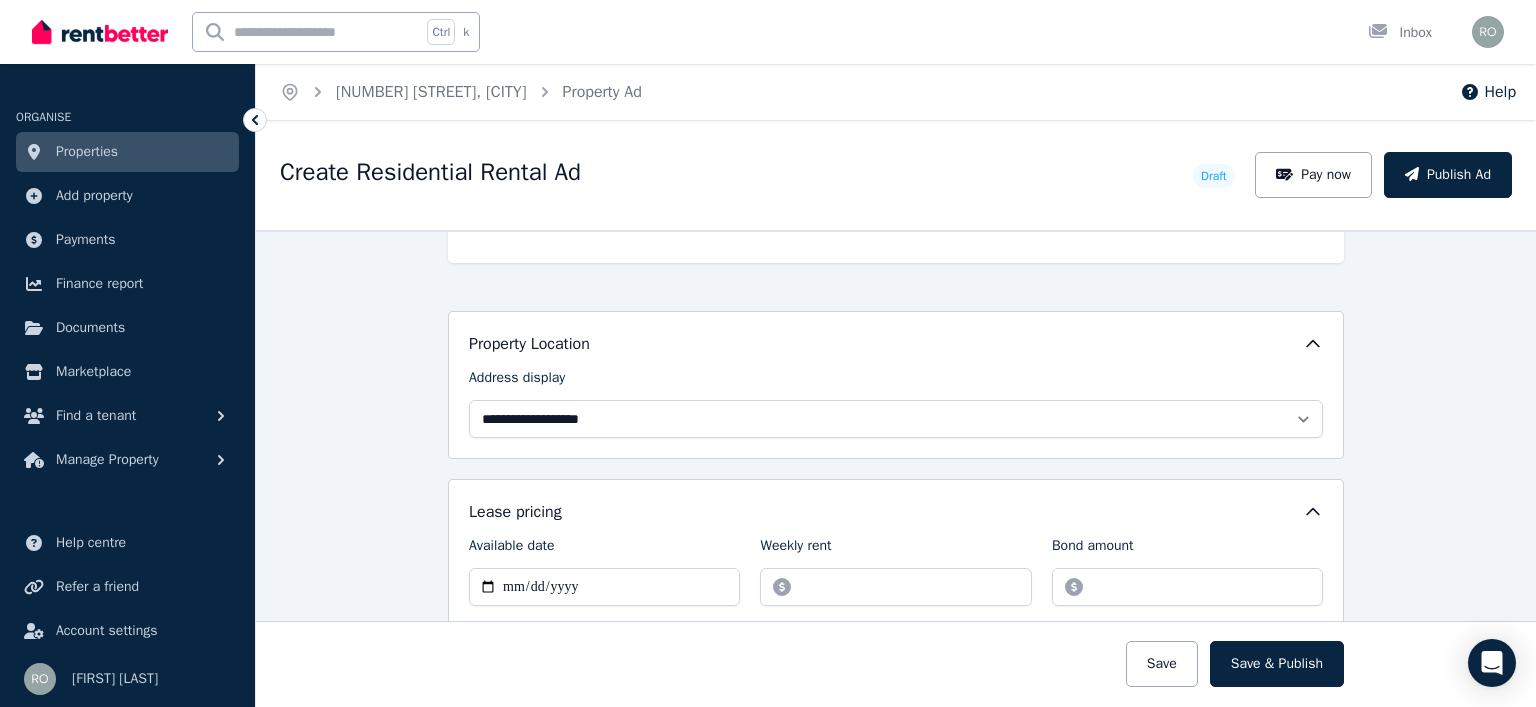scroll, scrollTop: 600, scrollLeft: 0, axis: vertical 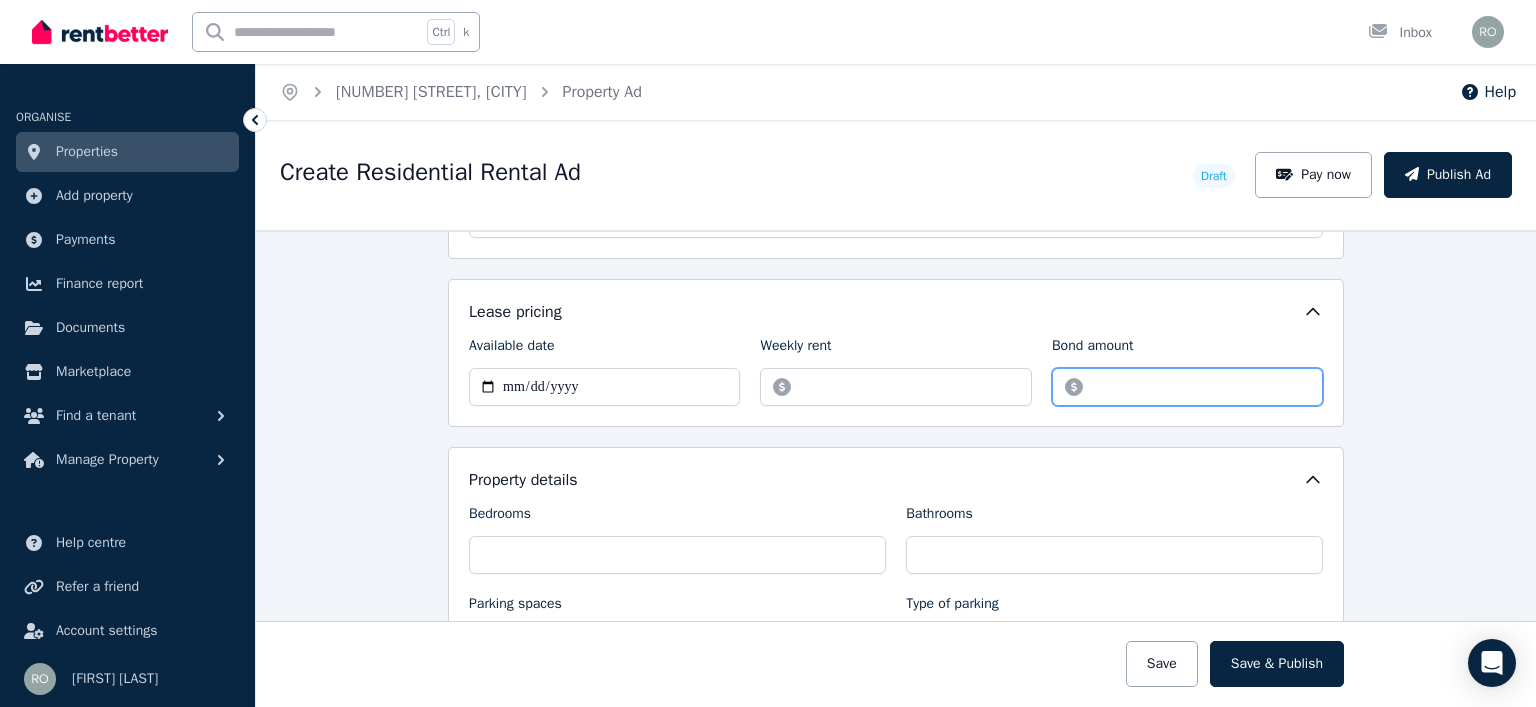 click on "Bond amount" at bounding box center [1187, 387] 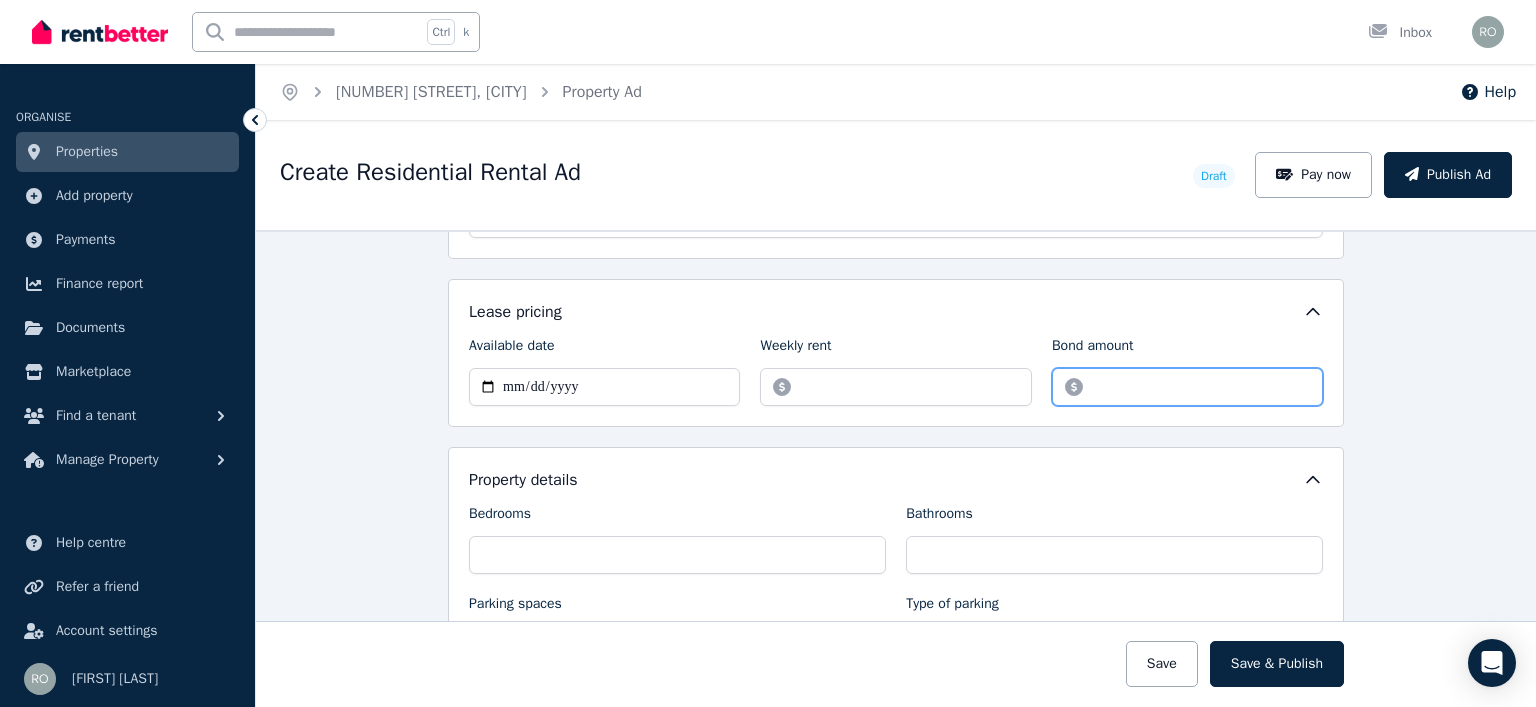 type on "****" 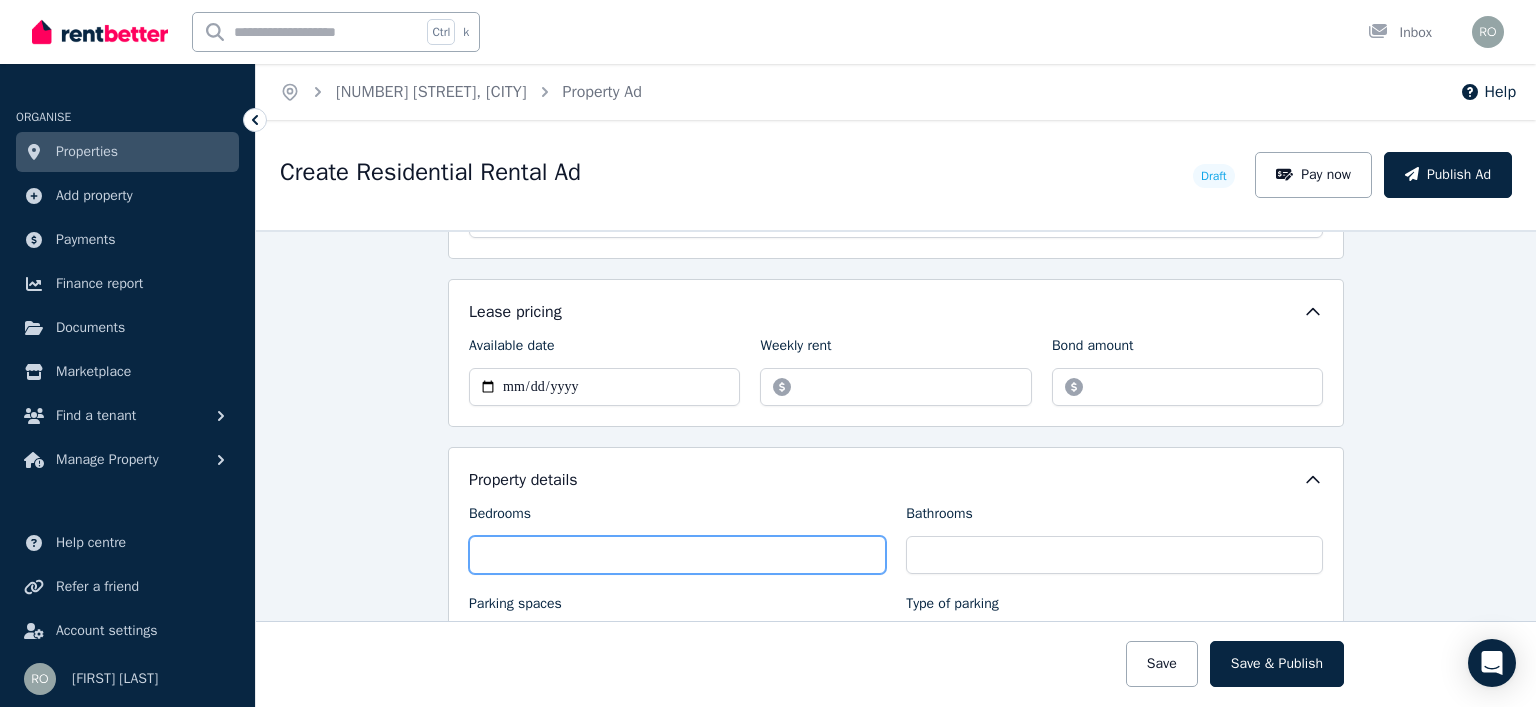 drag, startPoint x: 706, startPoint y: 543, endPoint x: 732, endPoint y: 540, distance: 26.172504 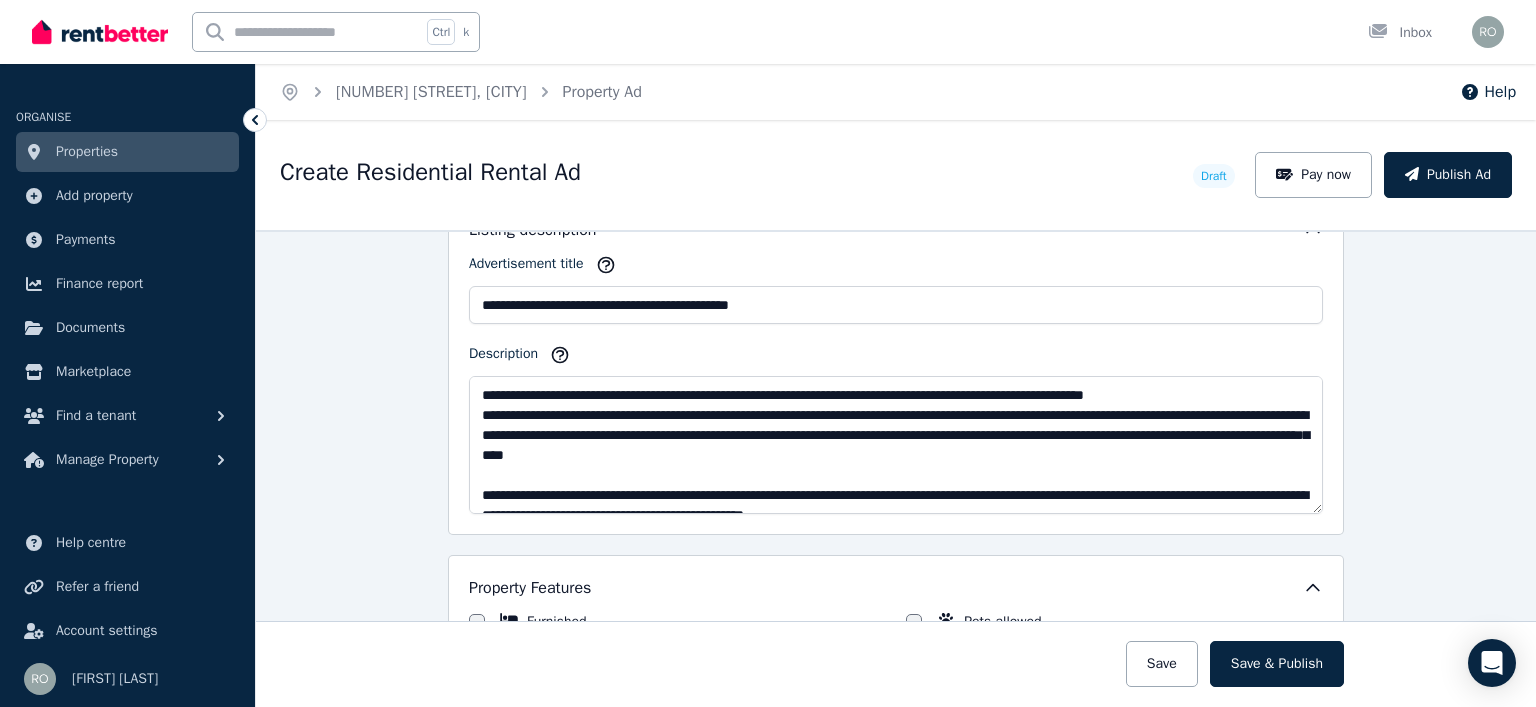 scroll, scrollTop: 1200, scrollLeft: 0, axis: vertical 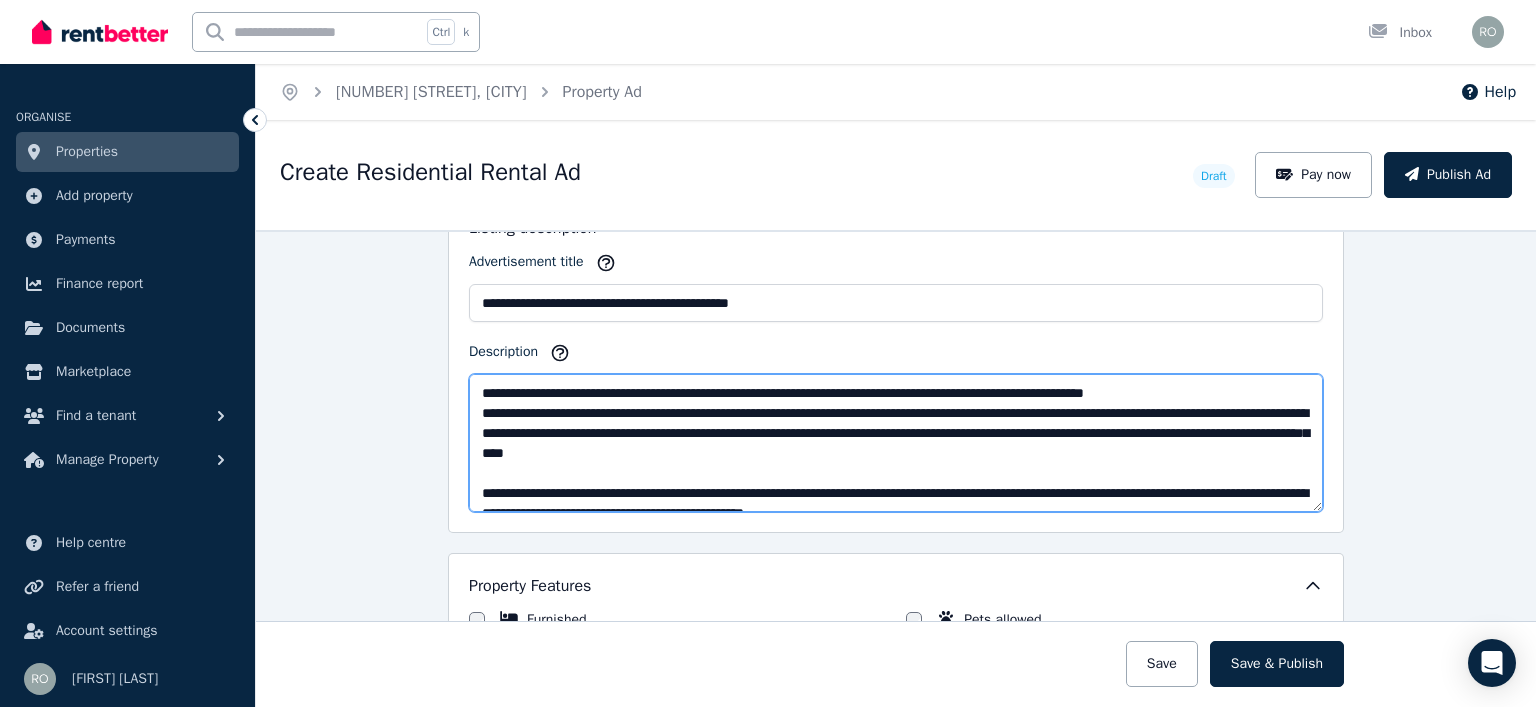 click on "Description" at bounding box center [896, 443] 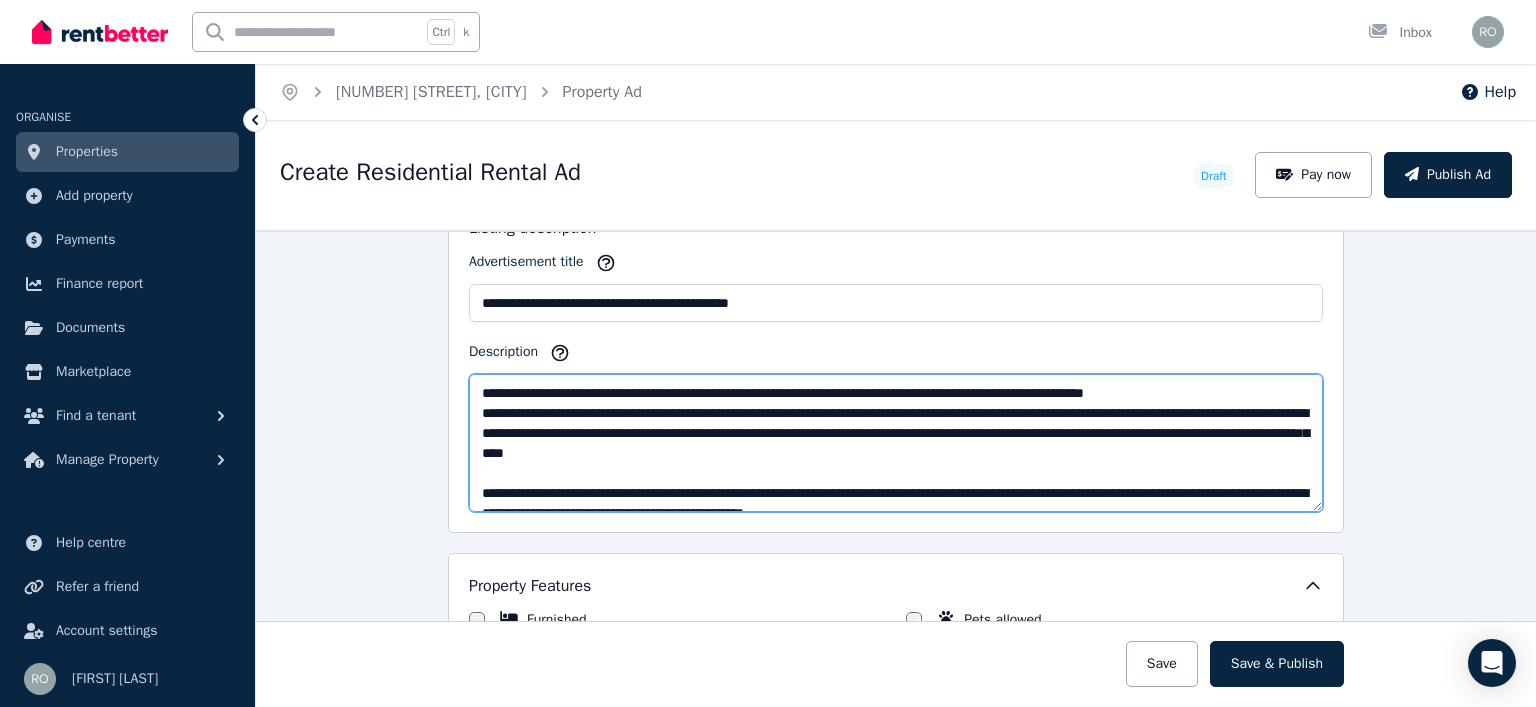 paste on "**********" 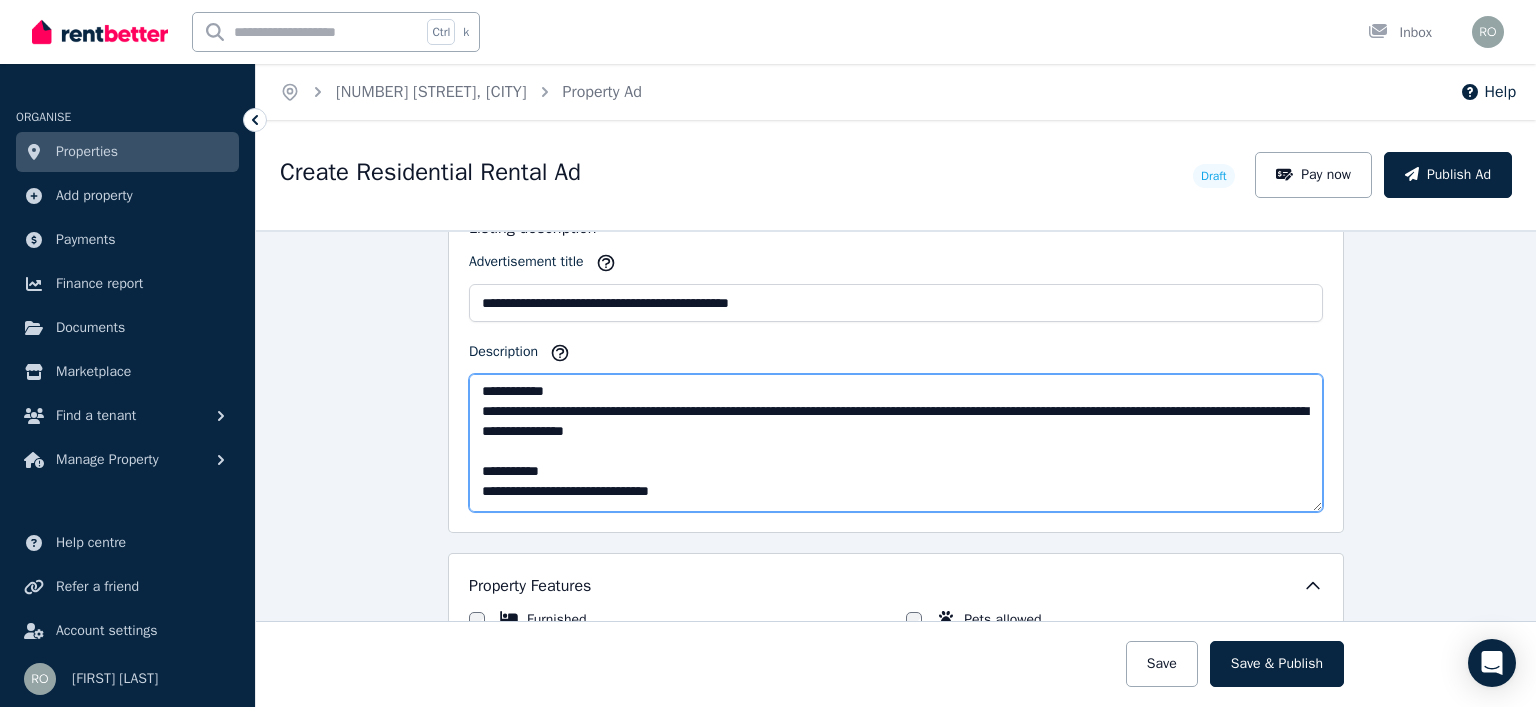 scroll, scrollTop: 700, scrollLeft: 0, axis: vertical 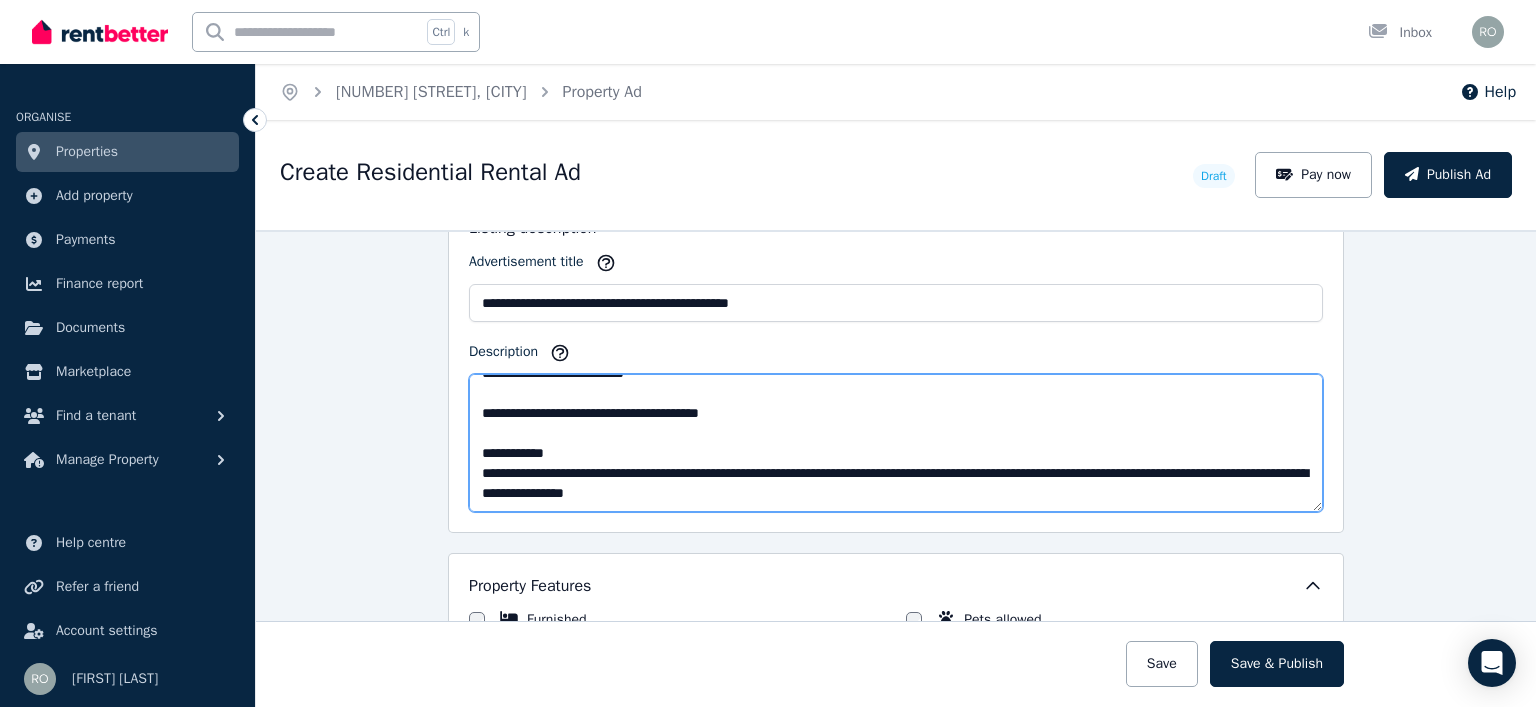click on "Description" at bounding box center [896, 443] 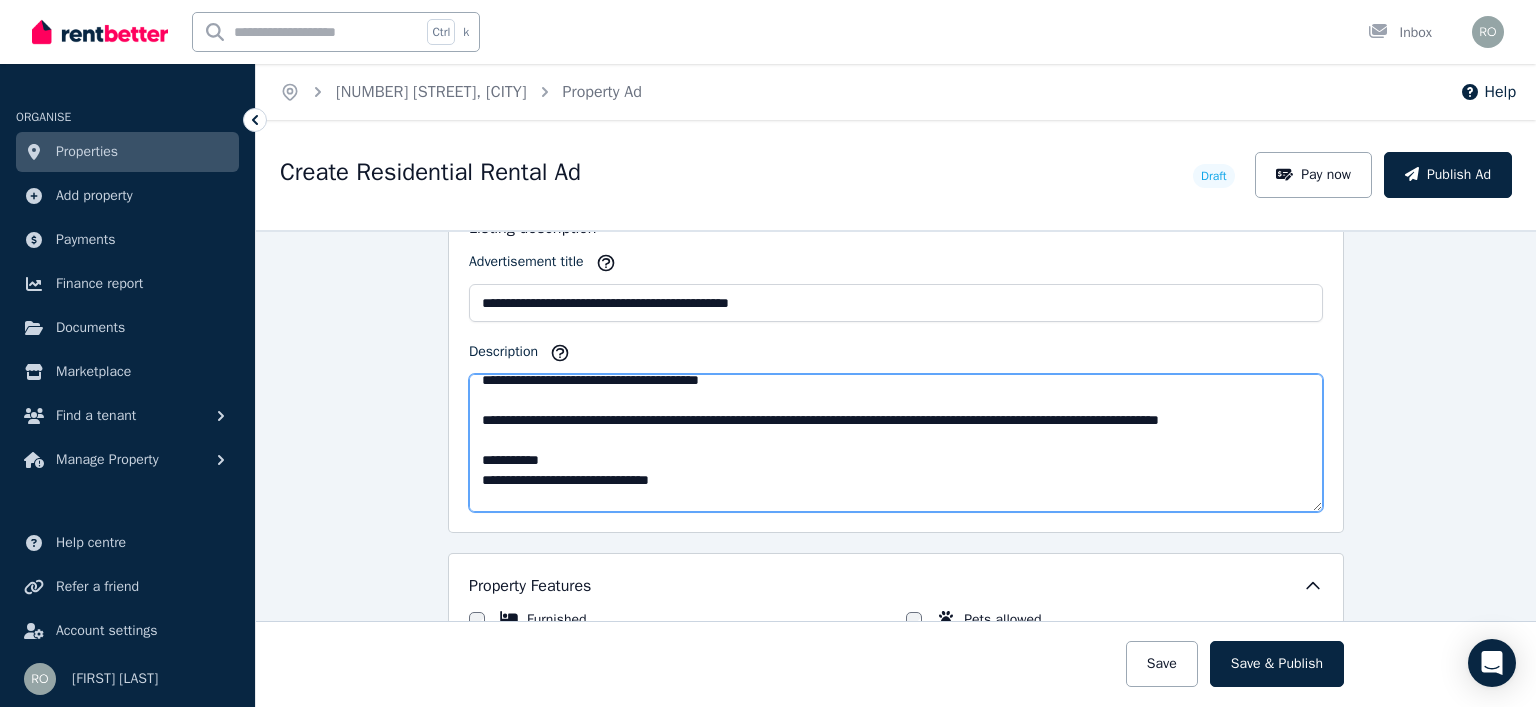 scroll, scrollTop: 700, scrollLeft: 0, axis: vertical 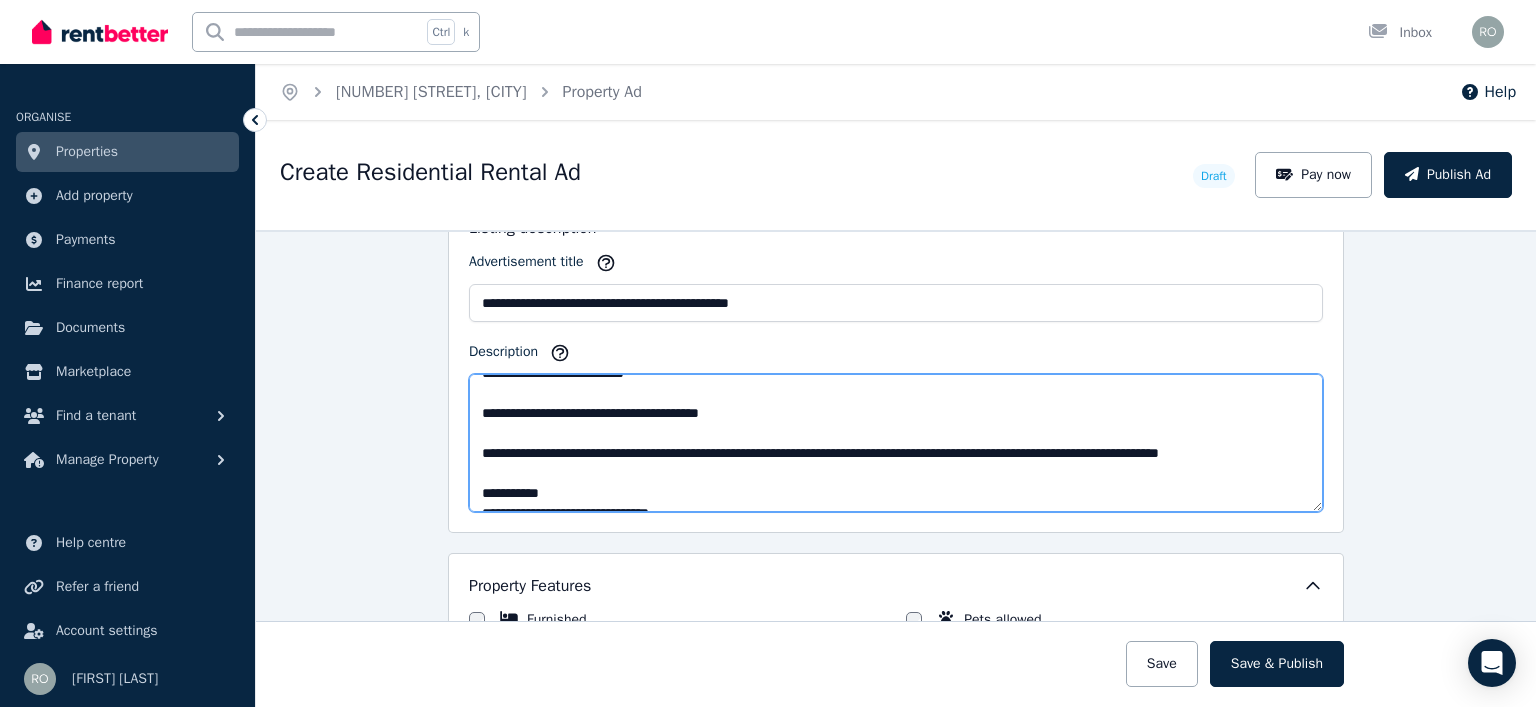 drag, startPoint x: 1274, startPoint y: 467, endPoint x: 472, endPoint y: 469, distance: 802.0025 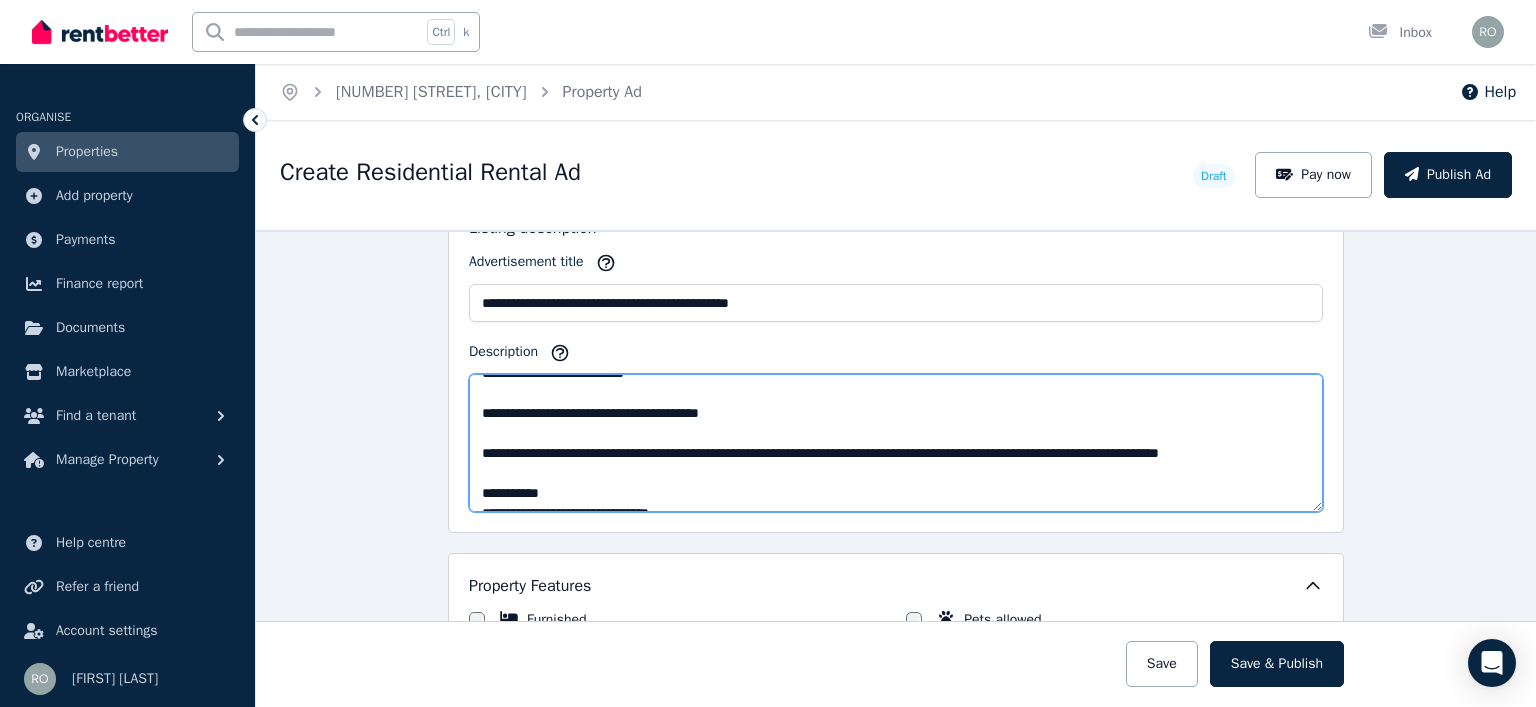 click on "Description" at bounding box center [896, 443] 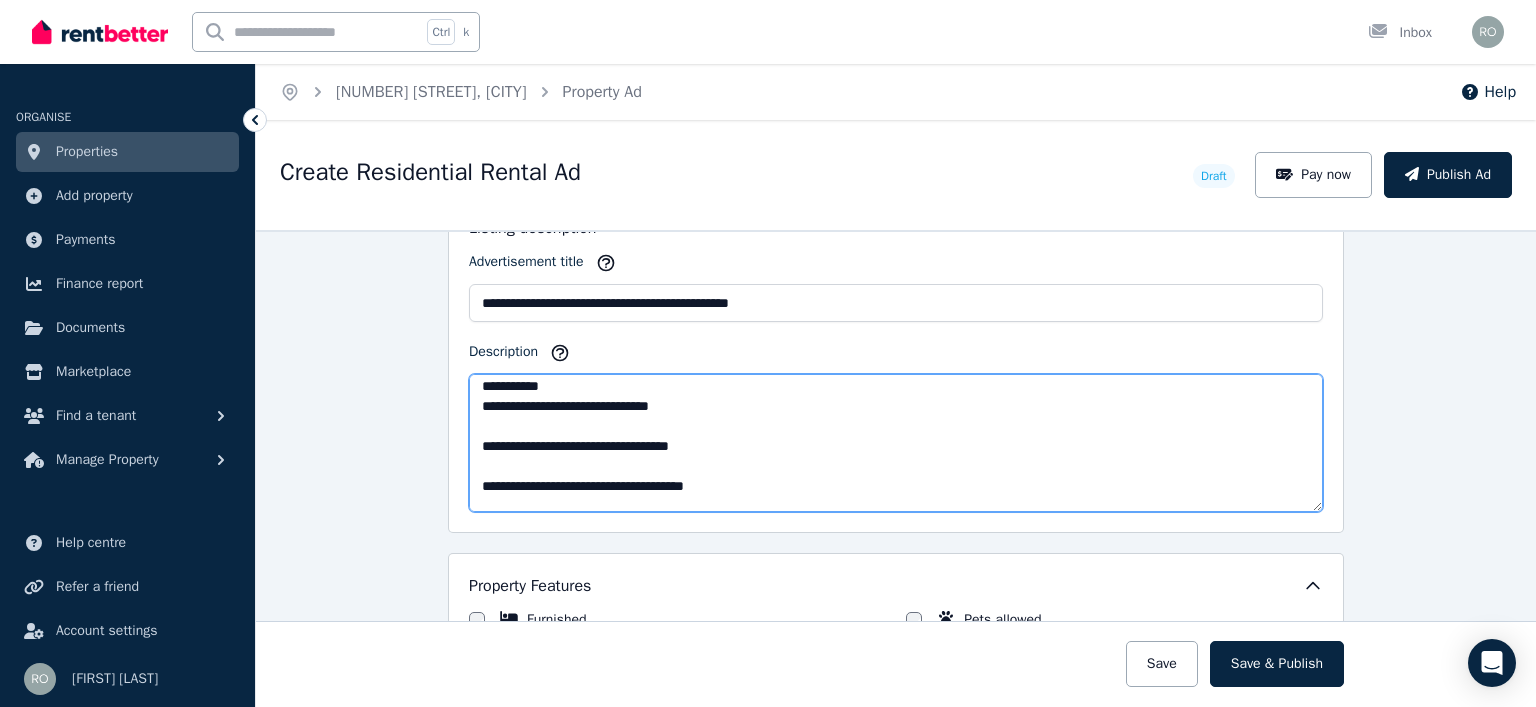 scroll, scrollTop: 800, scrollLeft: 0, axis: vertical 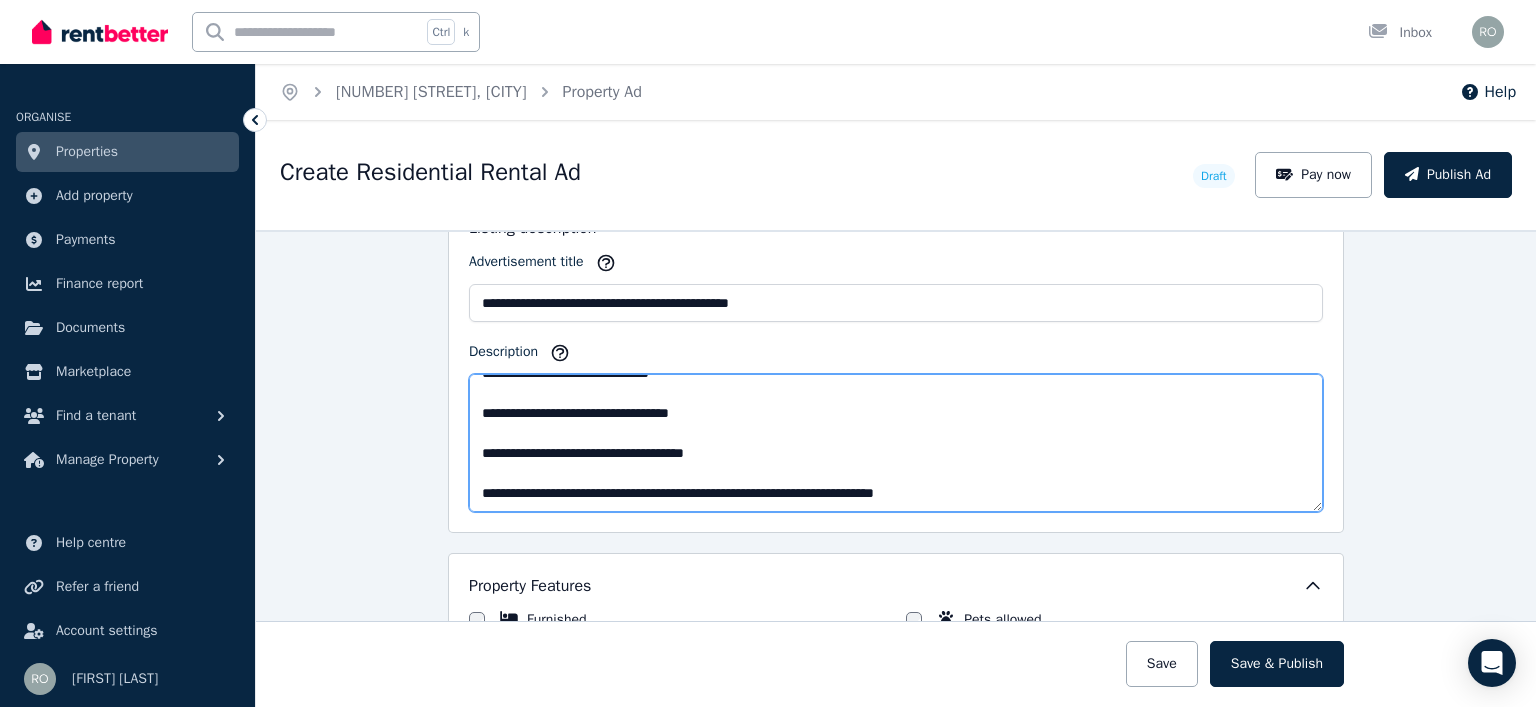 drag, startPoint x: 735, startPoint y: 431, endPoint x: 445, endPoint y: 431, distance: 290 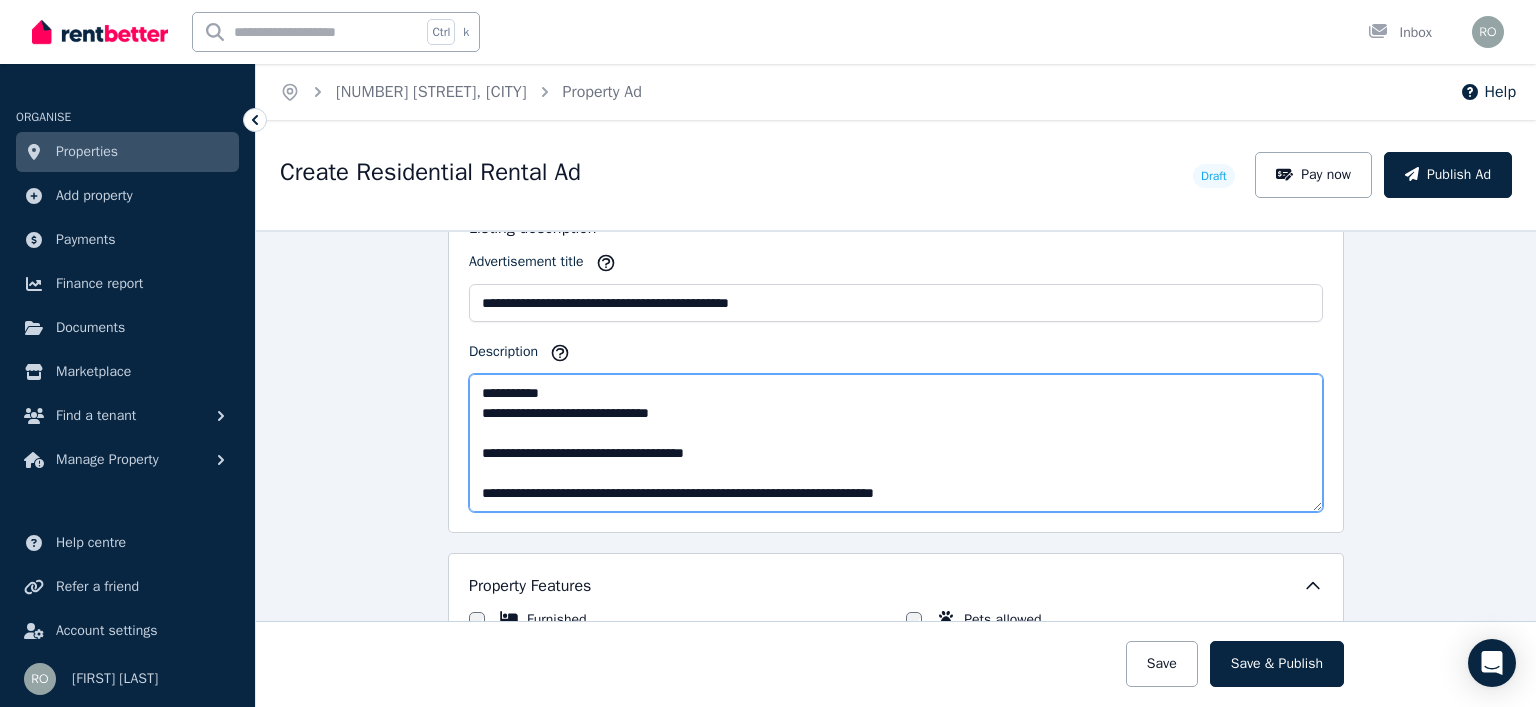 scroll, scrollTop: 780, scrollLeft: 0, axis: vertical 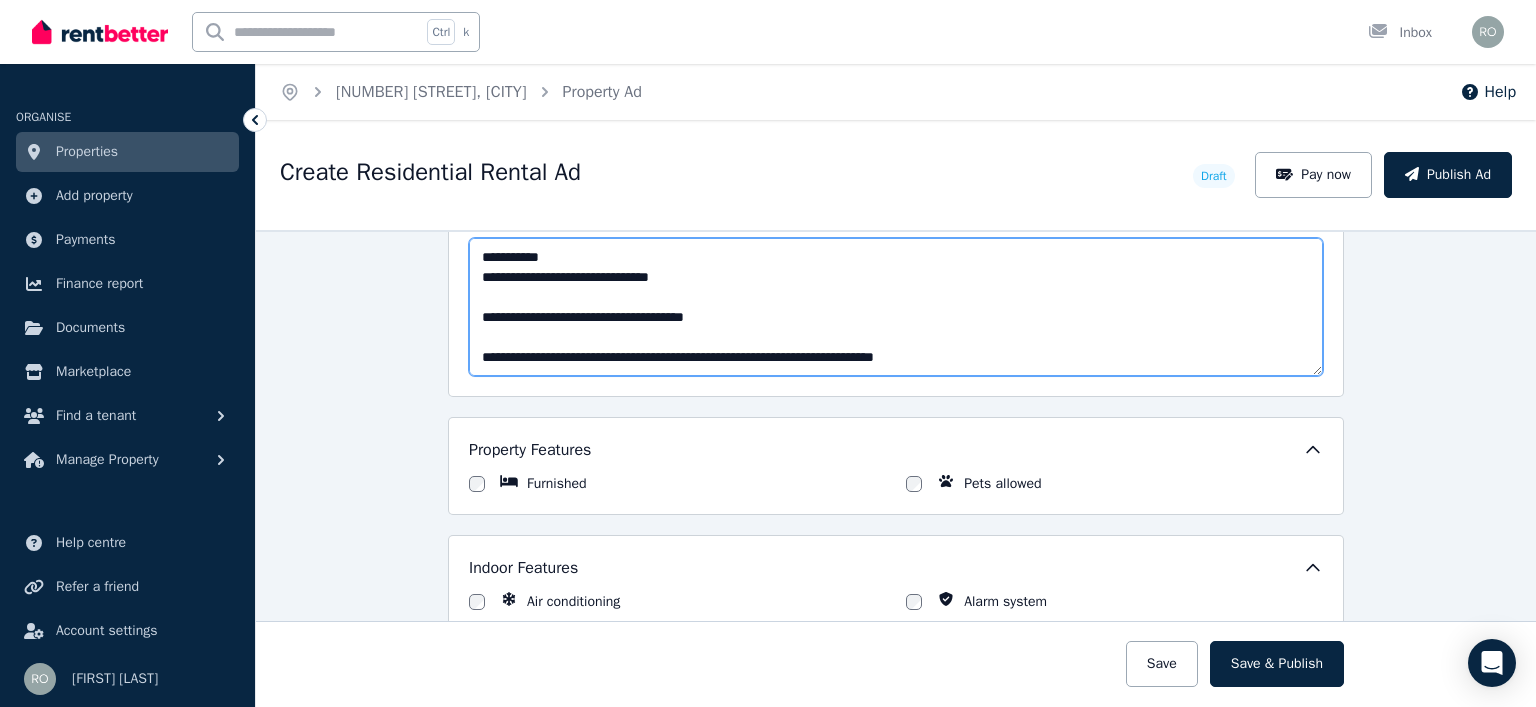 drag, startPoint x: 908, startPoint y: 286, endPoint x: 469, endPoint y: 256, distance: 440.02386 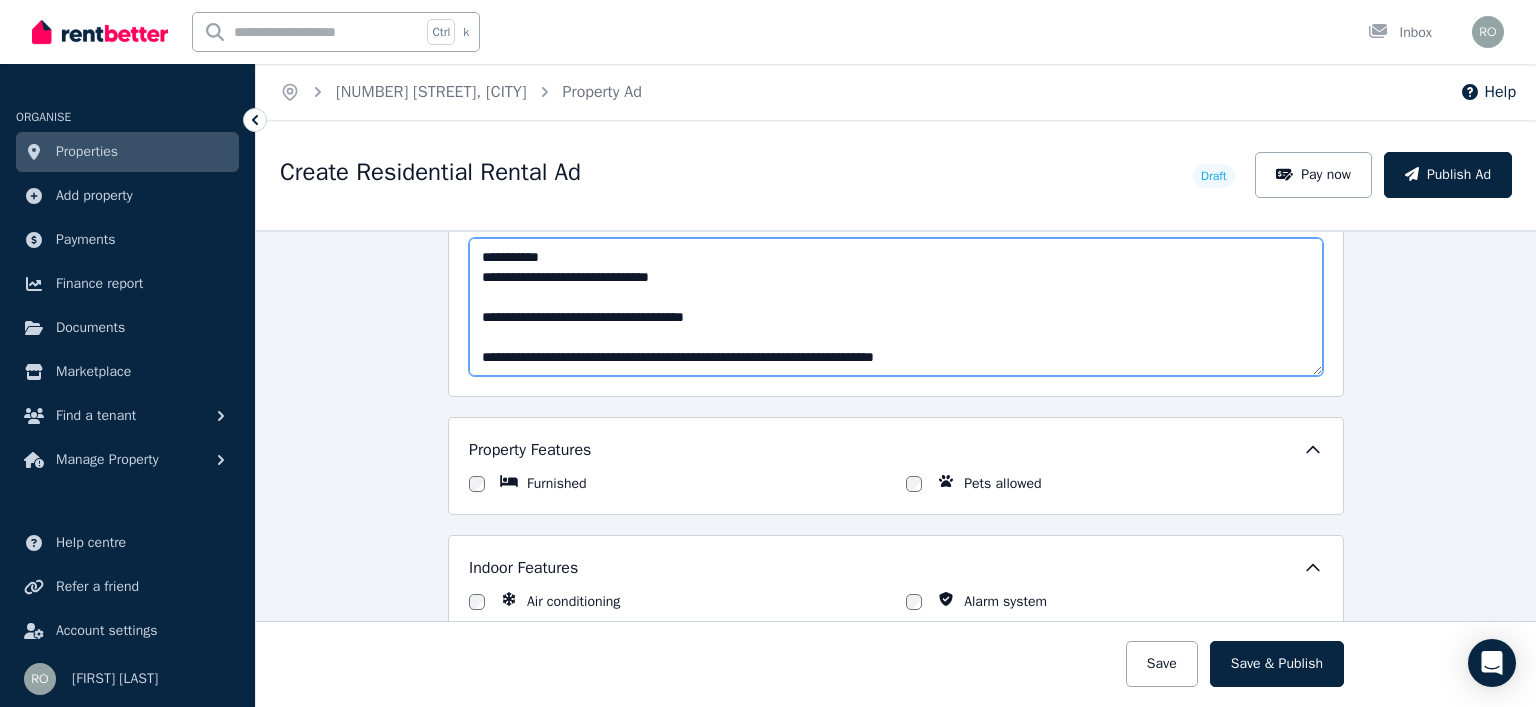 click on "Description" at bounding box center [896, 307] 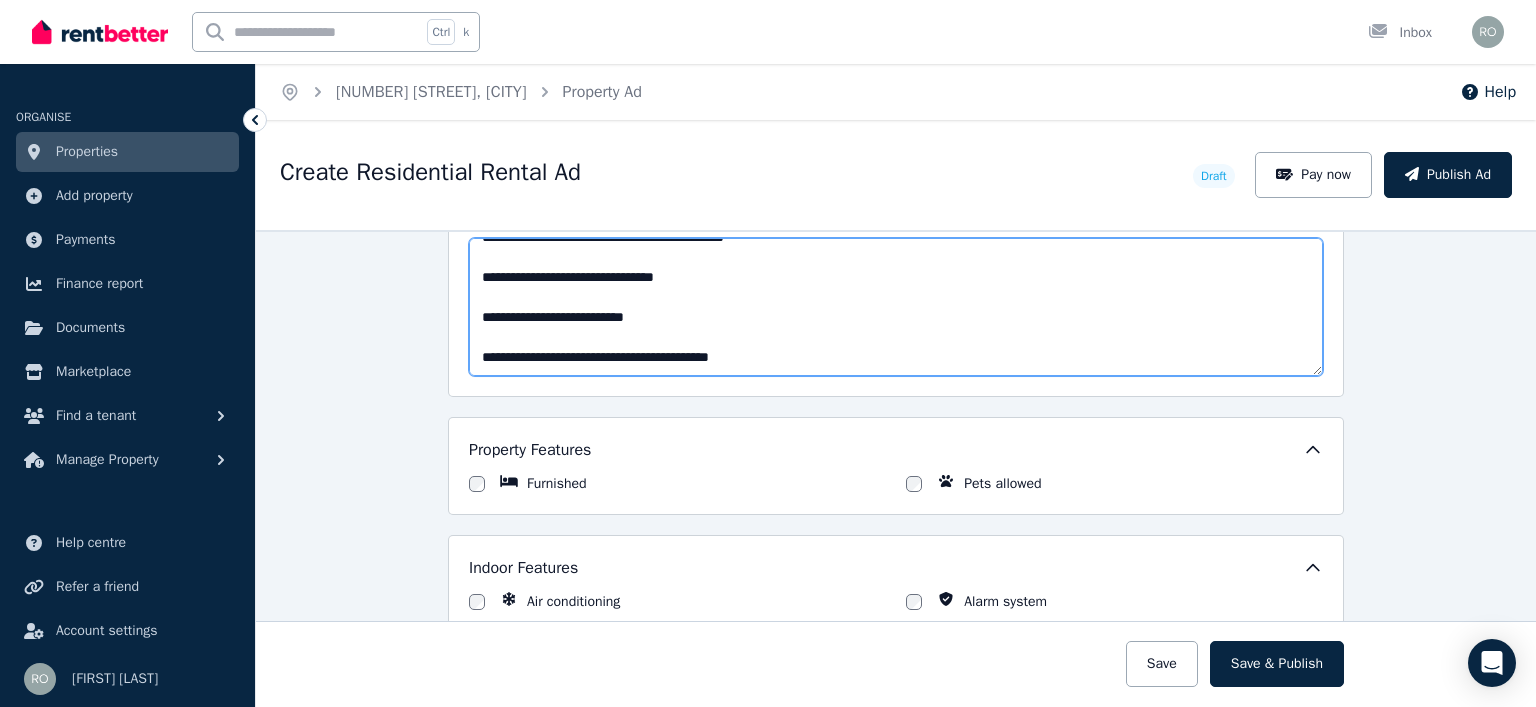 scroll, scrollTop: 680, scrollLeft: 0, axis: vertical 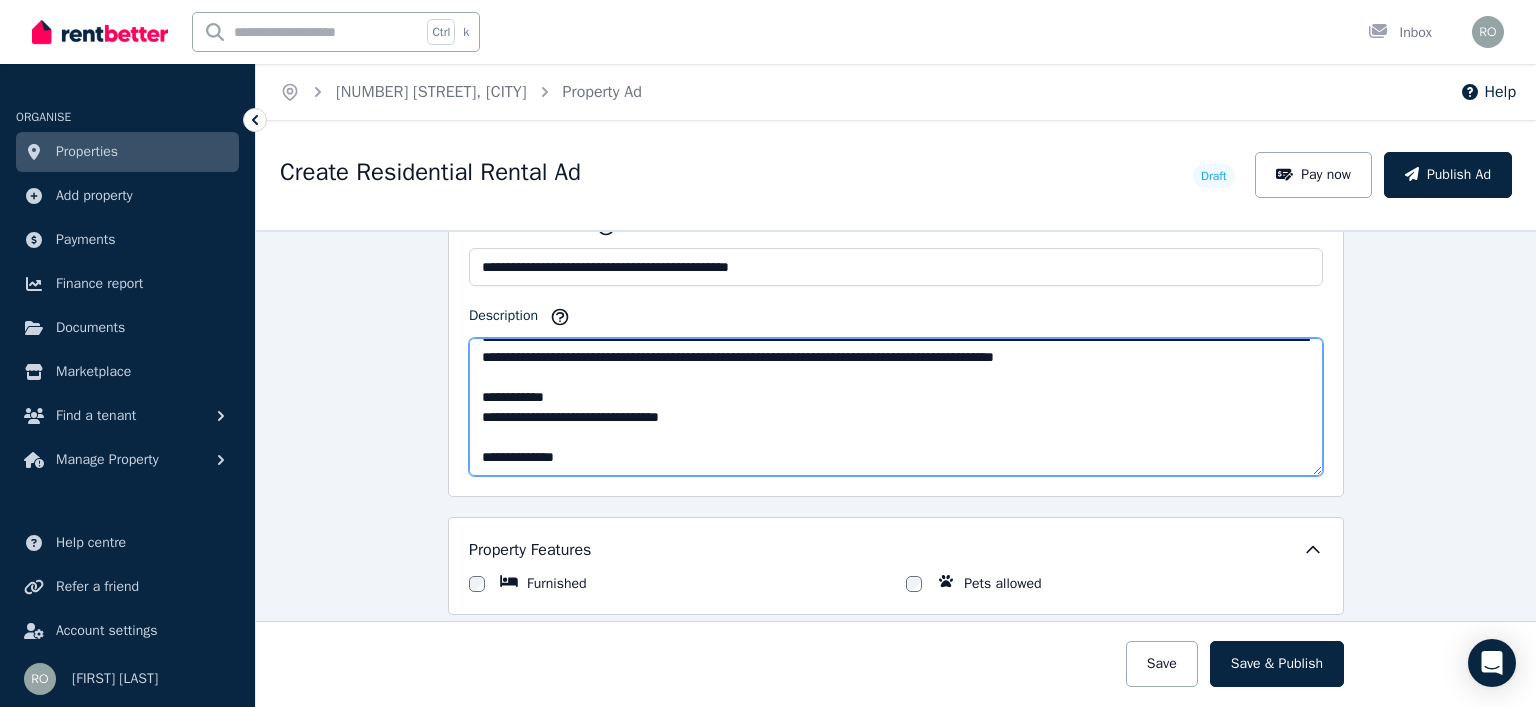 click on "Description" at bounding box center [896, 407] 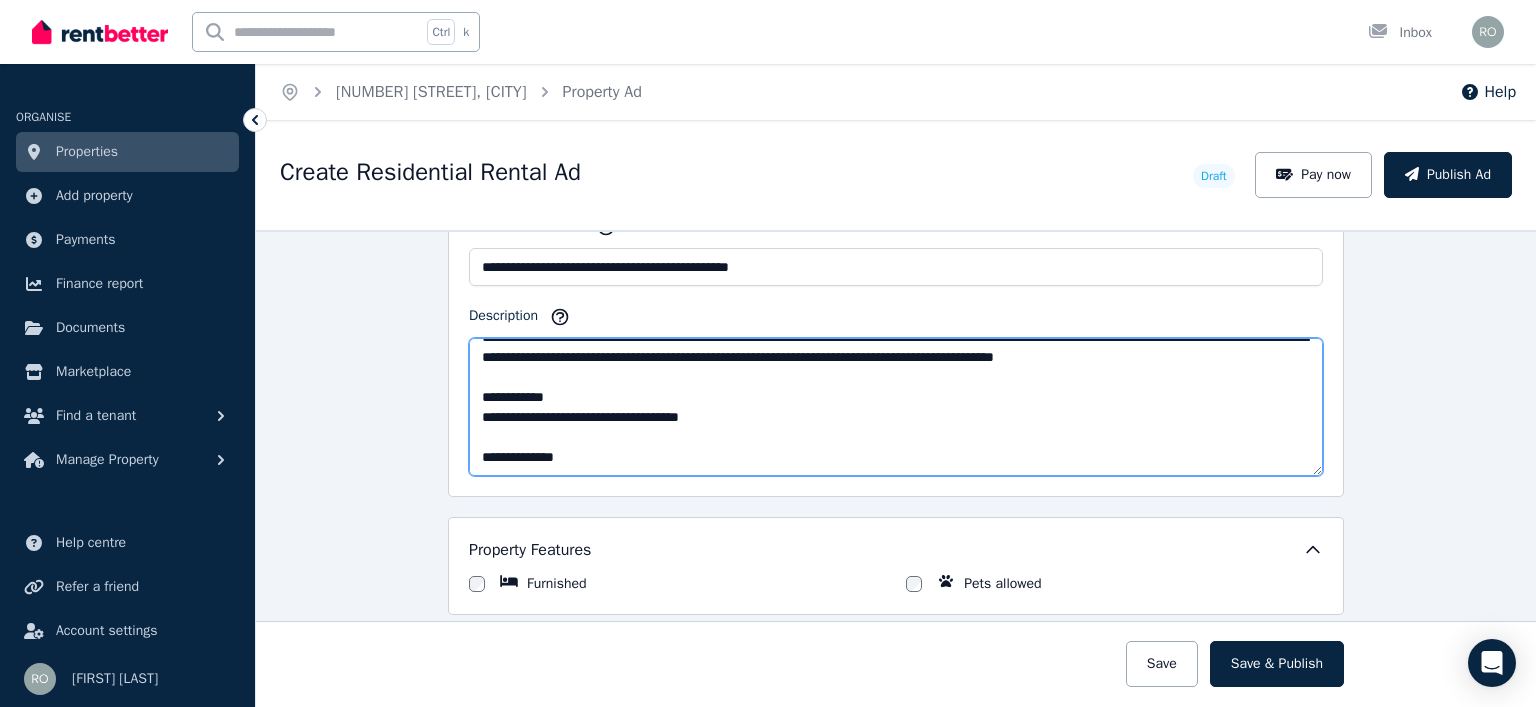 click on "Description" at bounding box center [896, 407] 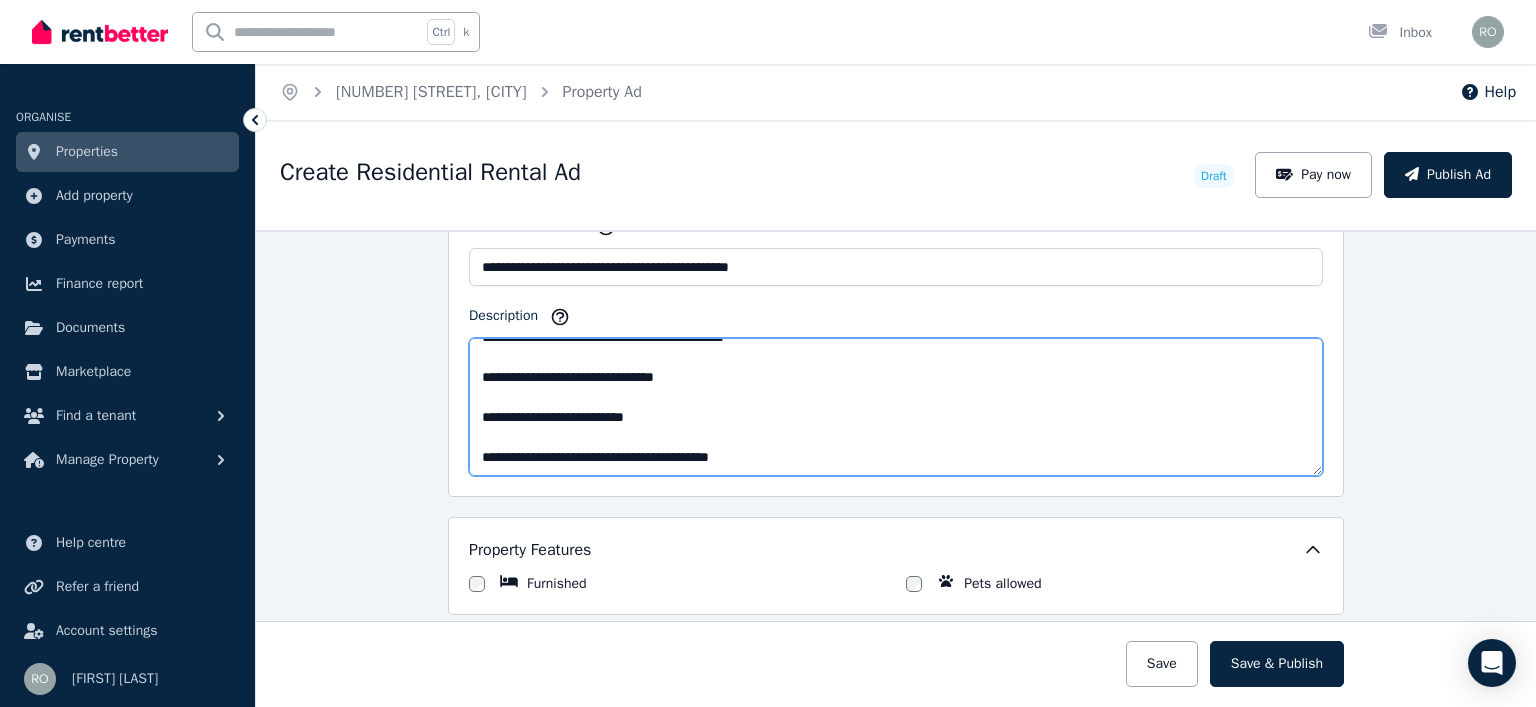 scroll, scrollTop: 680, scrollLeft: 0, axis: vertical 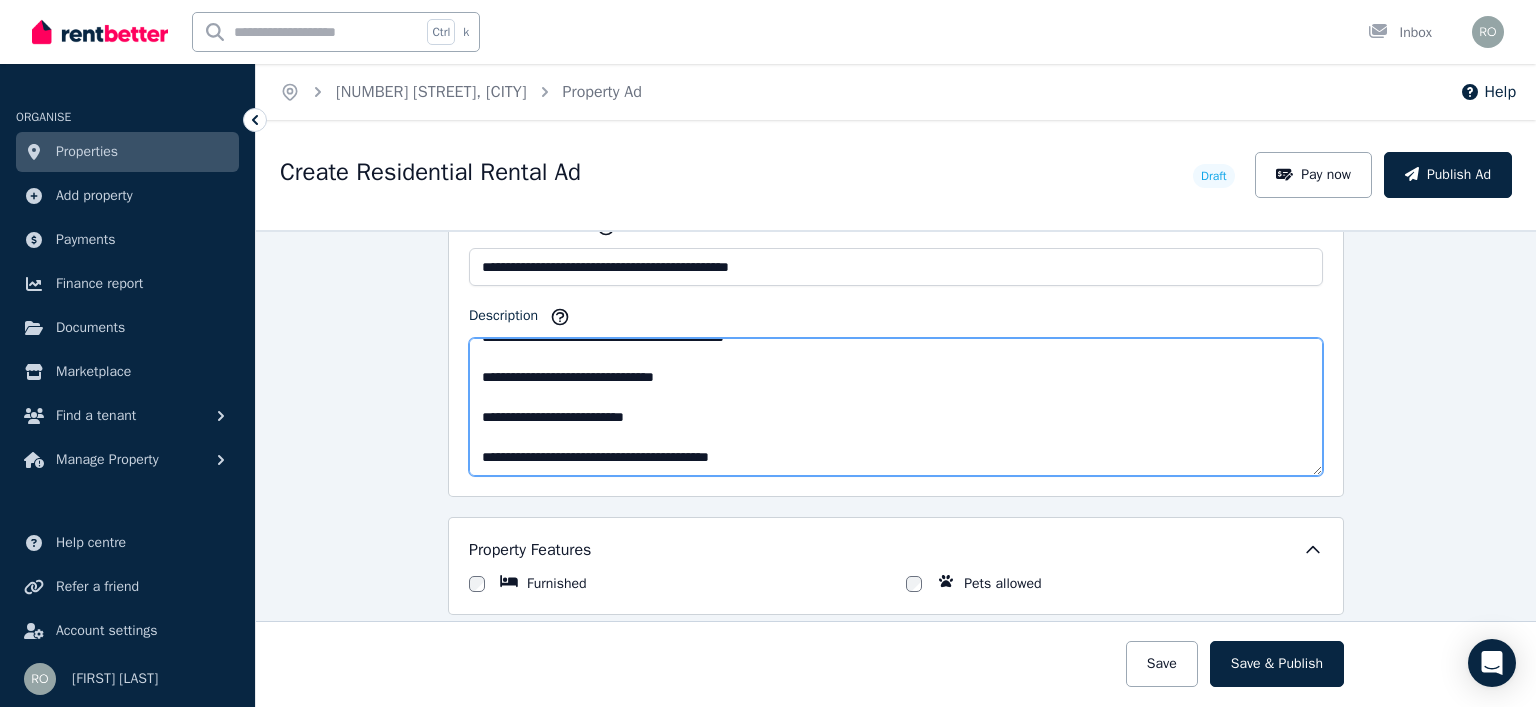 click on "Description" at bounding box center (896, 407) 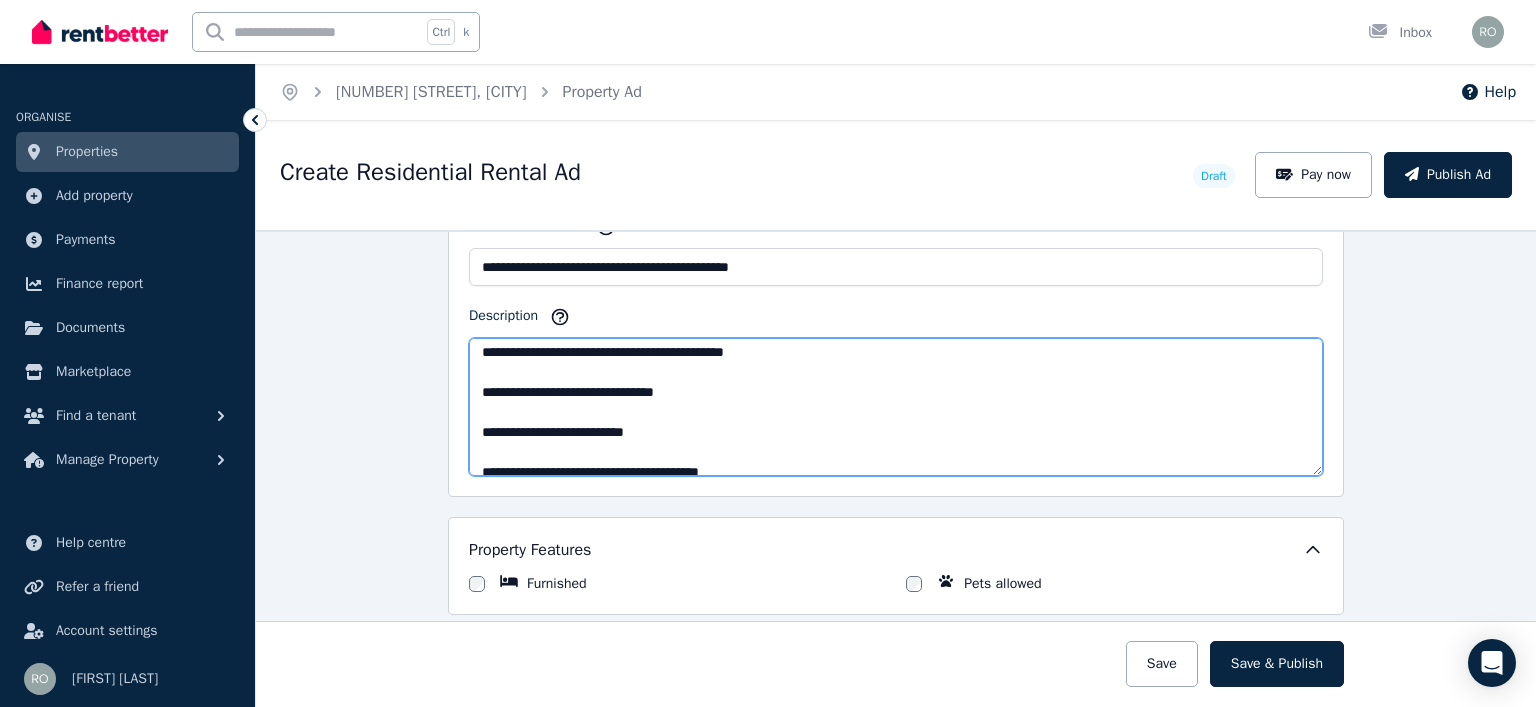 scroll, scrollTop: 640, scrollLeft: 0, axis: vertical 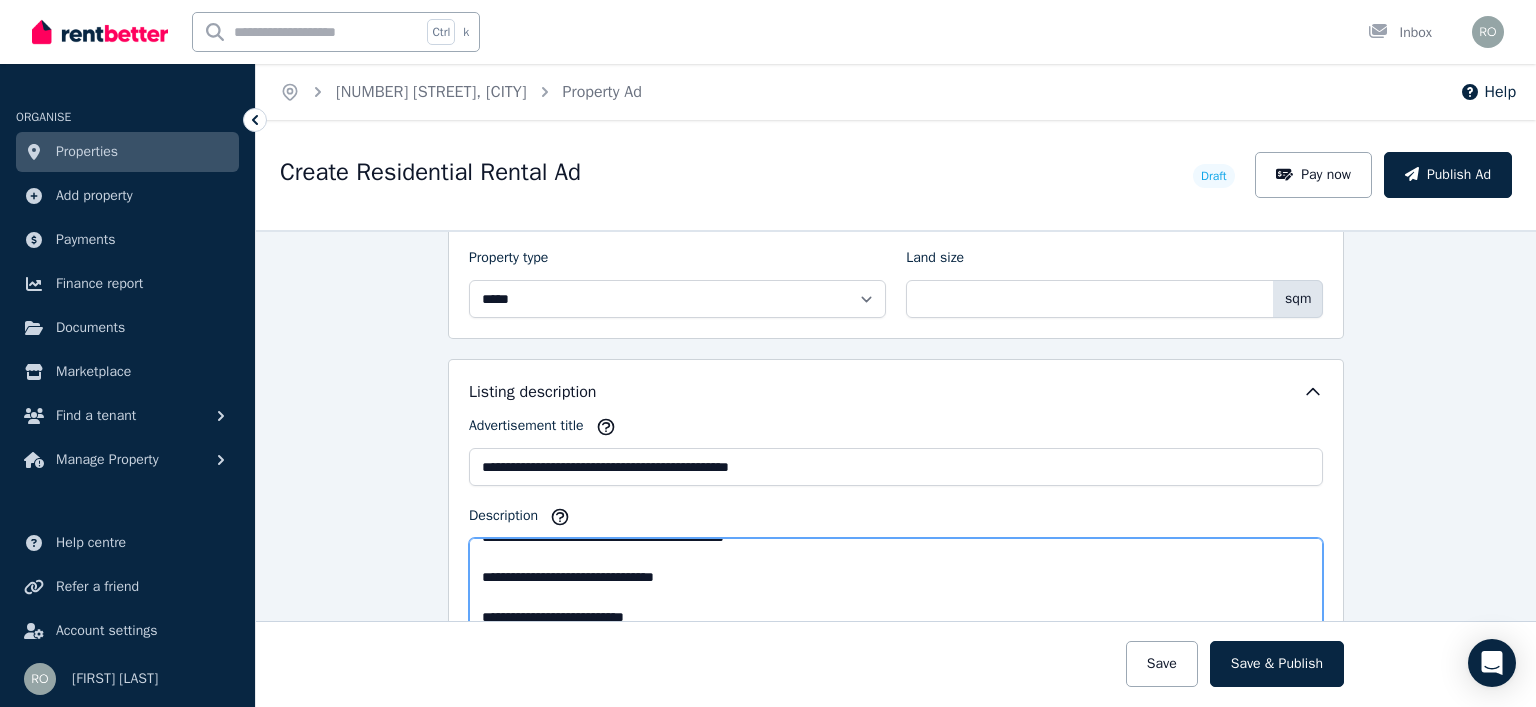 type on "**********" 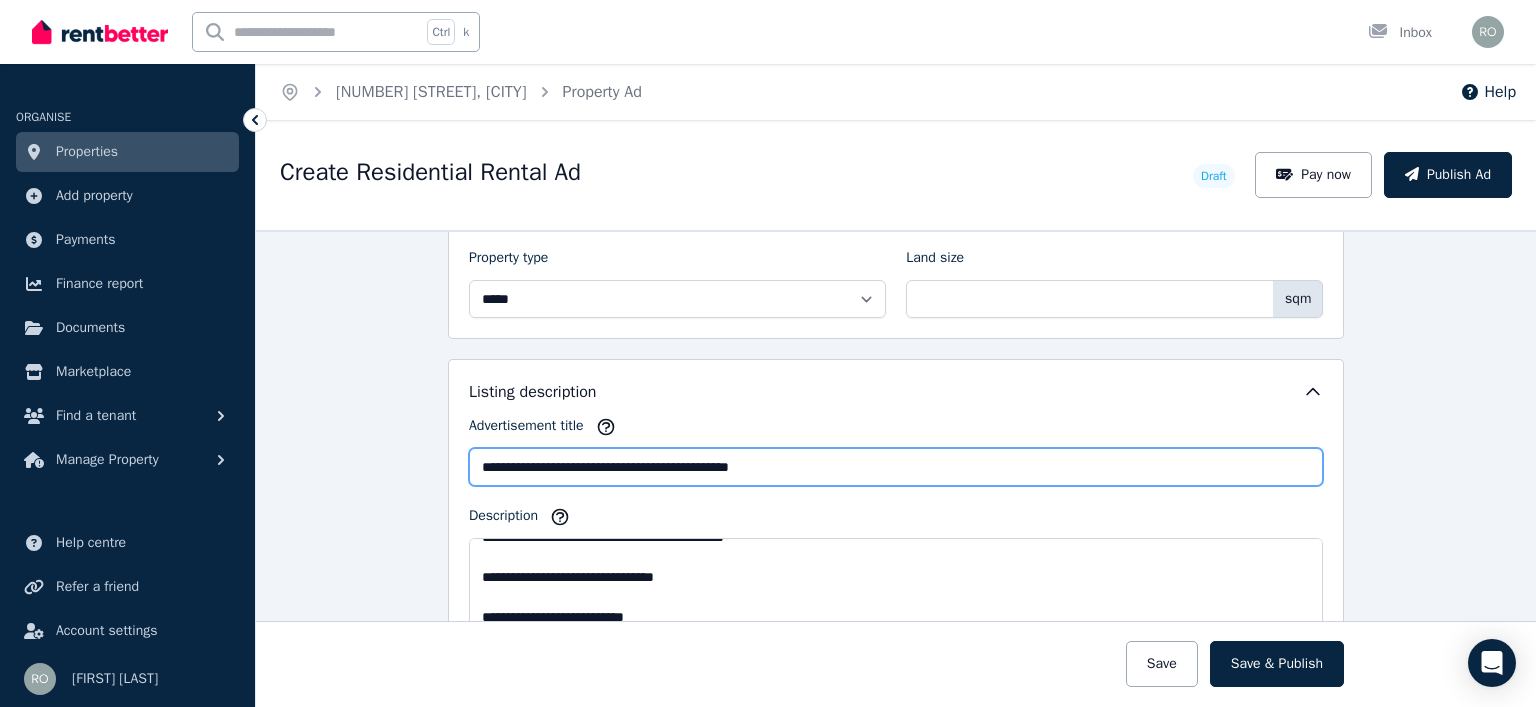 click on "**********" at bounding box center (896, 467) 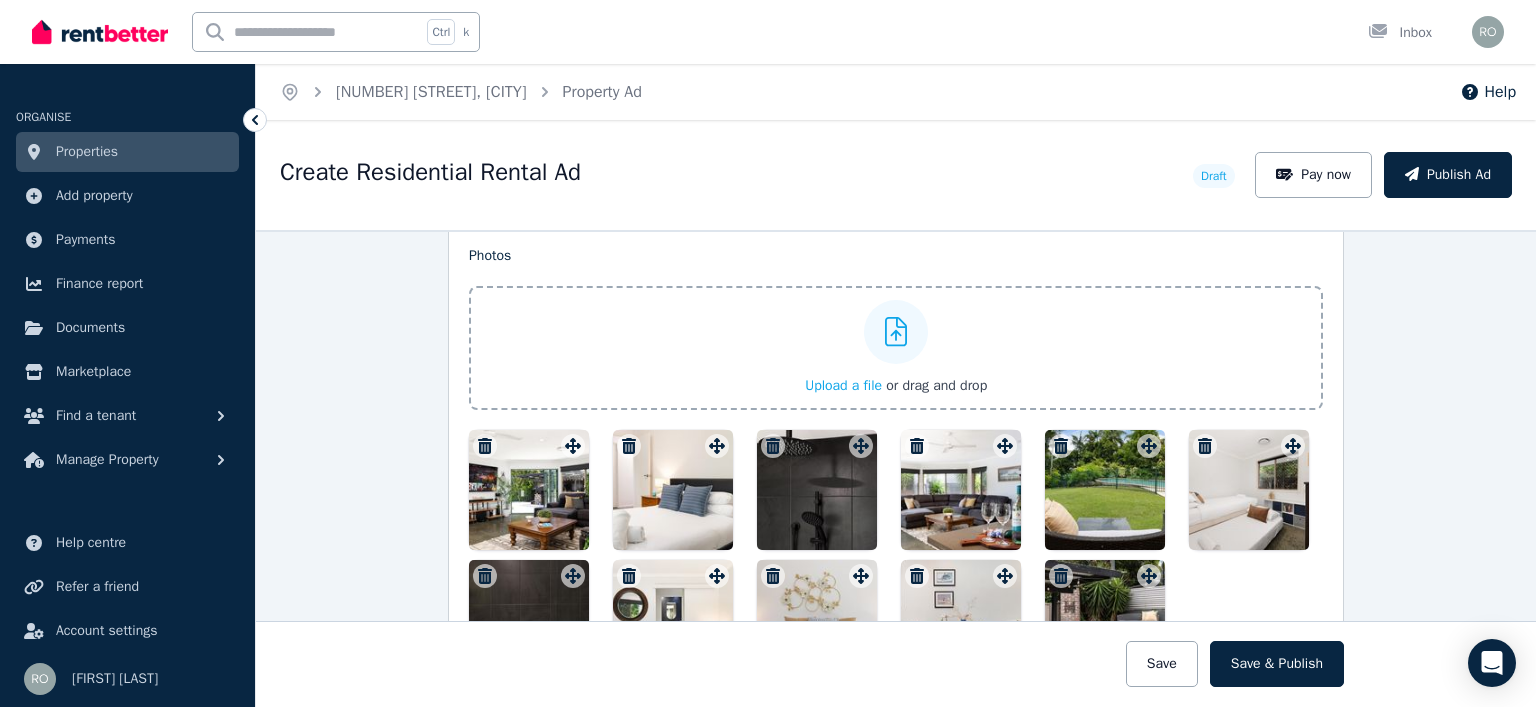scroll, scrollTop: 2536, scrollLeft: 0, axis: vertical 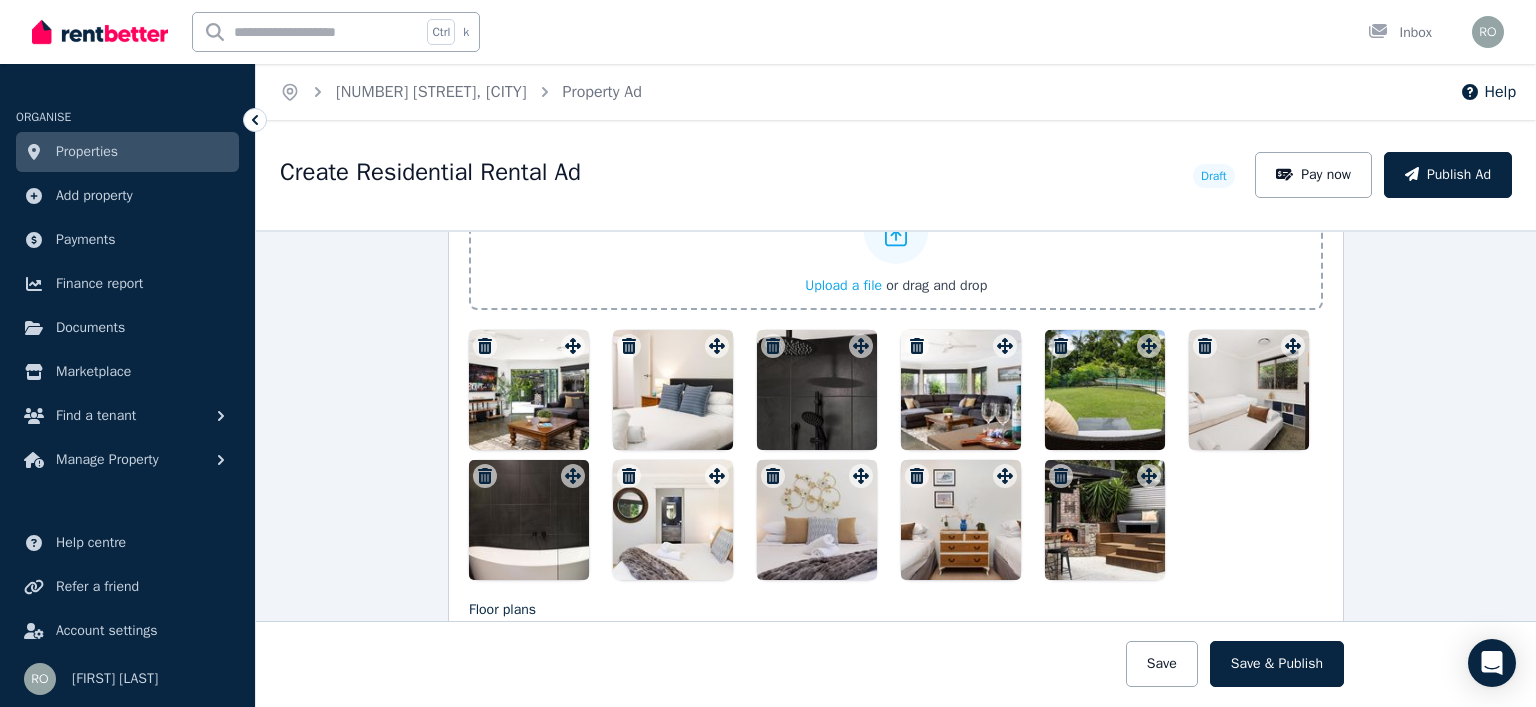 type on "**********" 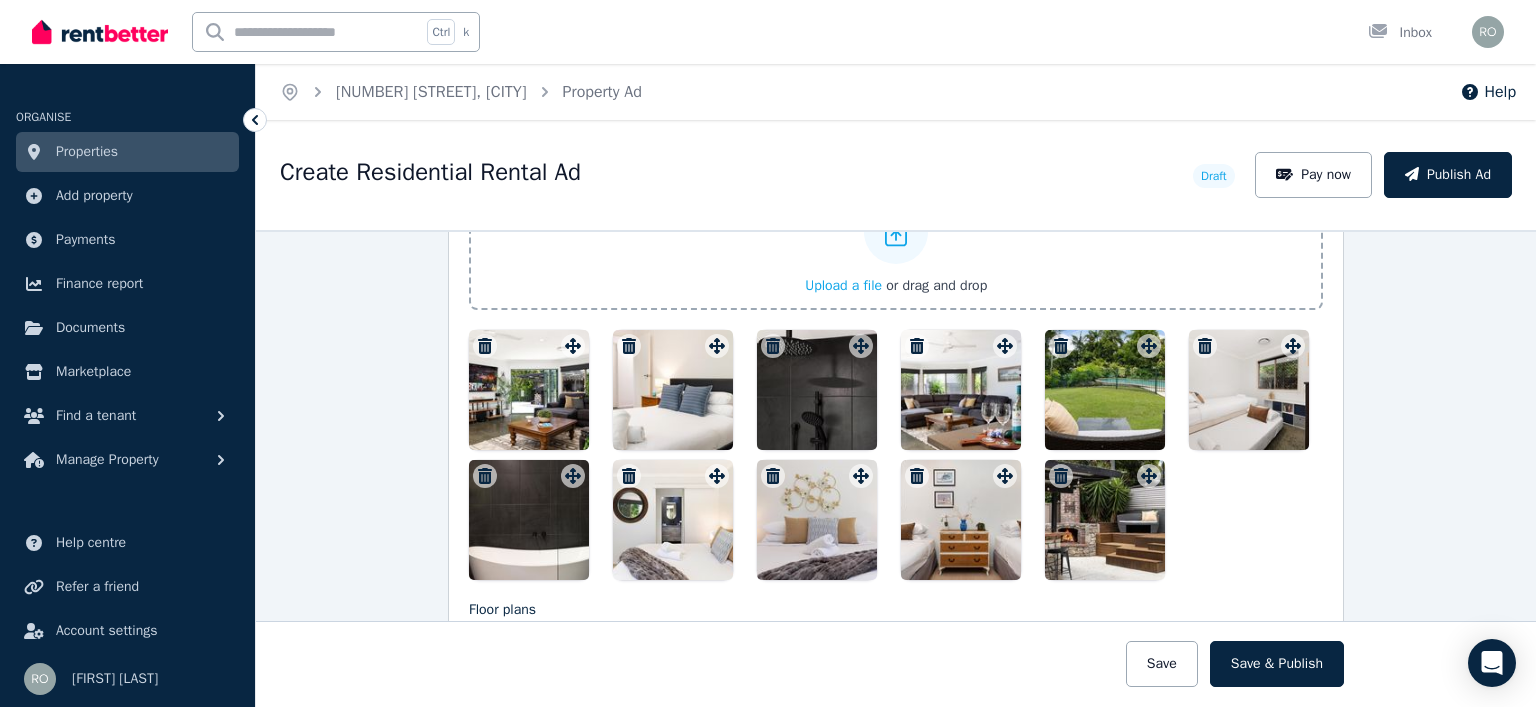 drag, startPoint x: 1101, startPoint y: 391, endPoint x: 512, endPoint y: 385, distance: 589.0306 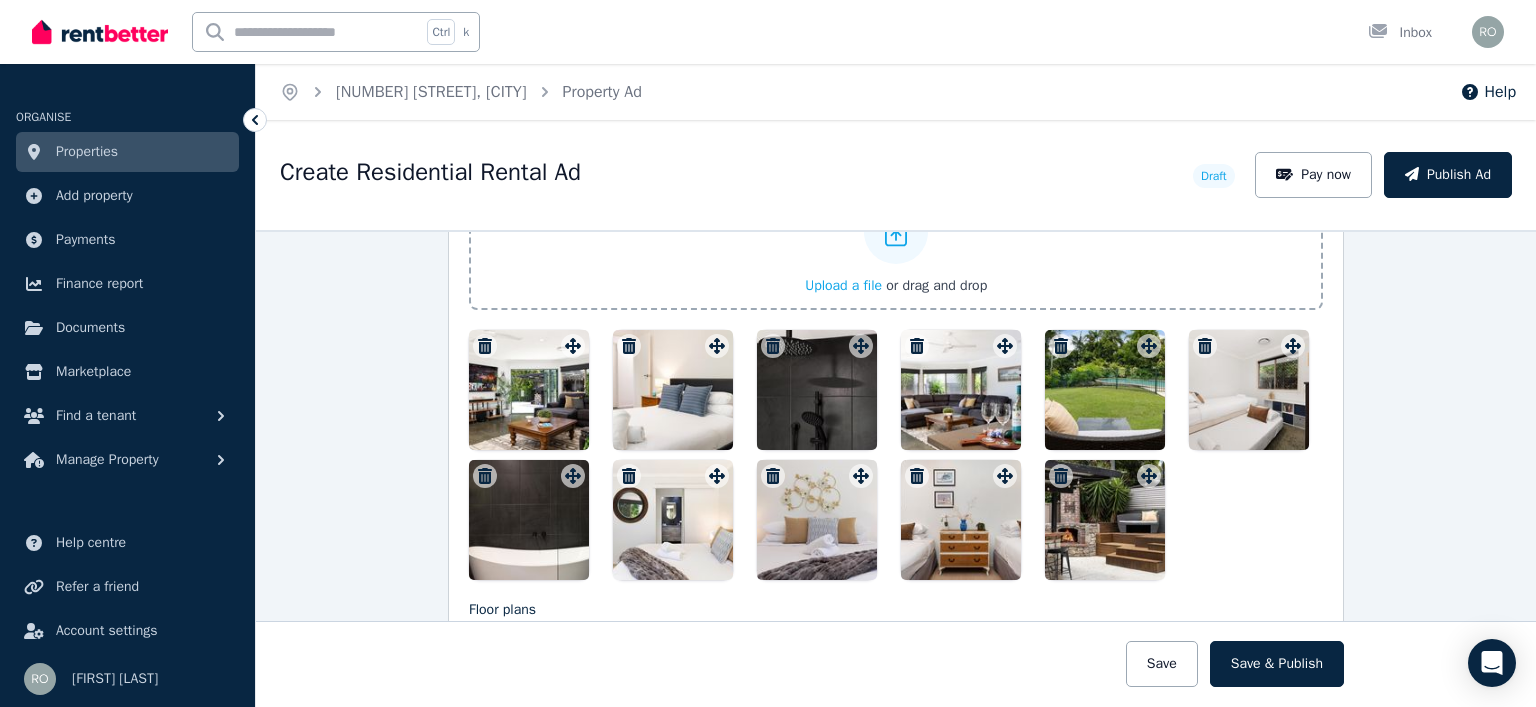 click at bounding box center [896, 455] 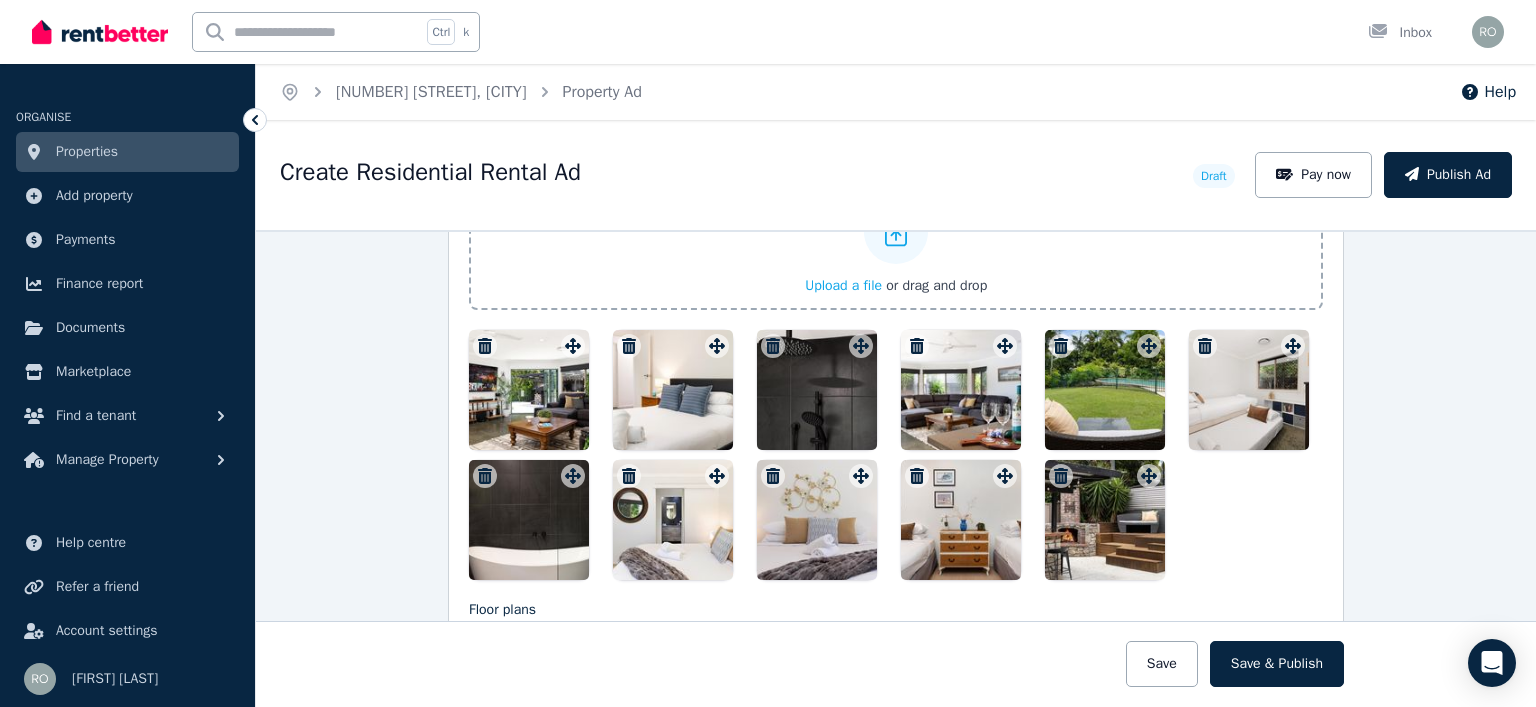 drag, startPoint x: 1108, startPoint y: 371, endPoint x: 571, endPoint y: 378, distance: 537.0456 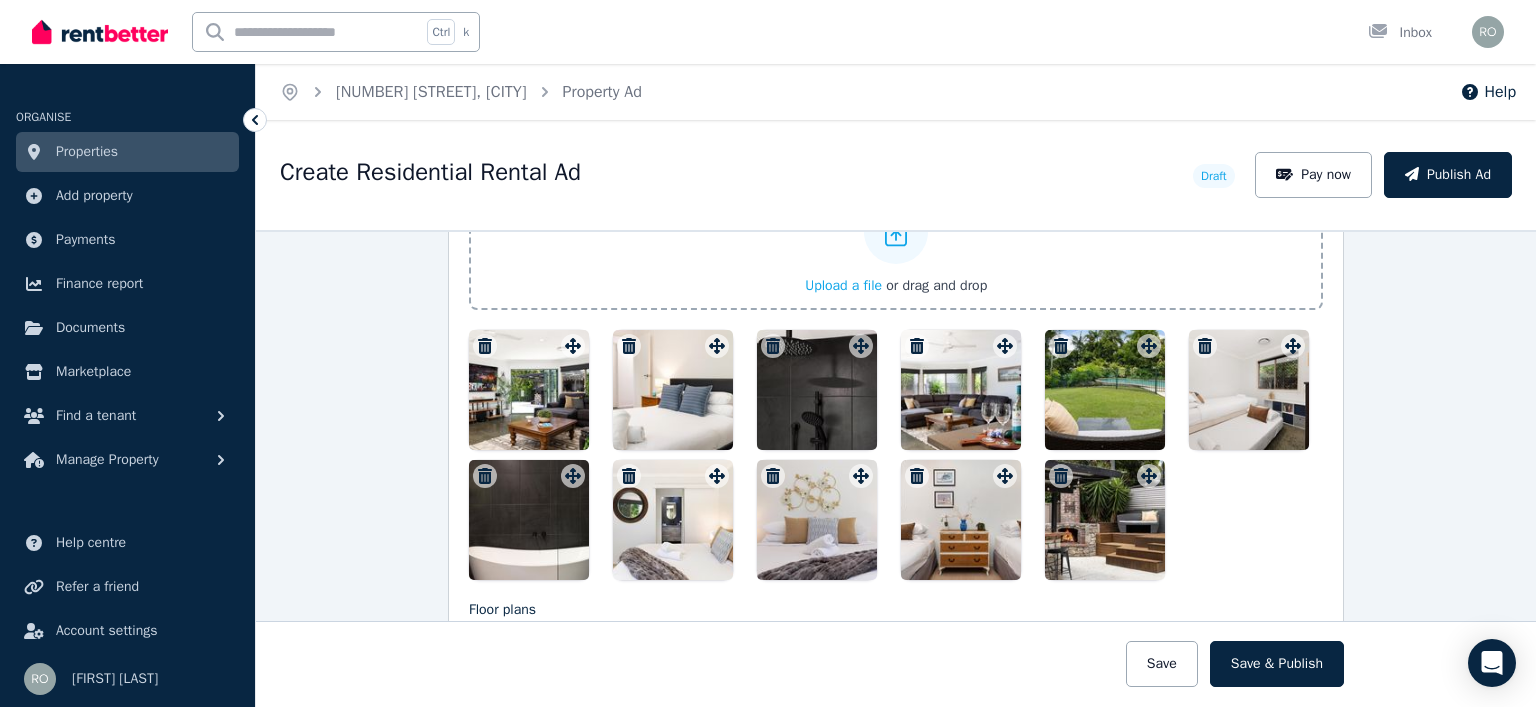 click at bounding box center (896, 455) 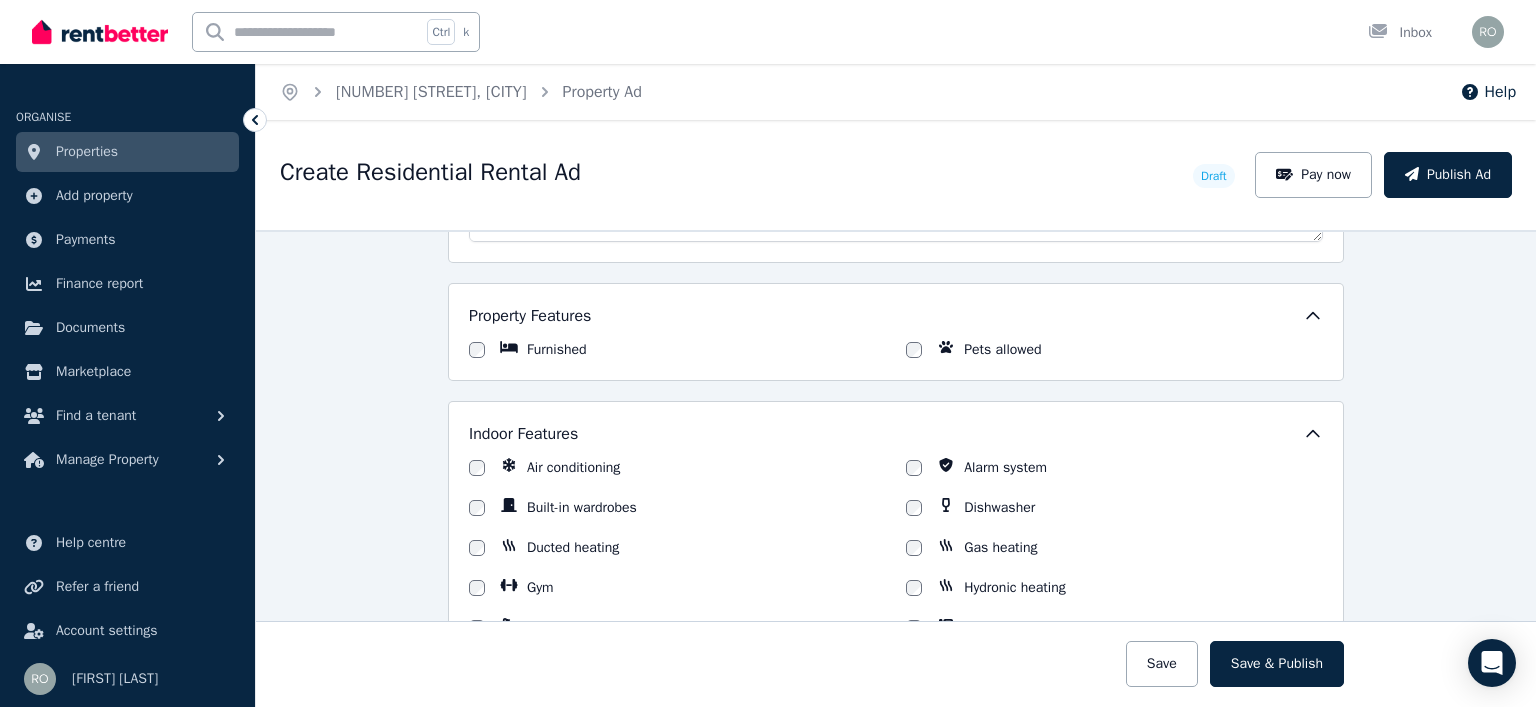 scroll, scrollTop: 1280, scrollLeft: 0, axis: vertical 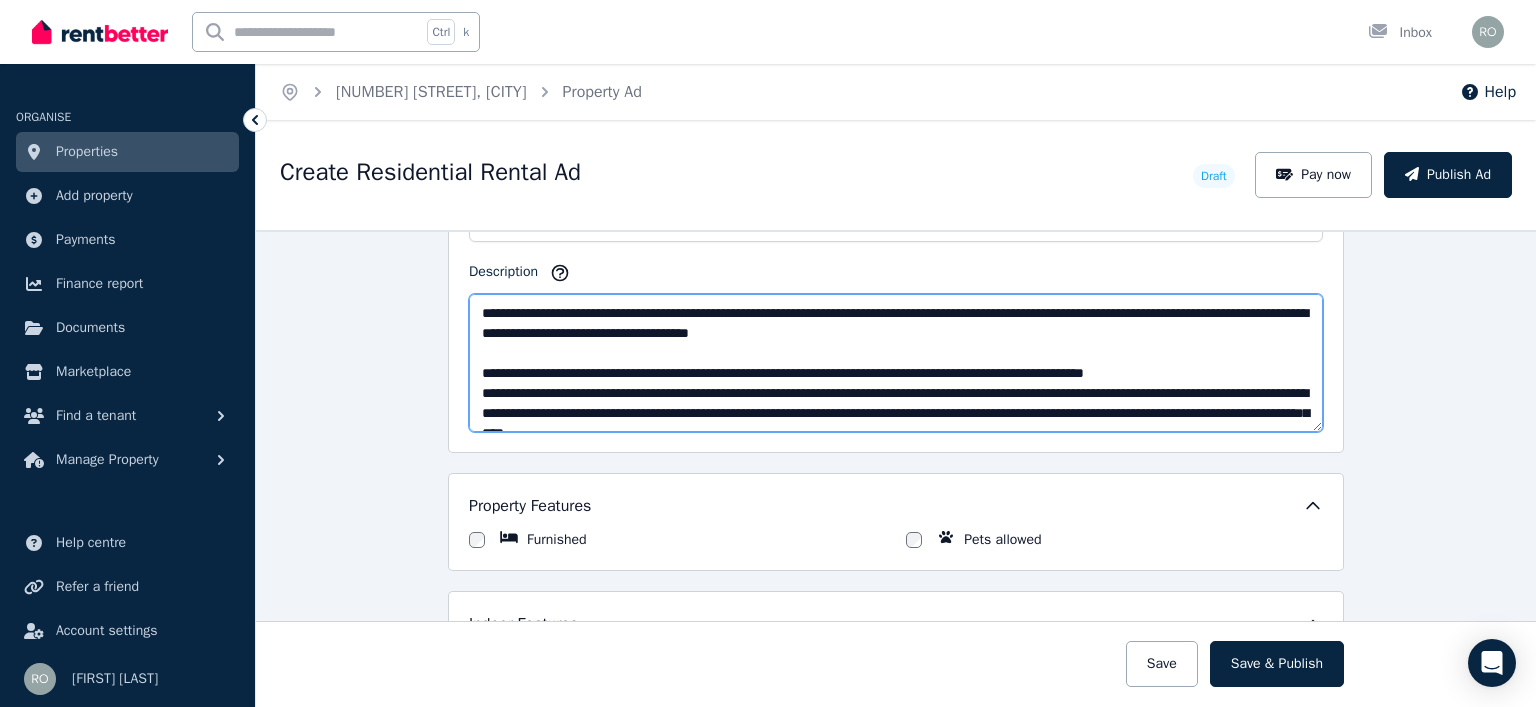 drag, startPoint x: 644, startPoint y: 324, endPoint x: 536, endPoint y: 323, distance: 108.00463 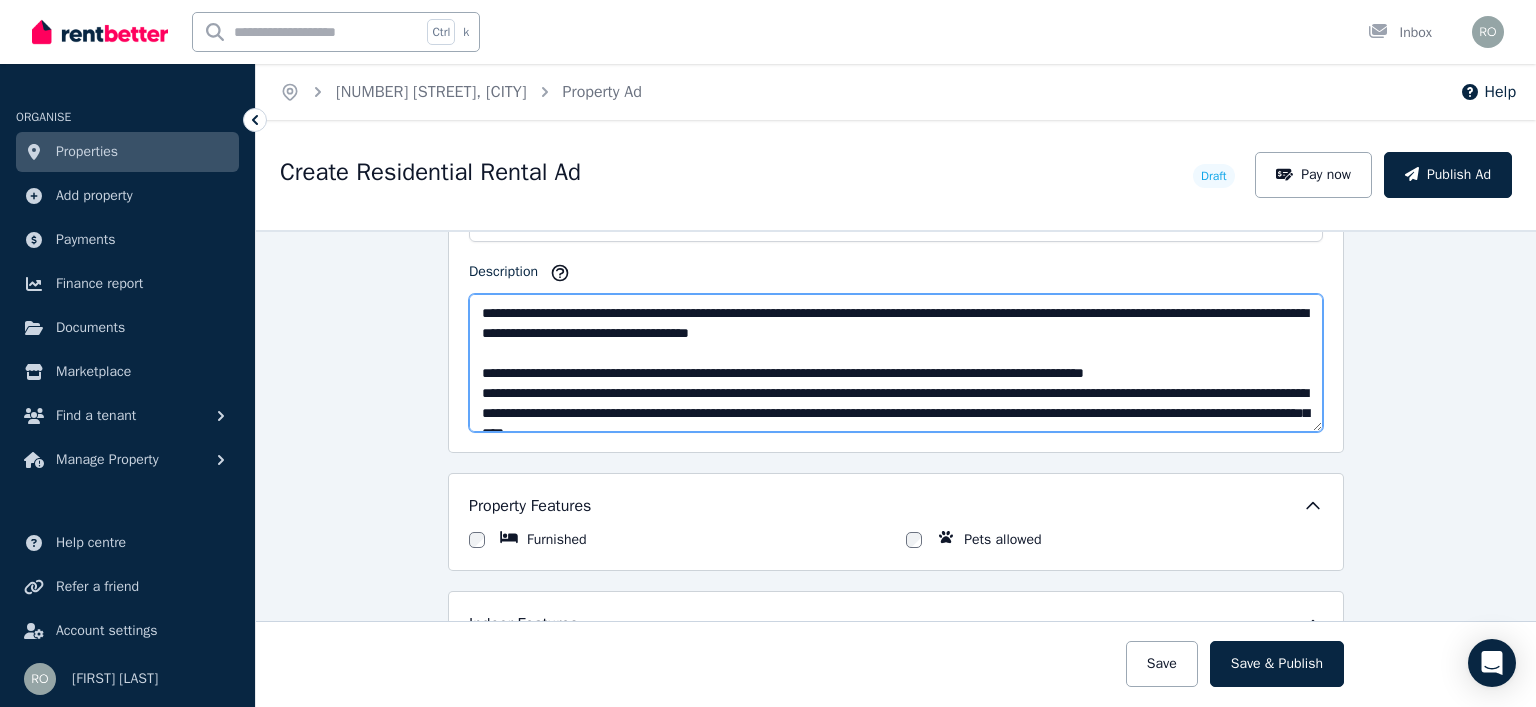 click on "Description" at bounding box center [896, 363] 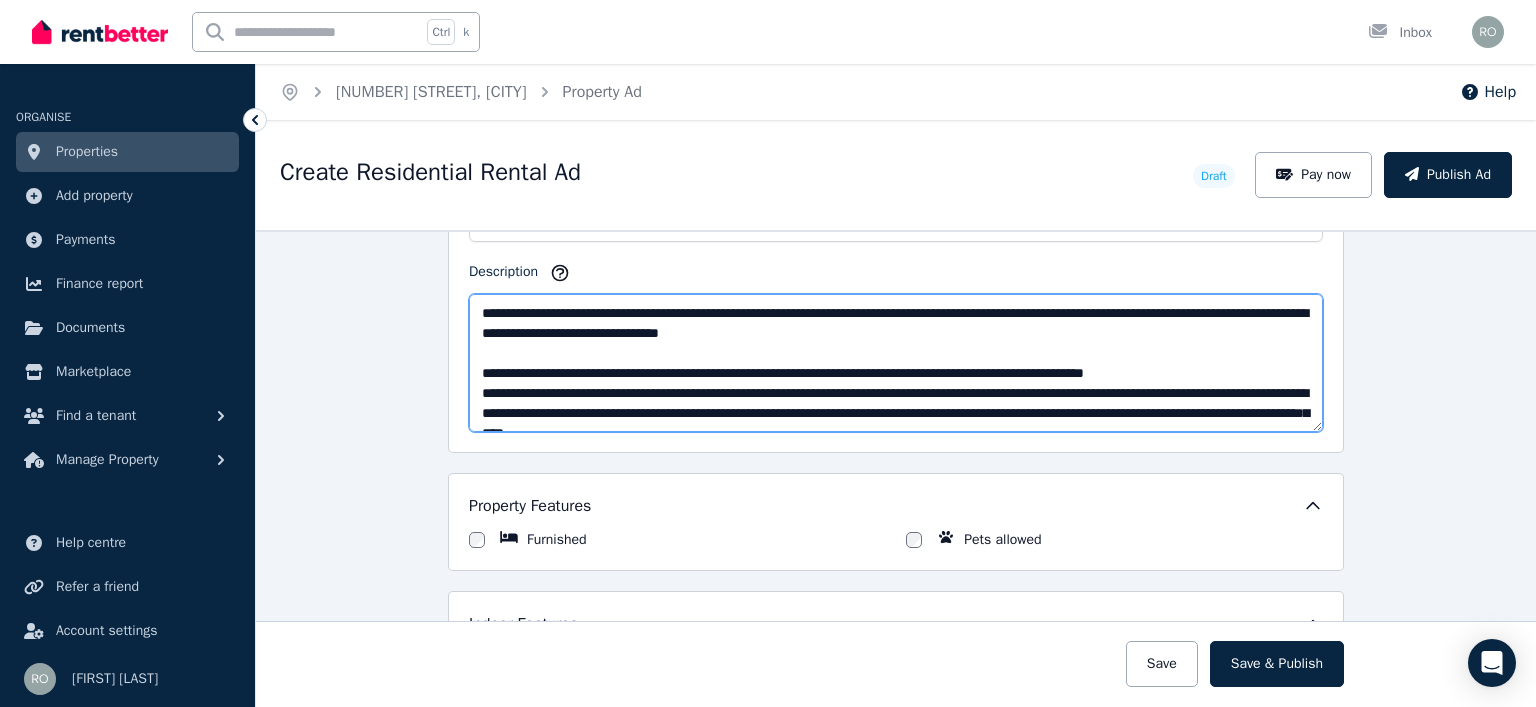 click on "Description" at bounding box center (896, 363) 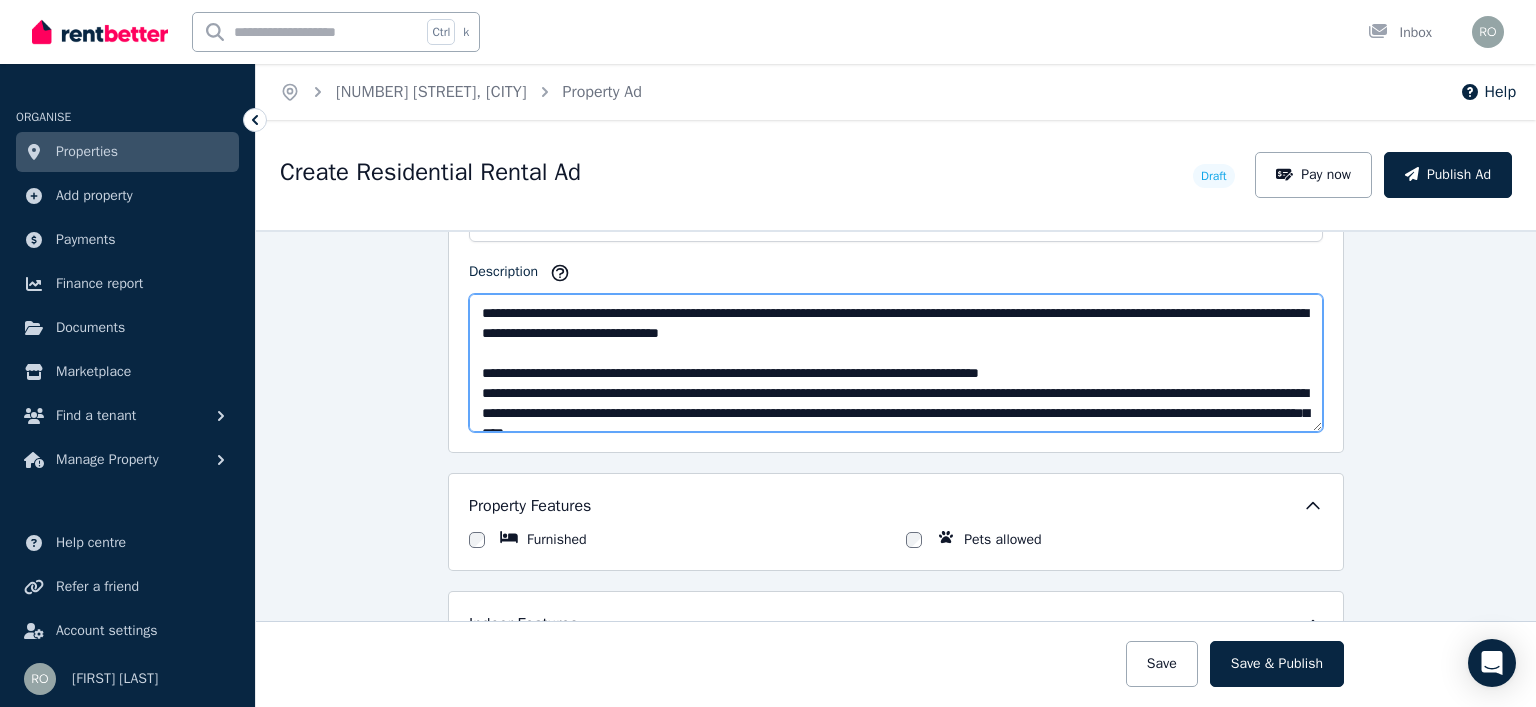 drag, startPoint x: 1032, startPoint y: 315, endPoint x: 1054, endPoint y: 322, distance: 23.086792 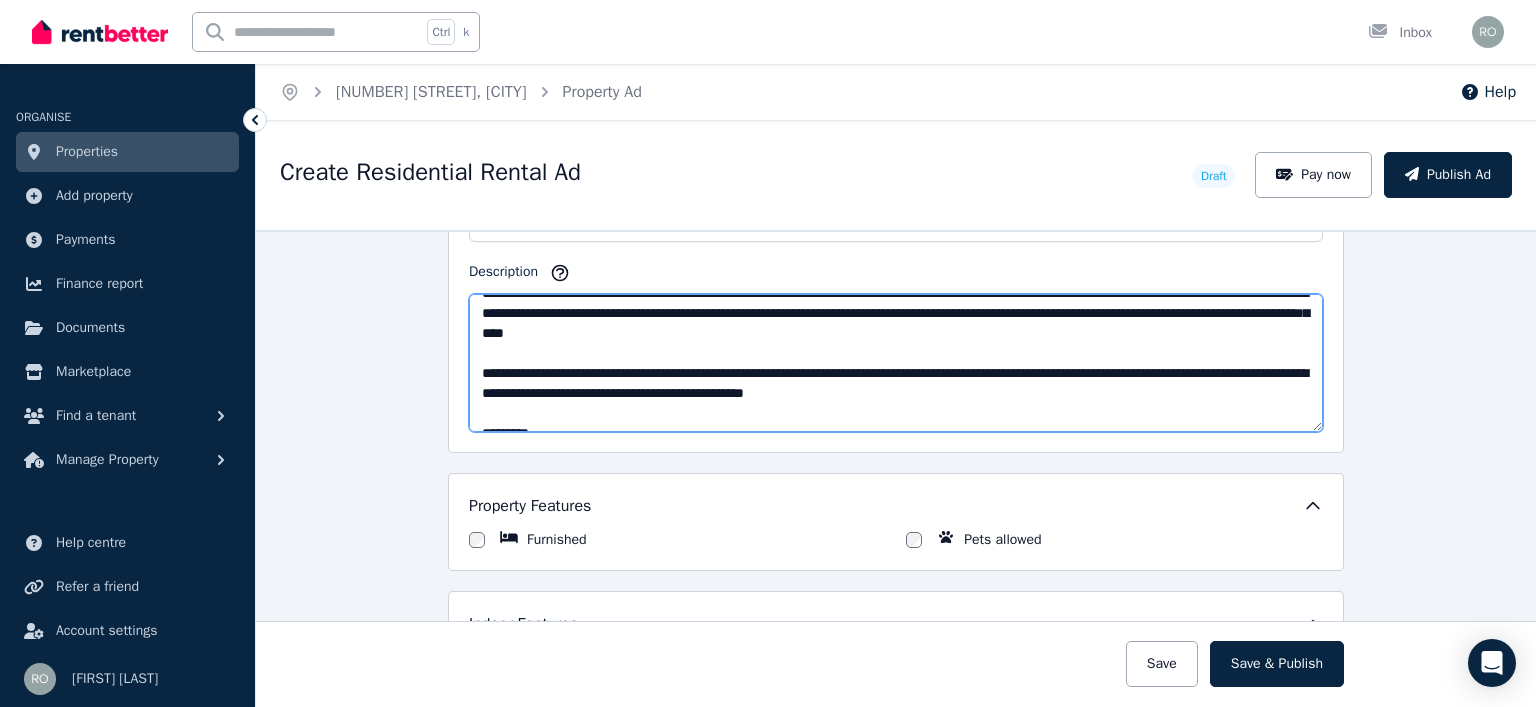 scroll, scrollTop: 0, scrollLeft: 0, axis: both 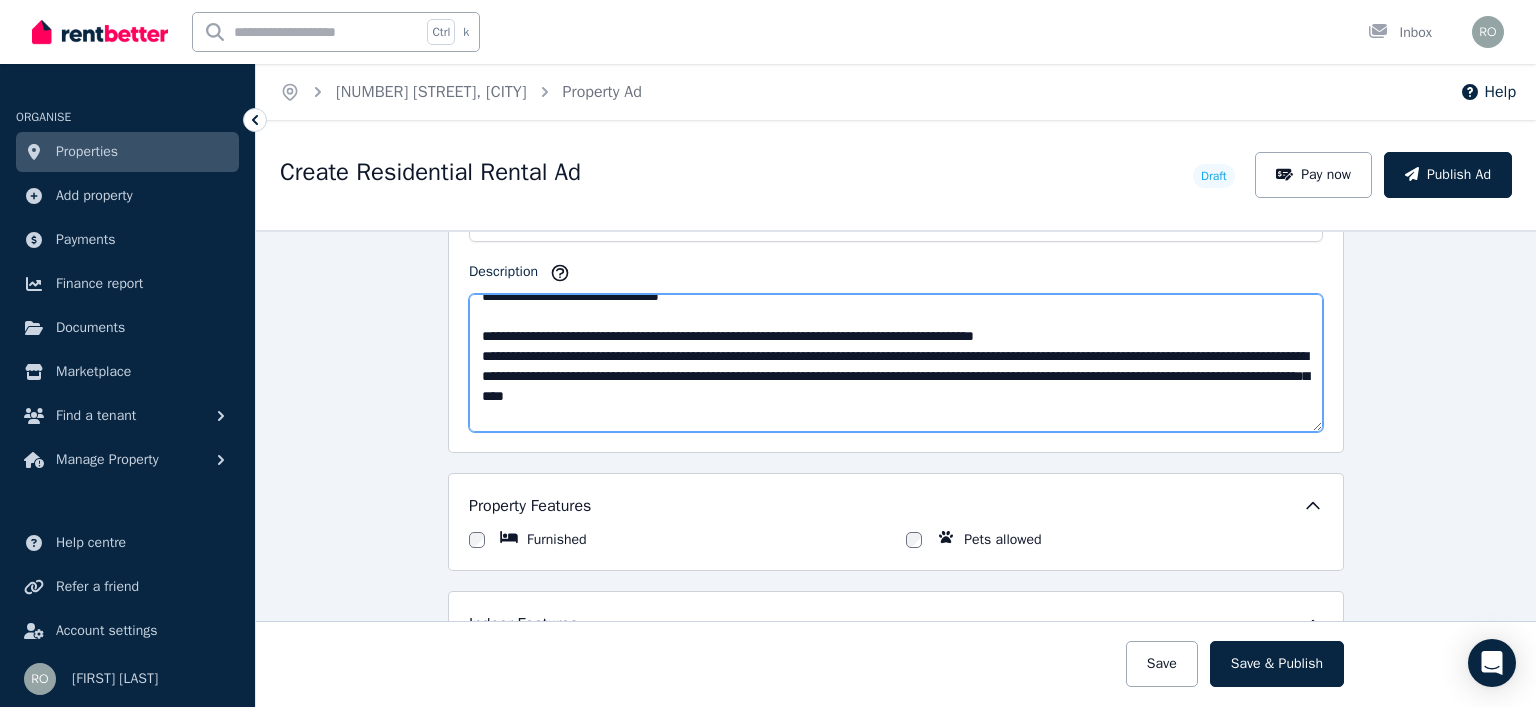click on "Description" at bounding box center (896, 363) 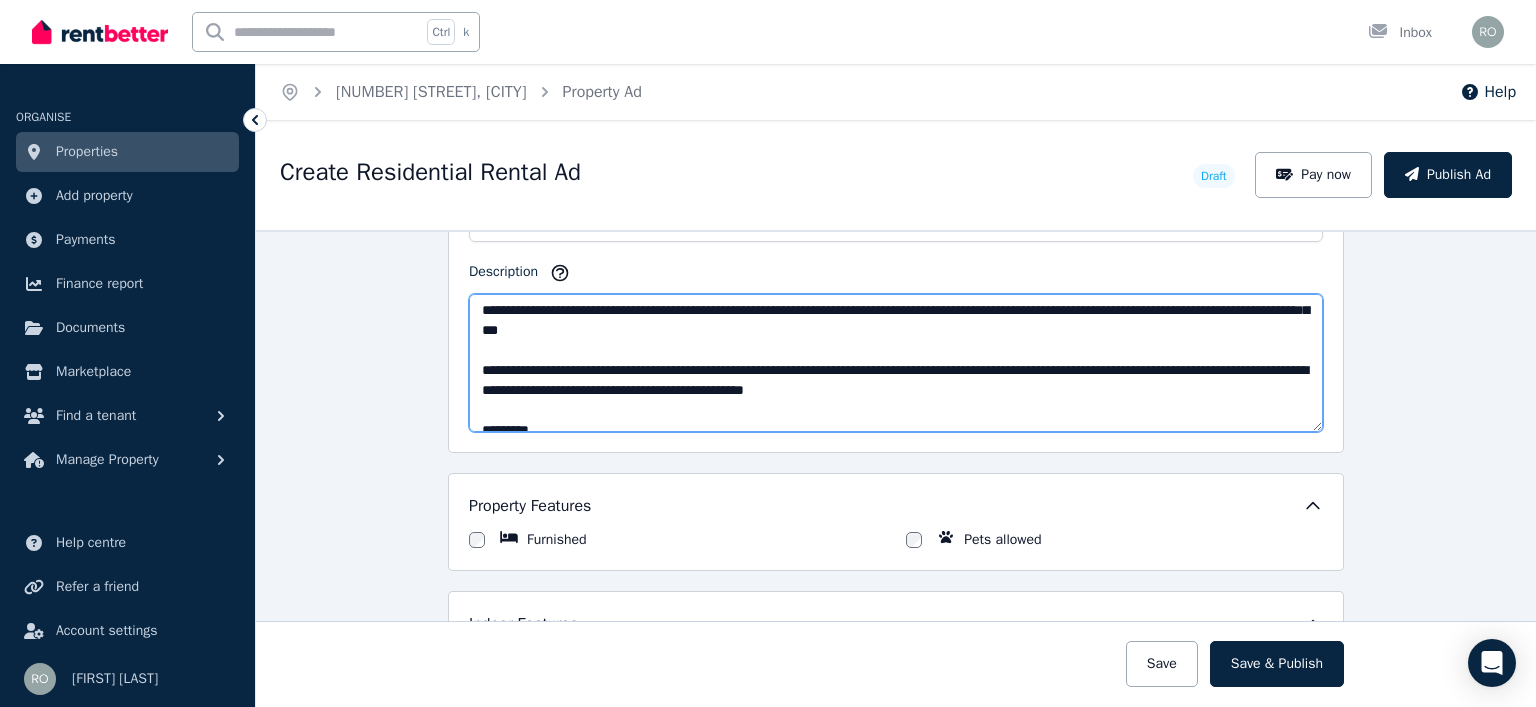 scroll, scrollTop: 137, scrollLeft: 0, axis: vertical 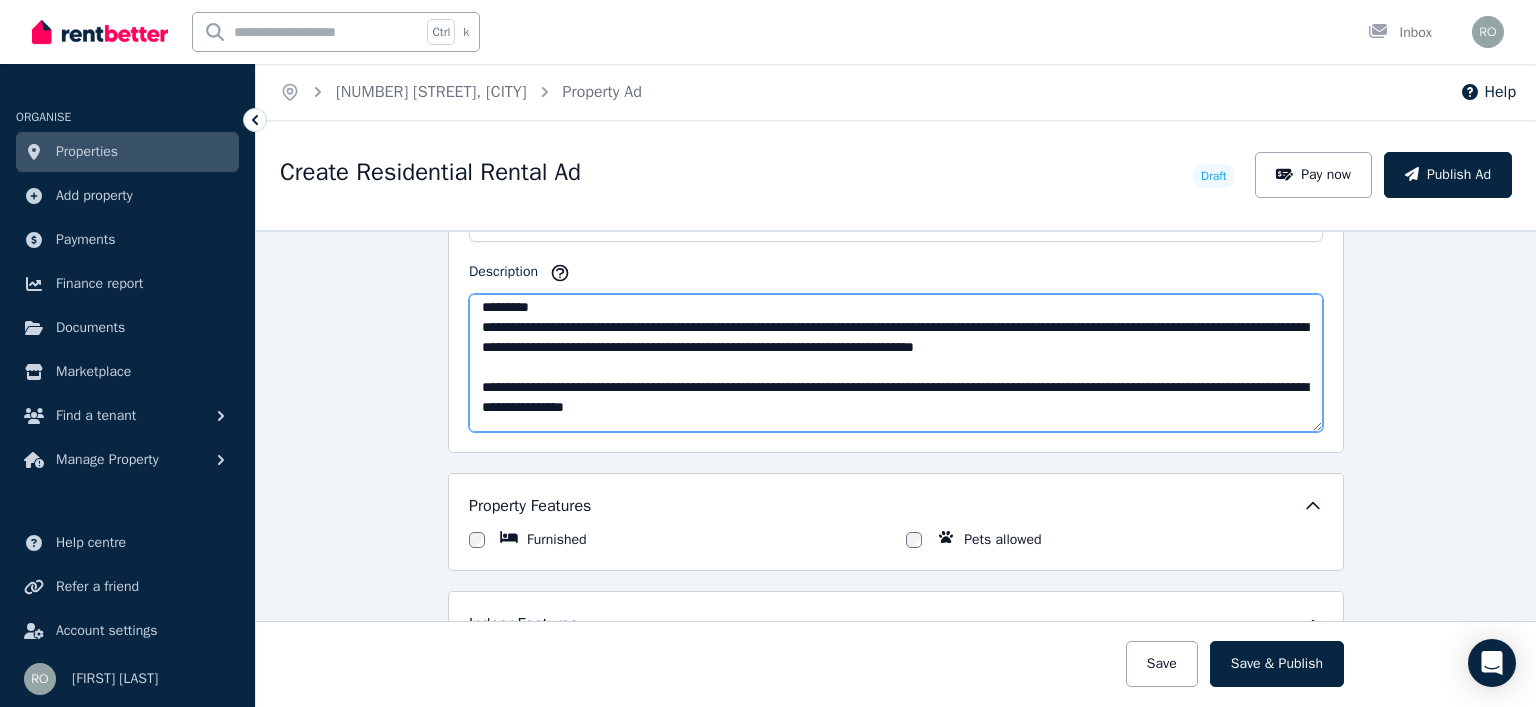 click on "Description" at bounding box center [896, 363] 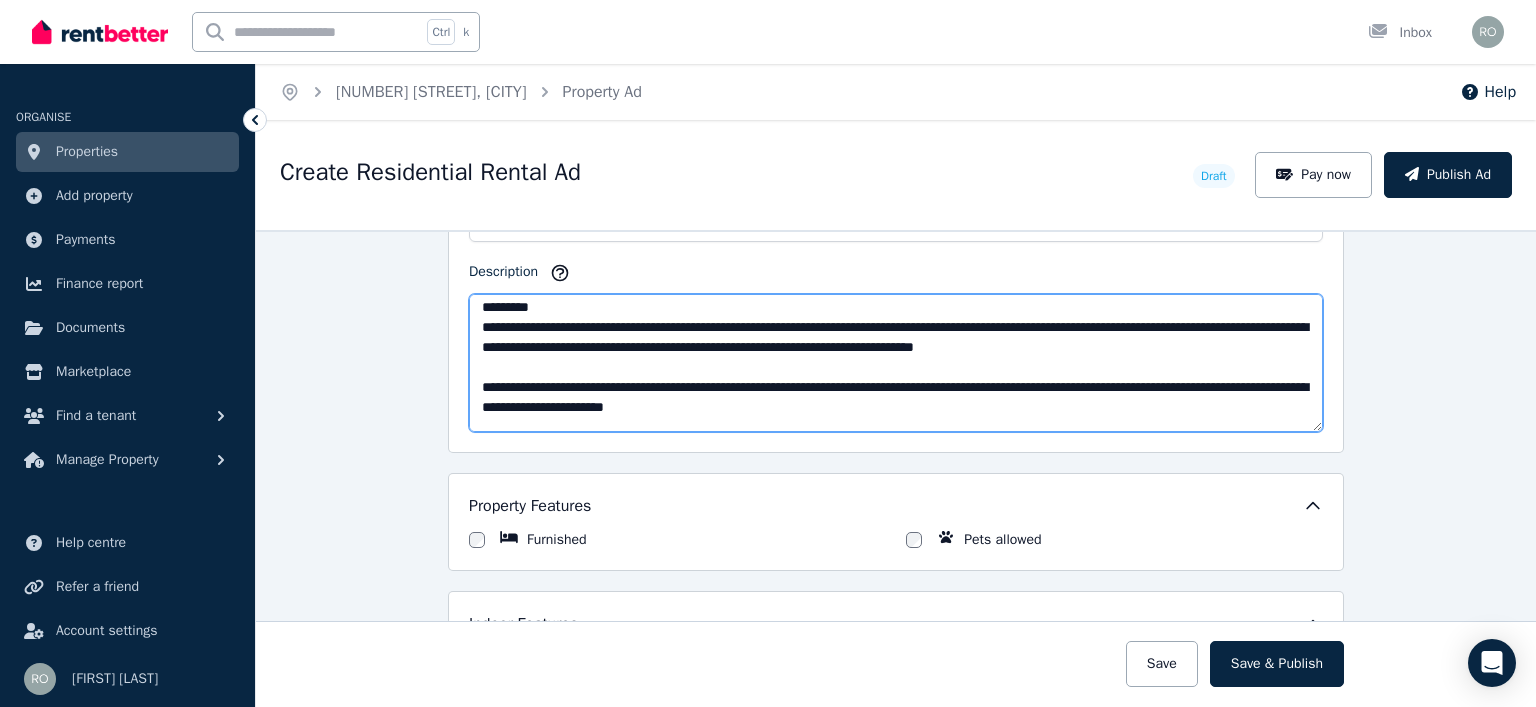 click on "Description" at bounding box center (896, 363) 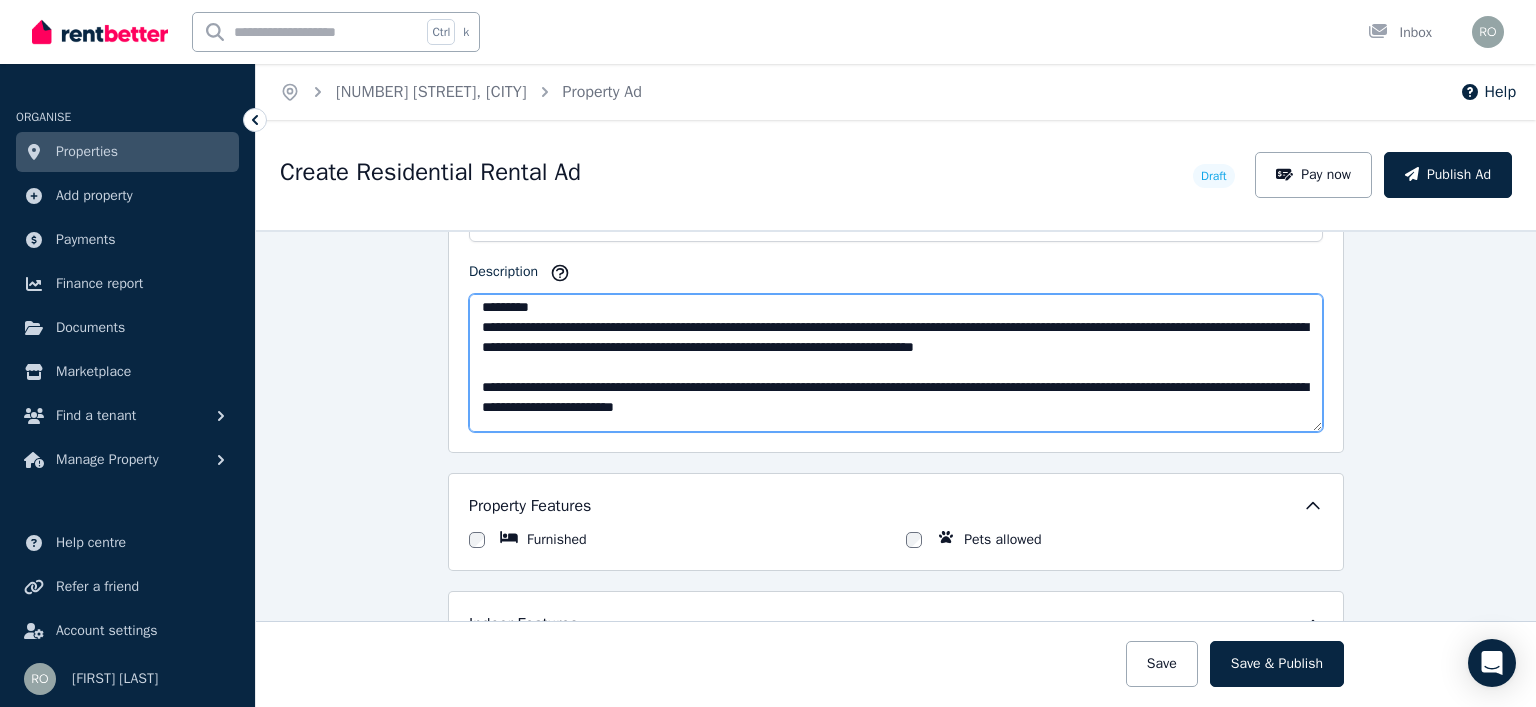 click on "Description" at bounding box center [896, 363] 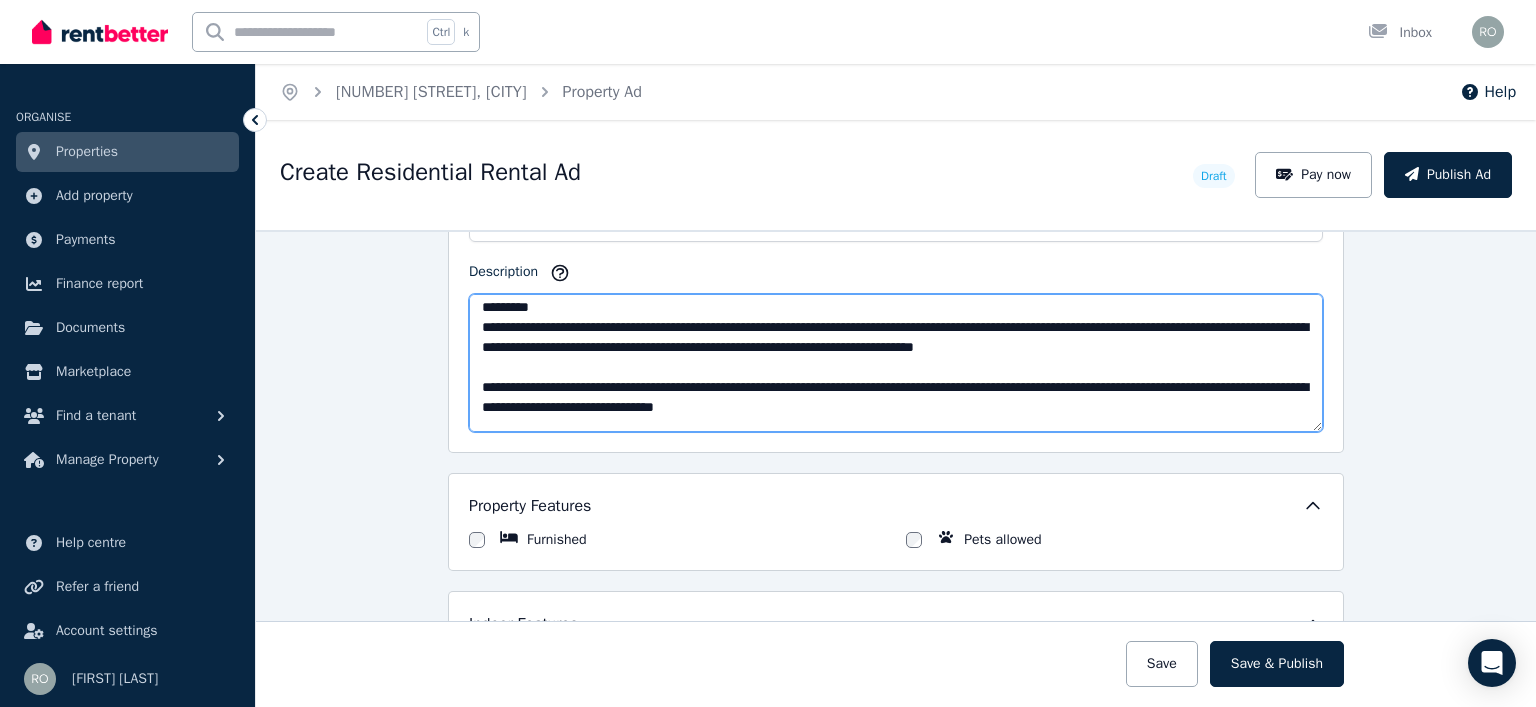 drag, startPoint x: 940, startPoint y: 376, endPoint x: 1007, endPoint y: 366, distance: 67.74216 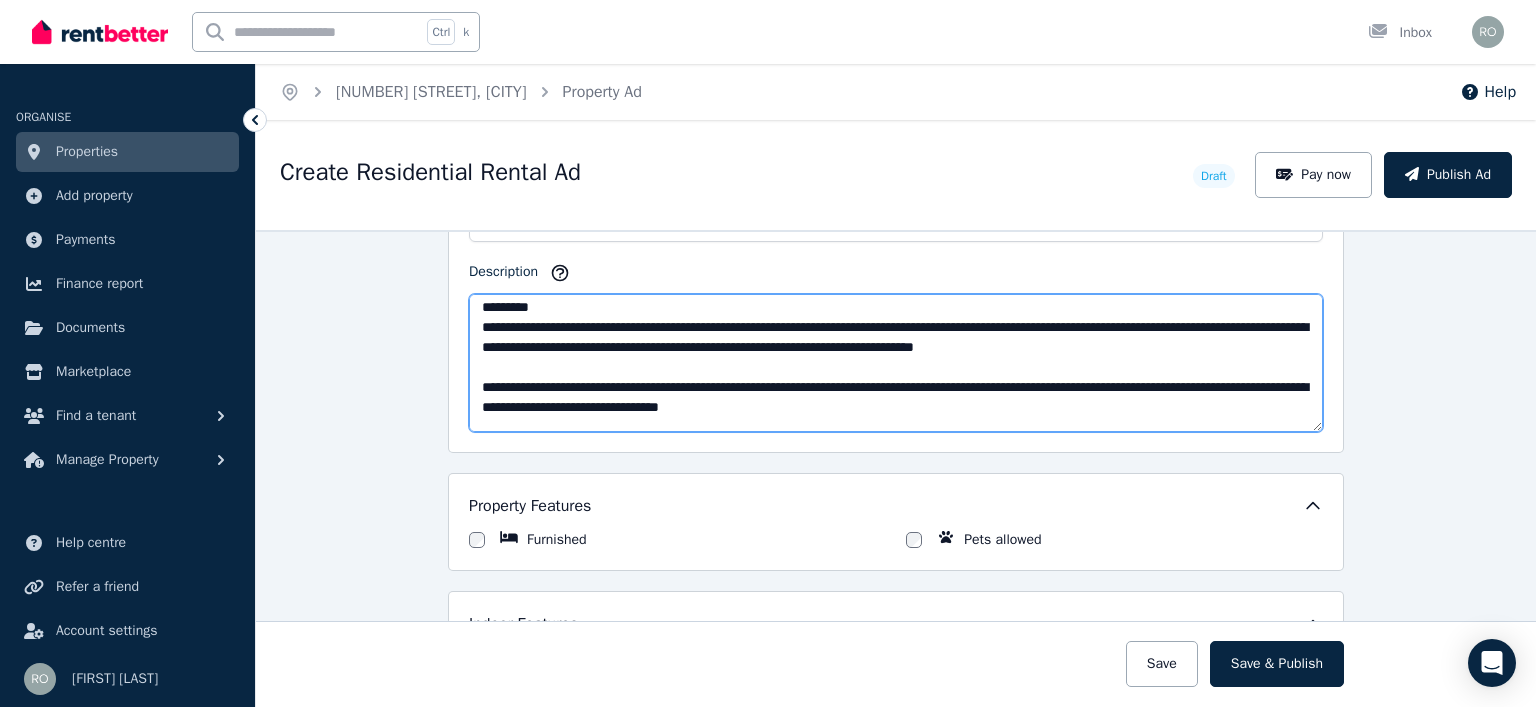 click on "Description" at bounding box center [896, 363] 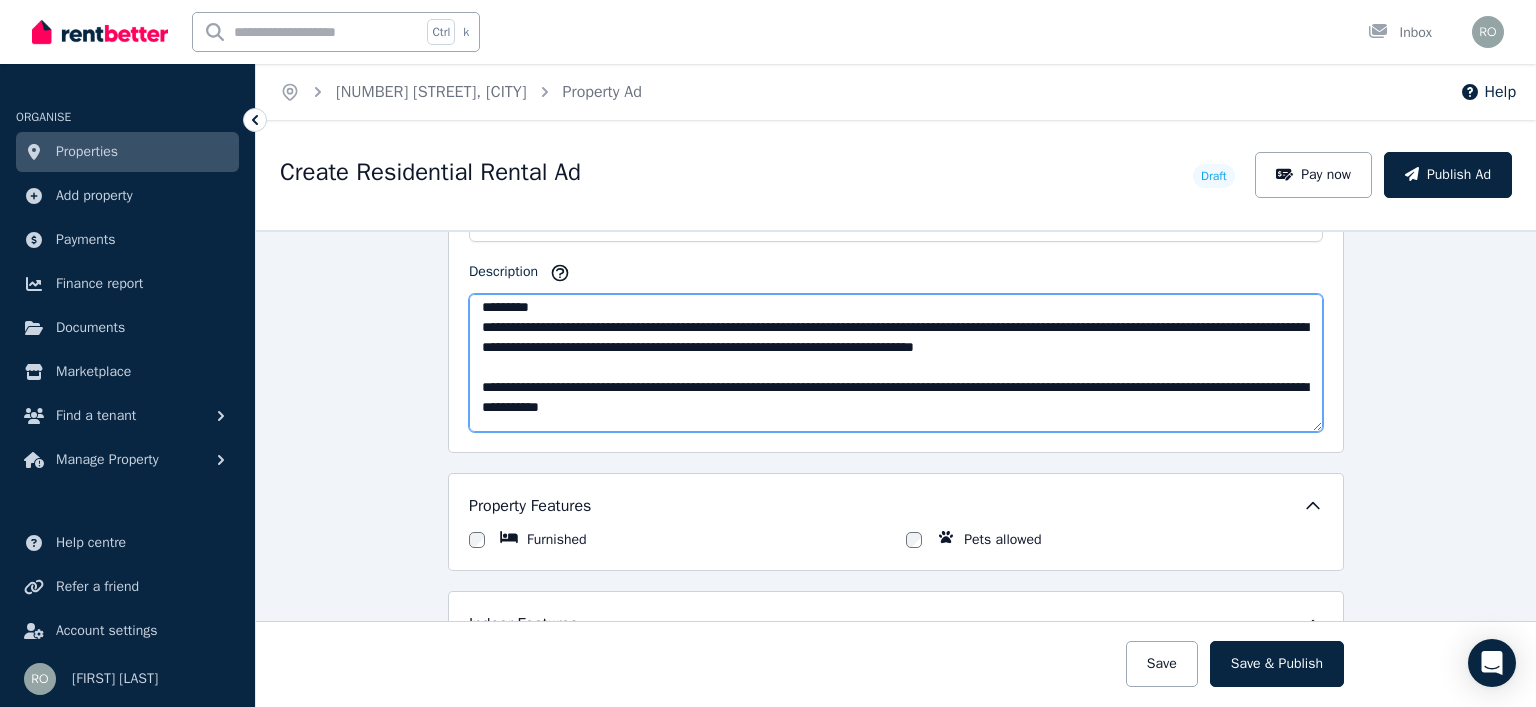 click on "Description" at bounding box center (896, 363) 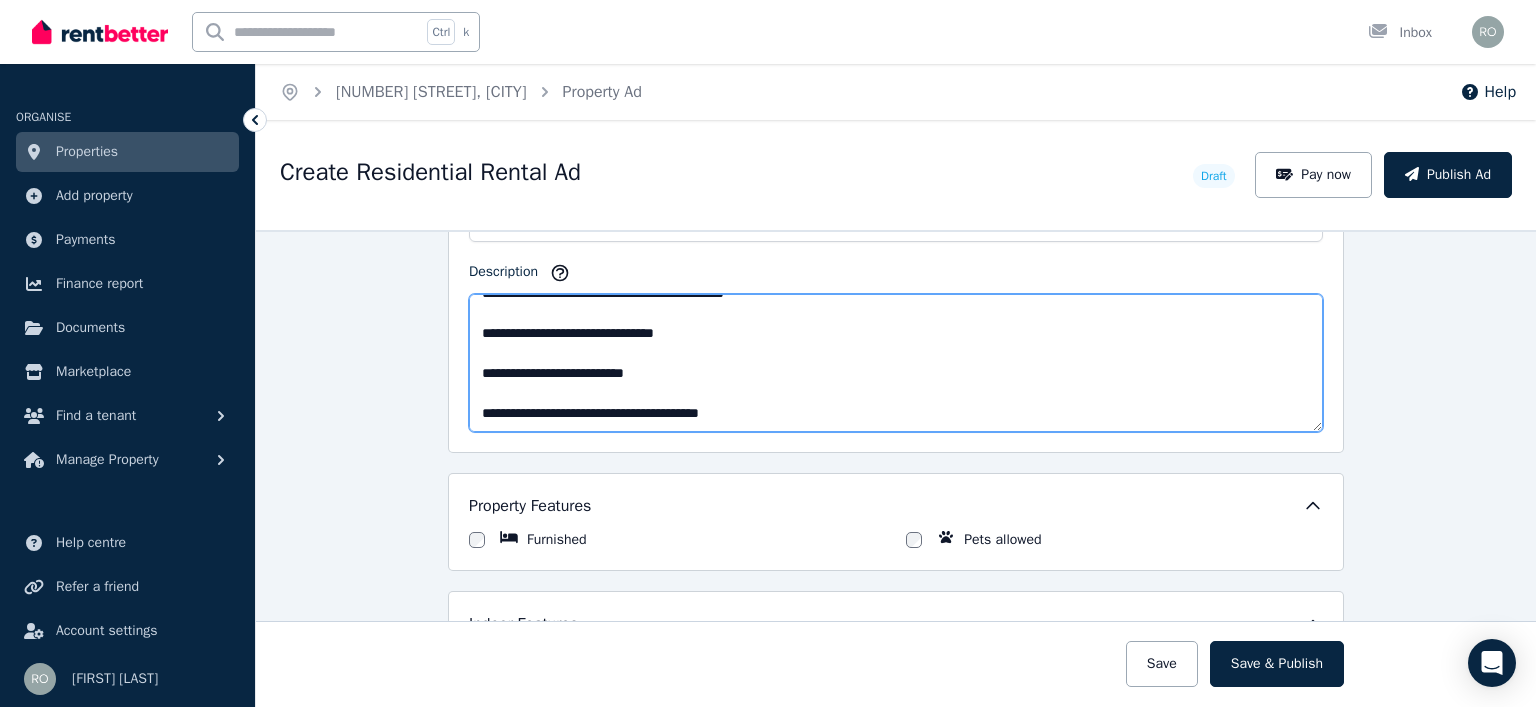 scroll, scrollTop: 640, scrollLeft: 0, axis: vertical 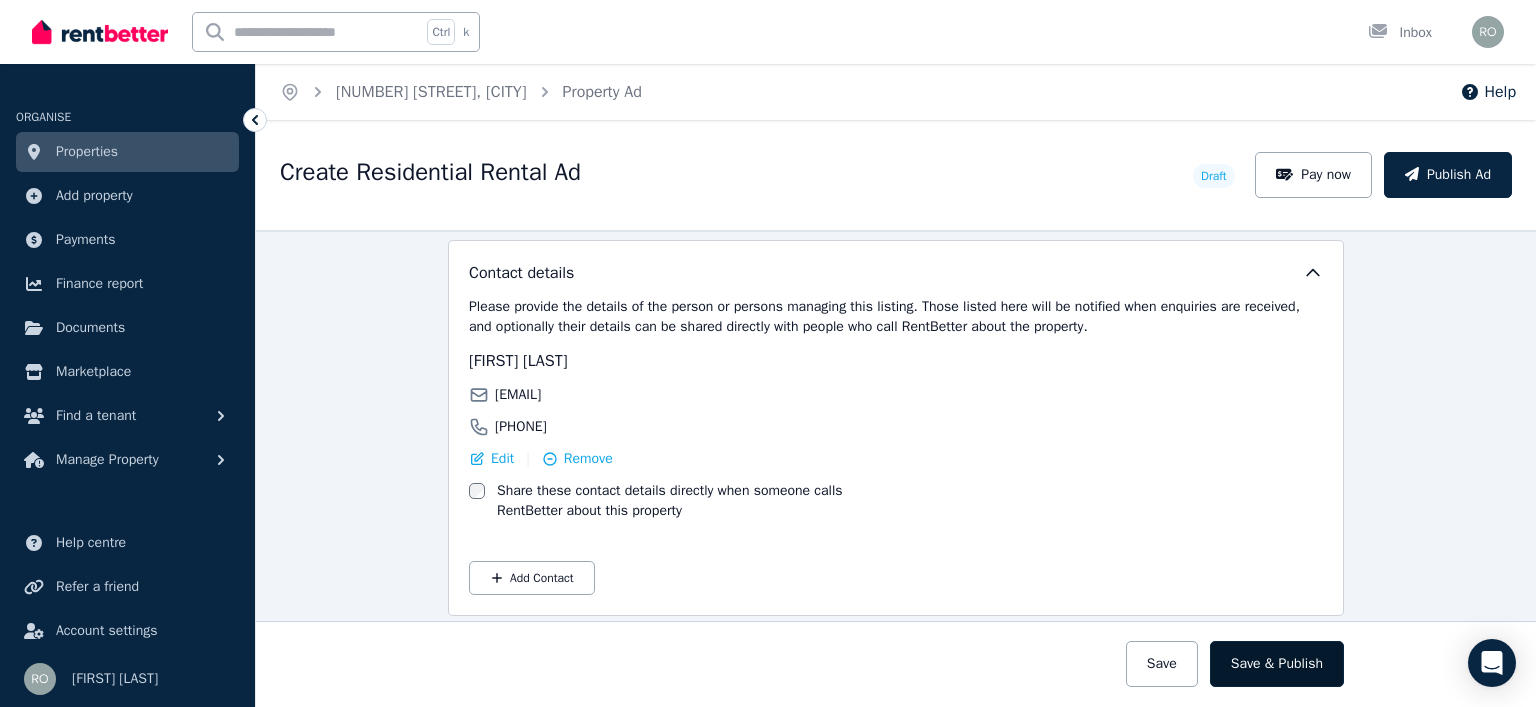 type on "**********" 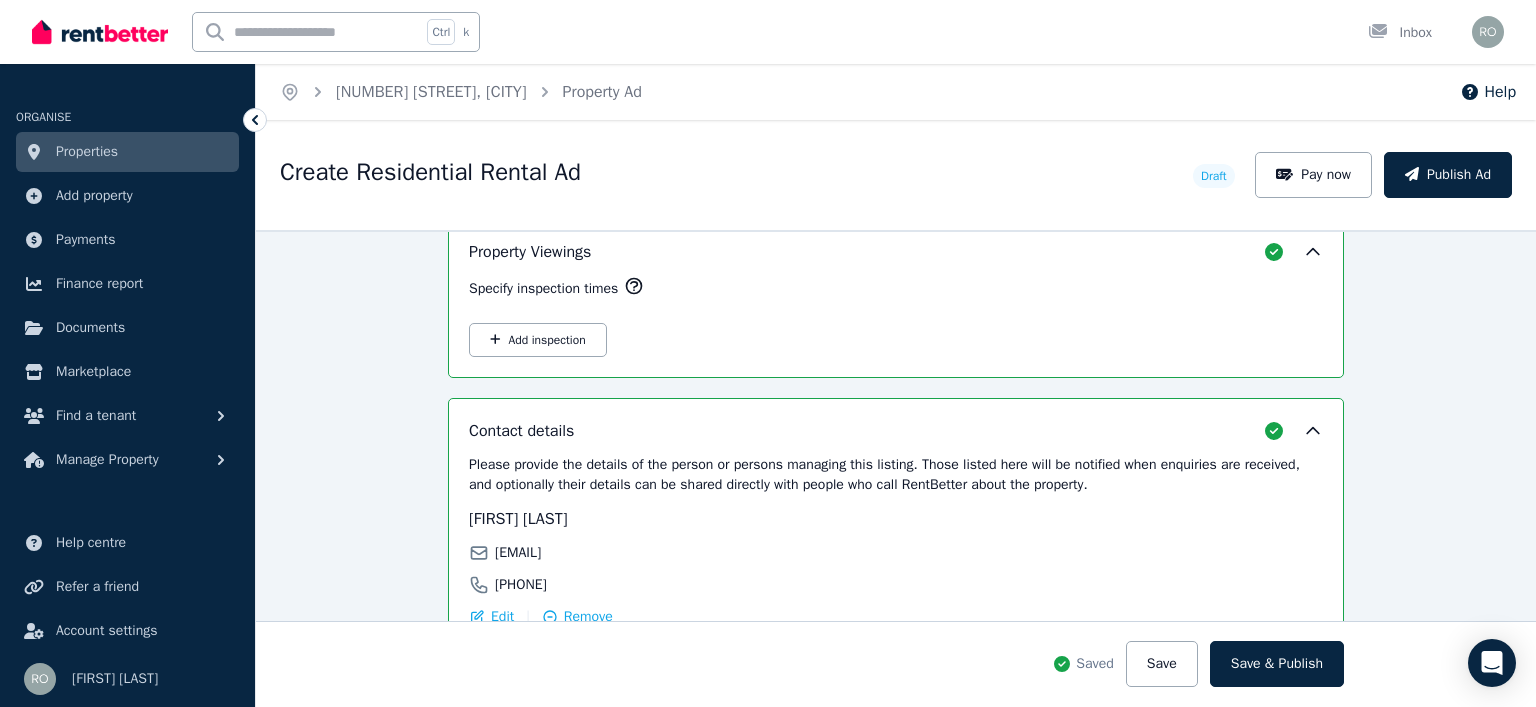 scroll, scrollTop: 3436, scrollLeft: 0, axis: vertical 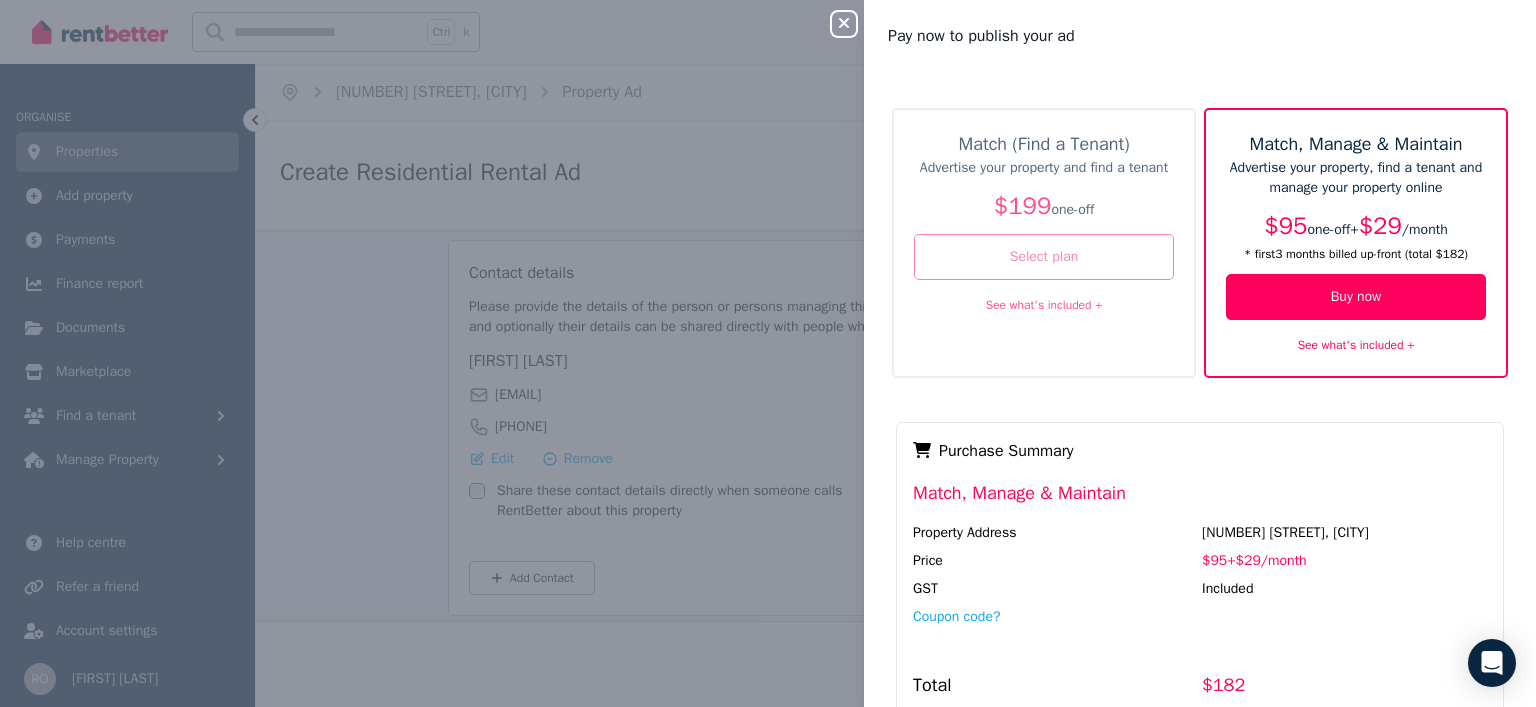 click on "Select plan" at bounding box center (1044, 257) 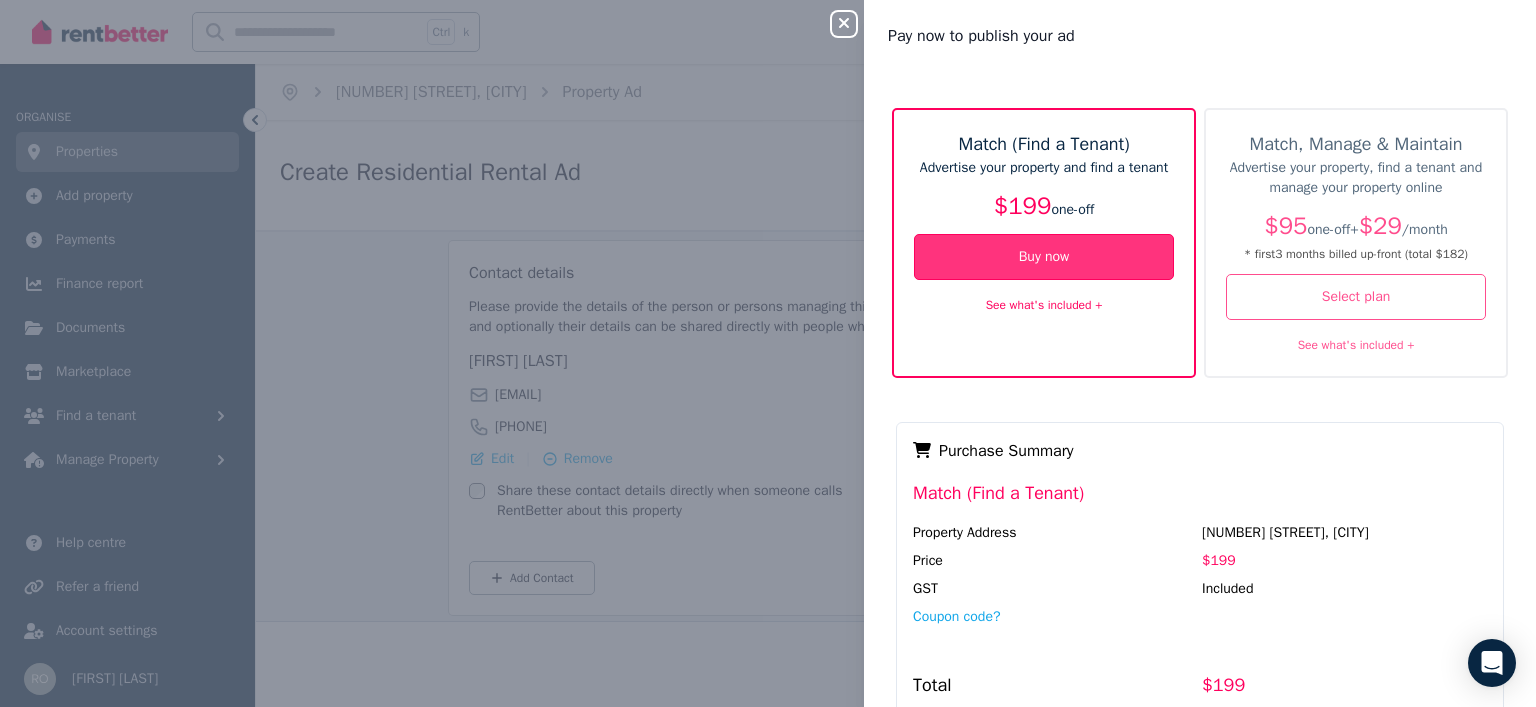 click on "Buy now" at bounding box center (1044, 257) 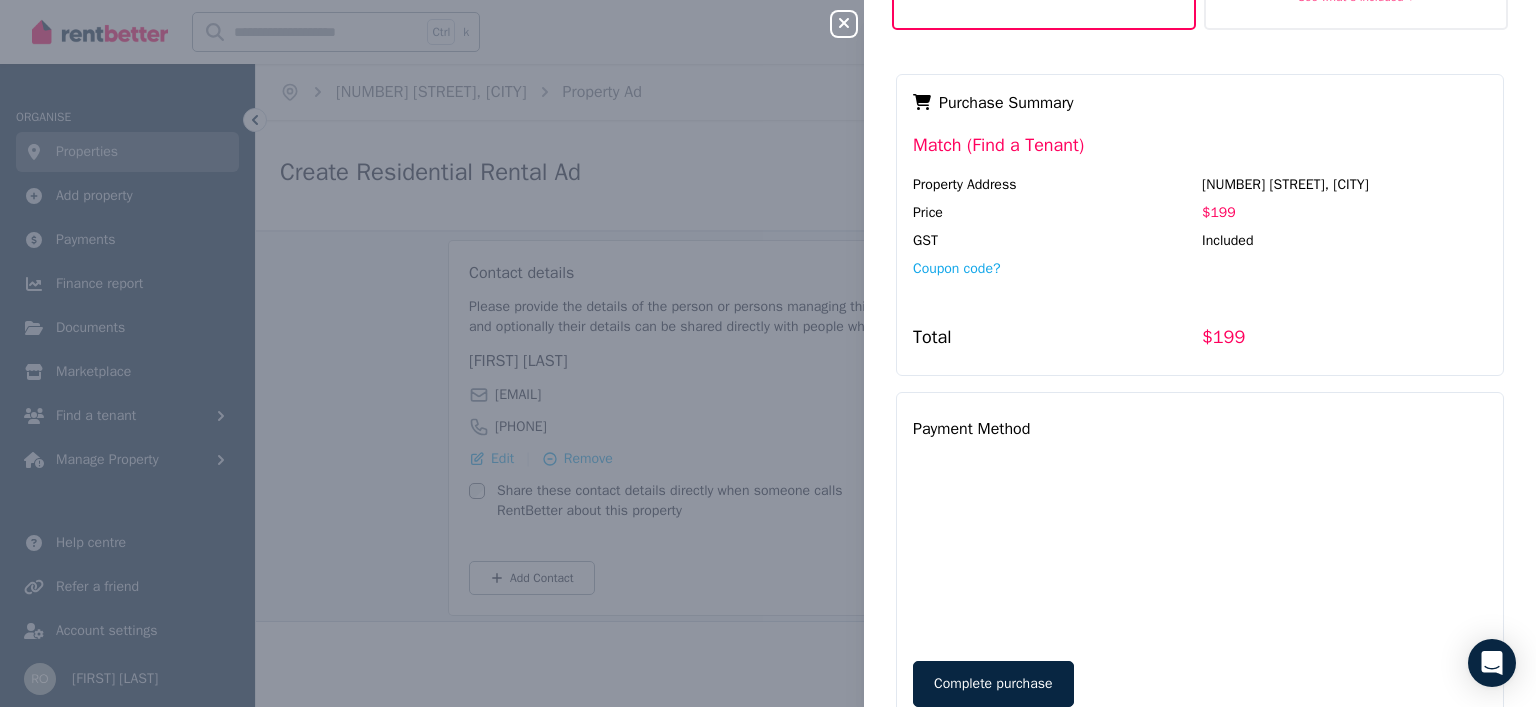scroll, scrollTop: 410, scrollLeft: 0, axis: vertical 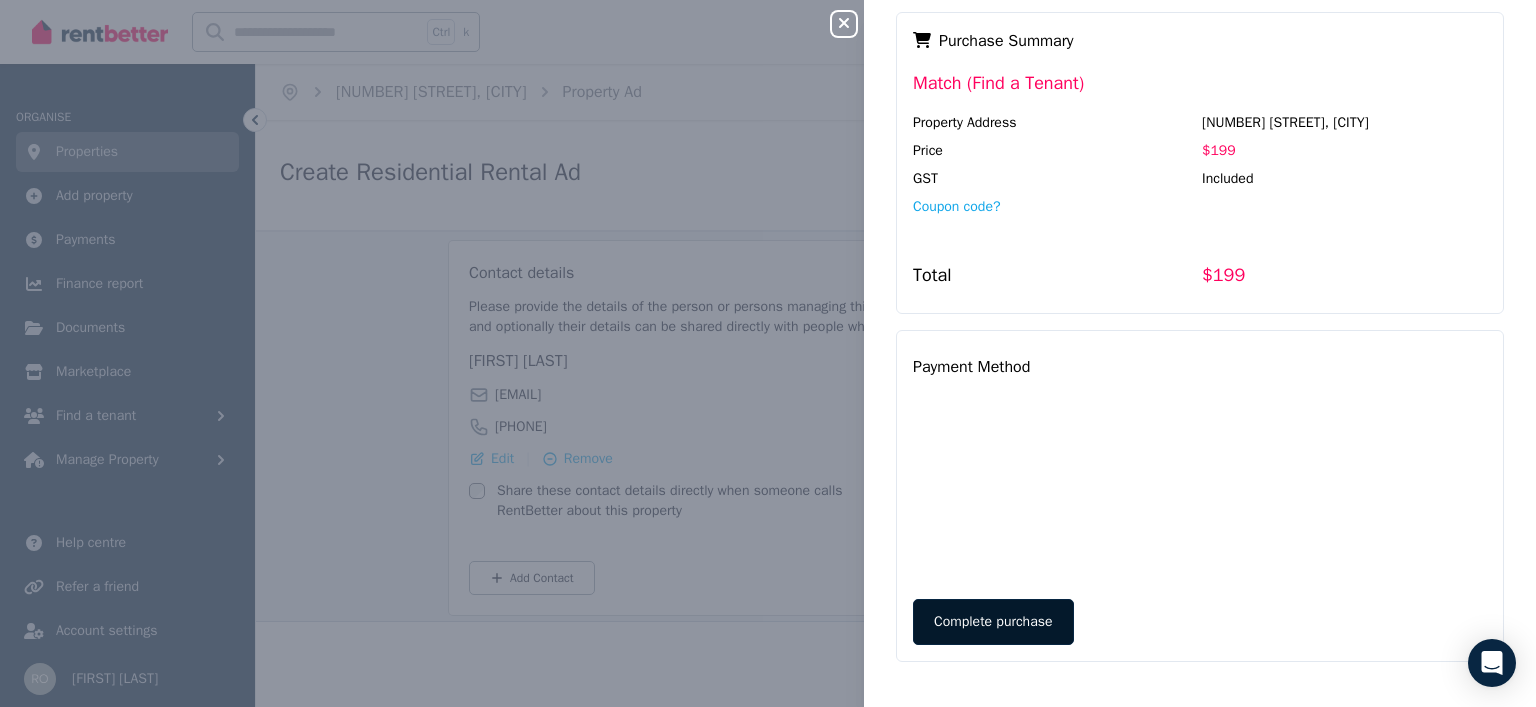 click on "Complete purchase" at bounding box center (993, 622) 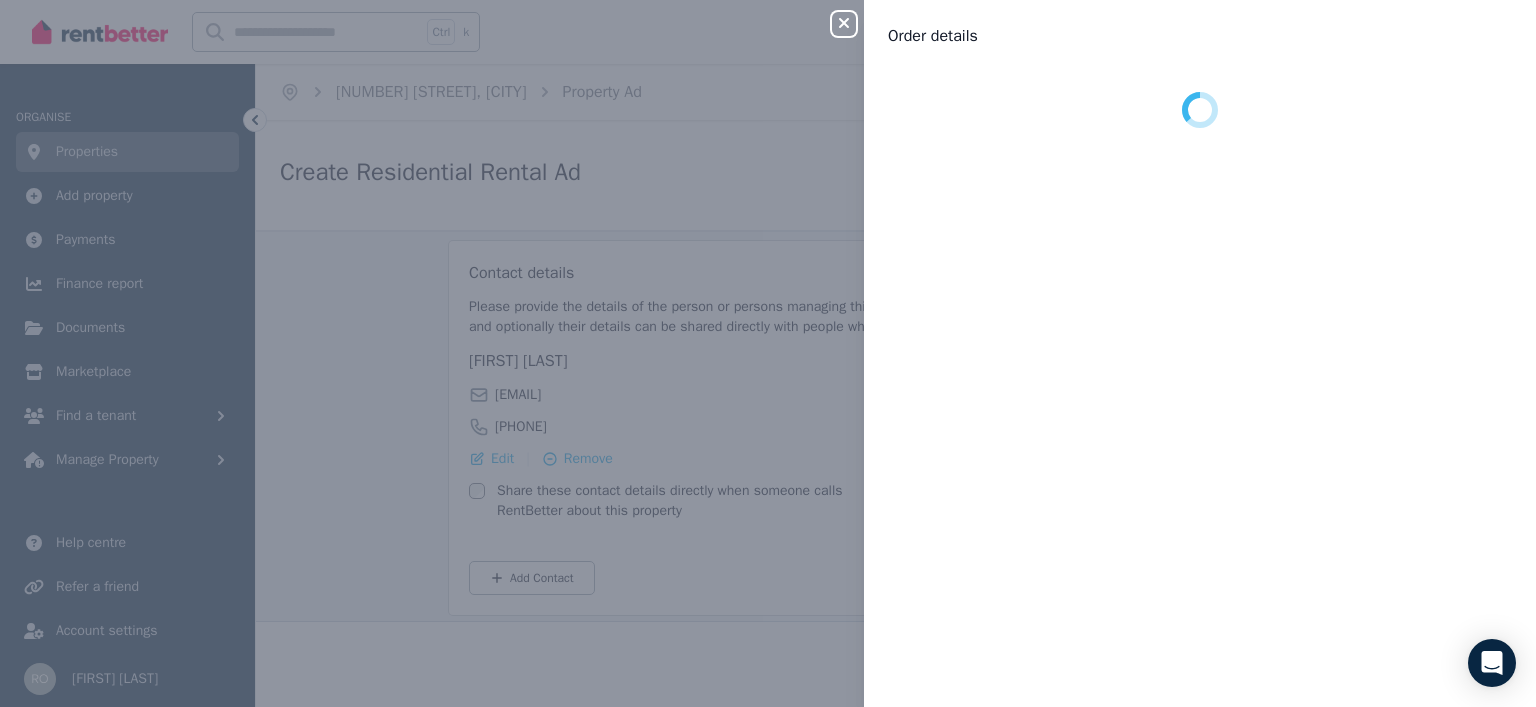 scroll, scrollTop: 0, scrollLeft: 0, axis: both 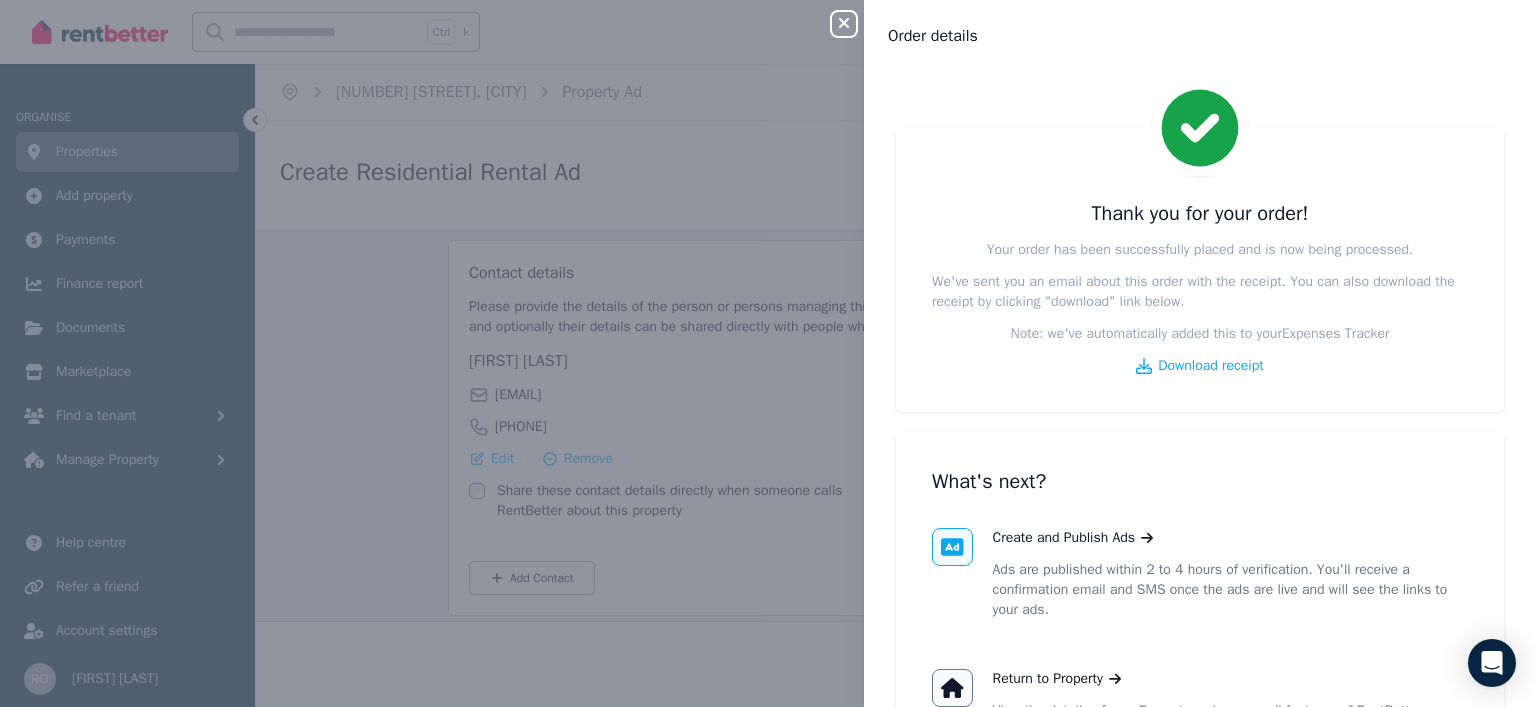 click on "Close panel Order details Thank you for your order! Your order has been successfully placed and is now being processed. We've sent you an email about this order with the receipt. You can also download the receipt by clicking "download" link below. Note: we've automatically added this to your  Expenses   Tracker Download receipt What's next? Create and Publish Ads Ads are published within 2 to 4 hours of verification. You'll receive a confirmation email and SMS once the ads are live and will see the links to your ads. Return to Property View the details of your Property and access all features of RentBetter." at bounding box center [768, 353] 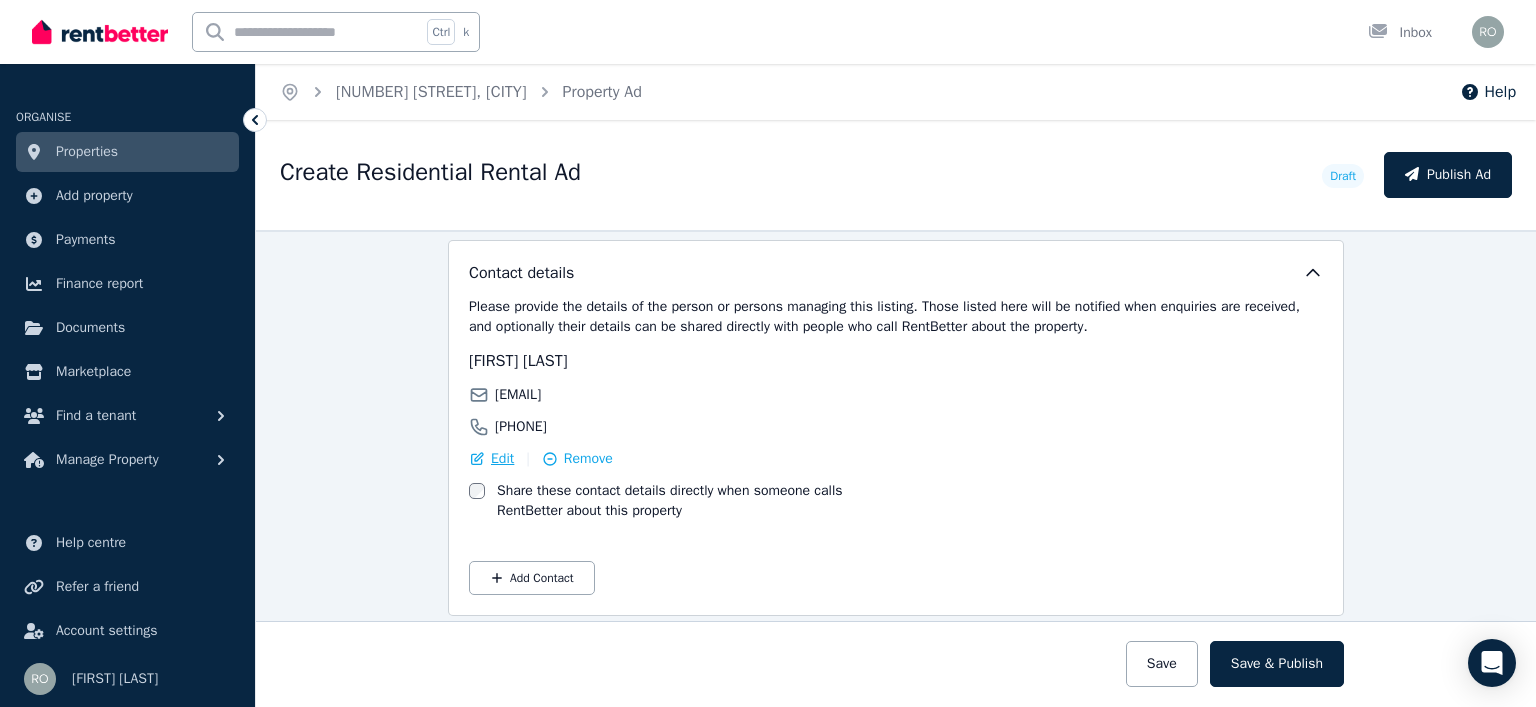 click on "Edit" at bounding box center [502, 459] 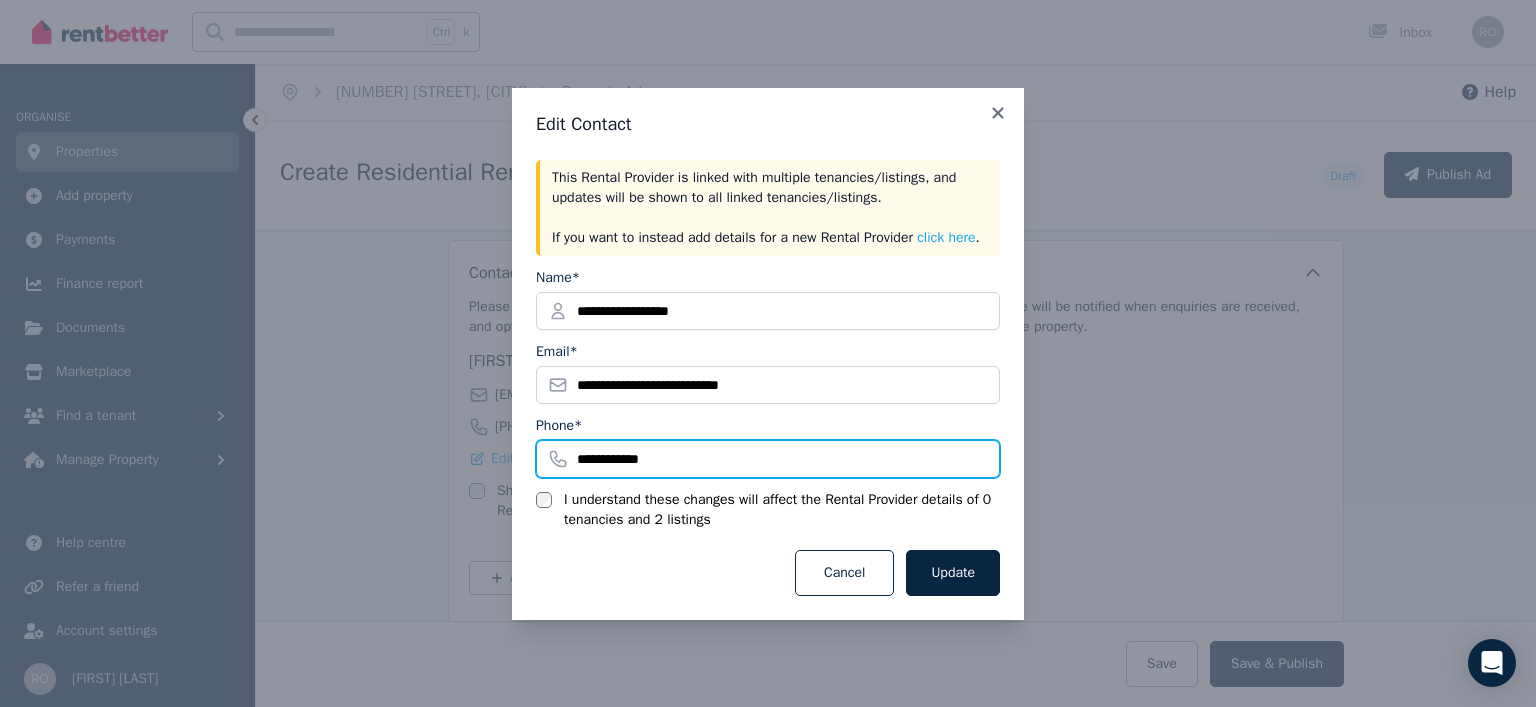 drag, startPoint x: 680, startPoint y: 456, endPoint x: 607, endPoint y: 460, distance: 73.109505 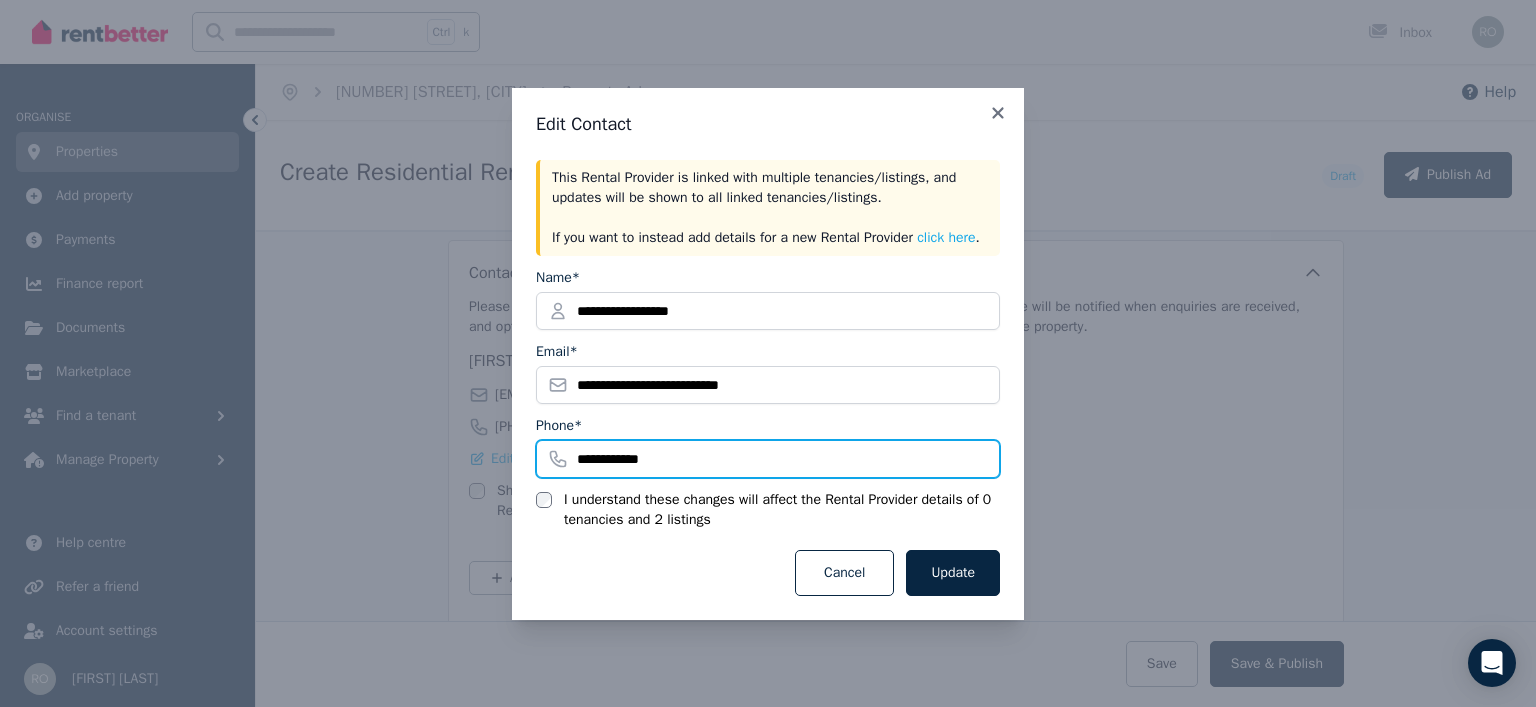 click on "**********" at bounding box center (768, 459) 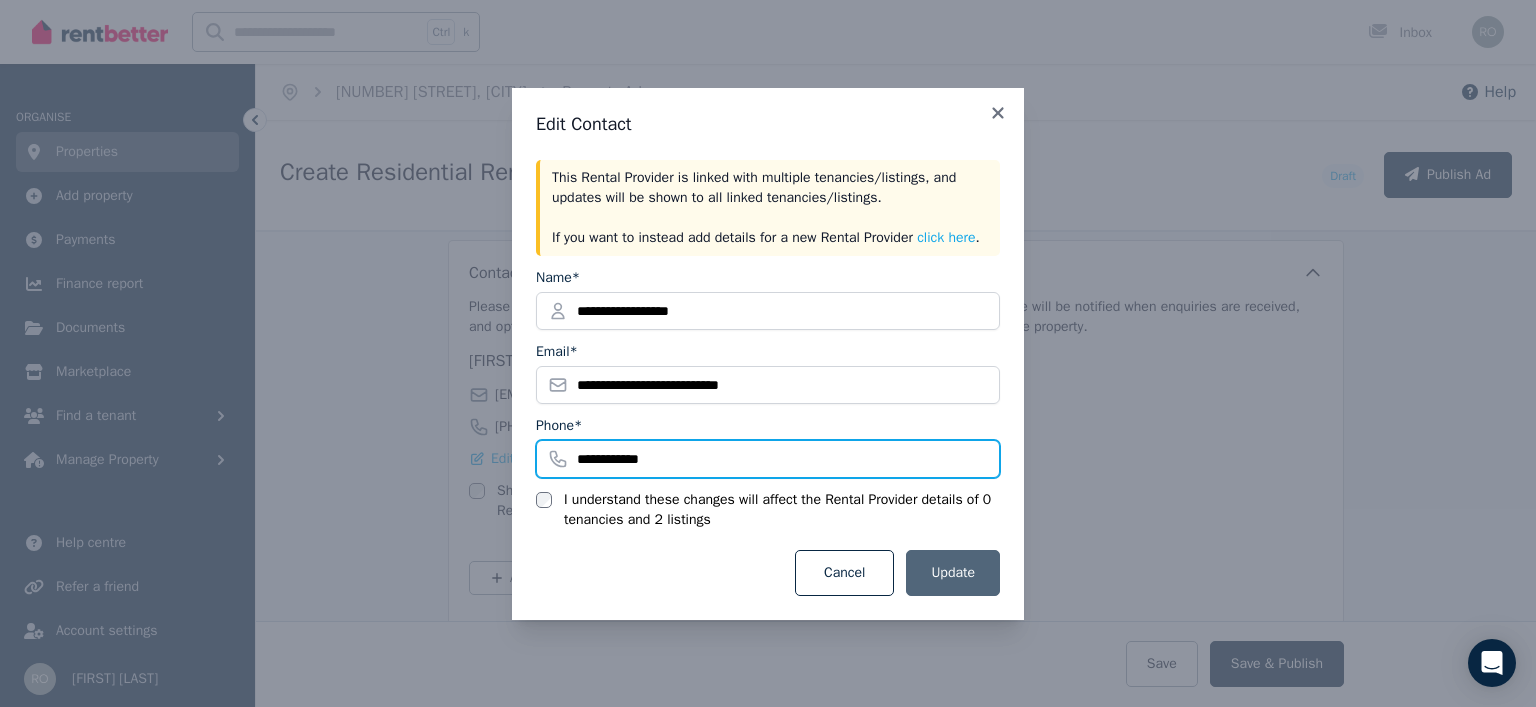 type on "**********" 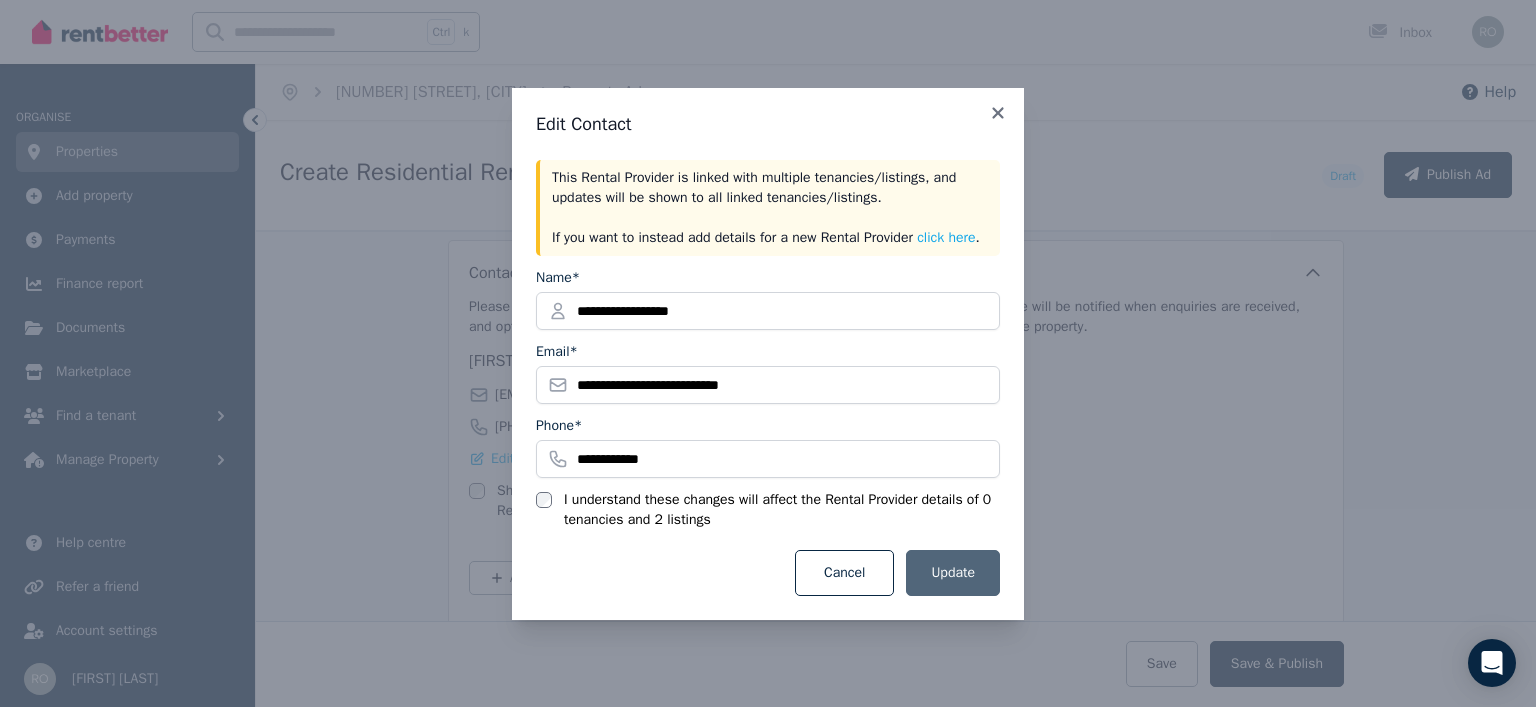 click on "Update" at bounding box center (953, 573) 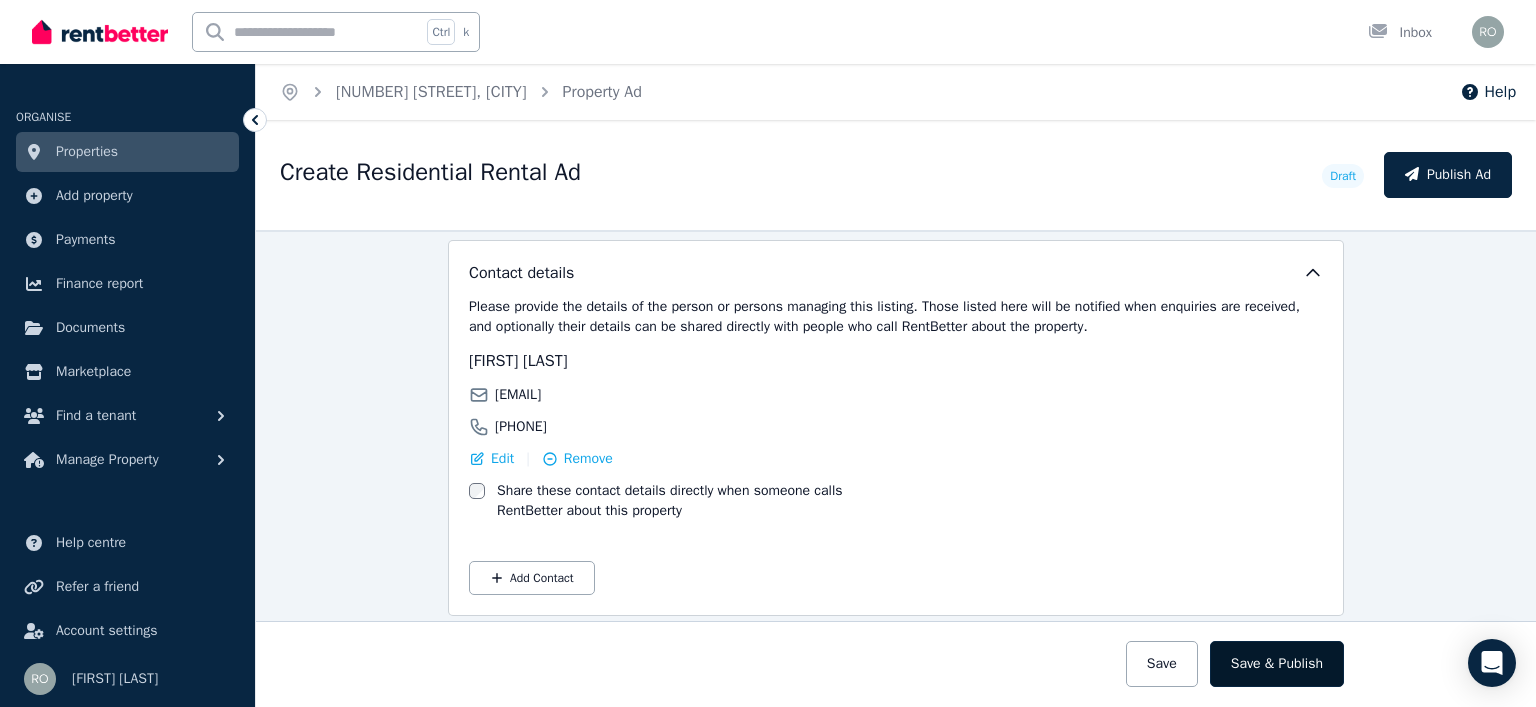 click on "Save & Publish" at bounding box center (1277, 664) 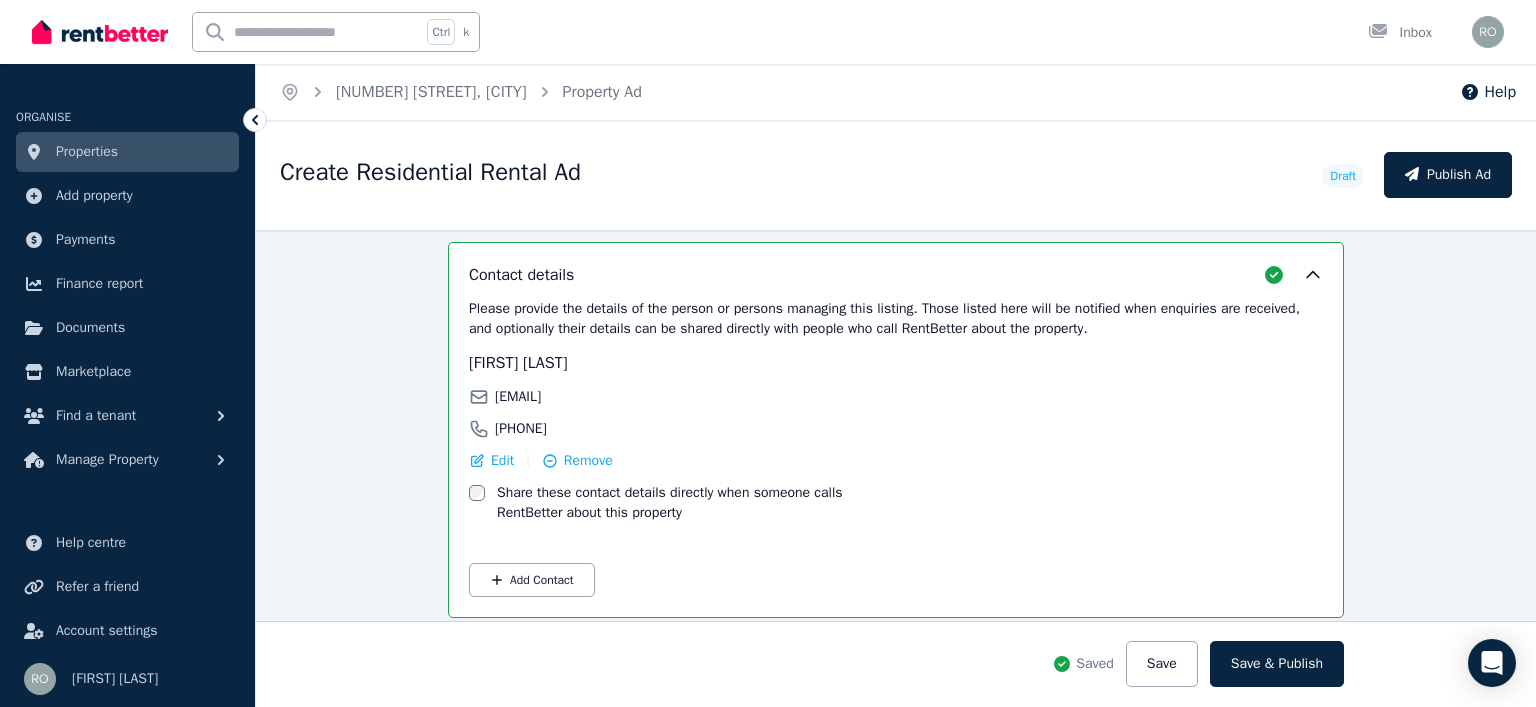 scroll, scrollTop: 3436, scrollLeft: 0, axis: vertical 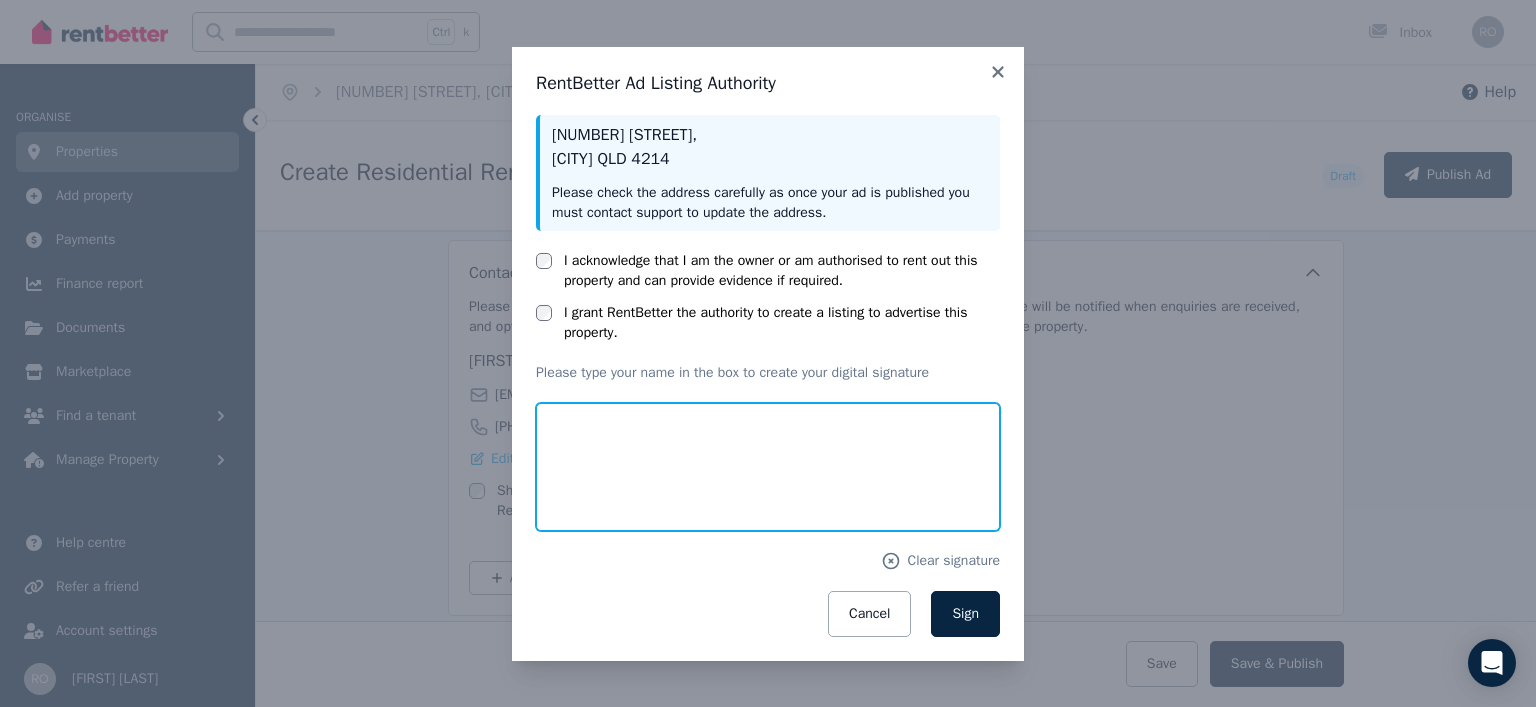 click at bounding box center [768, 467] 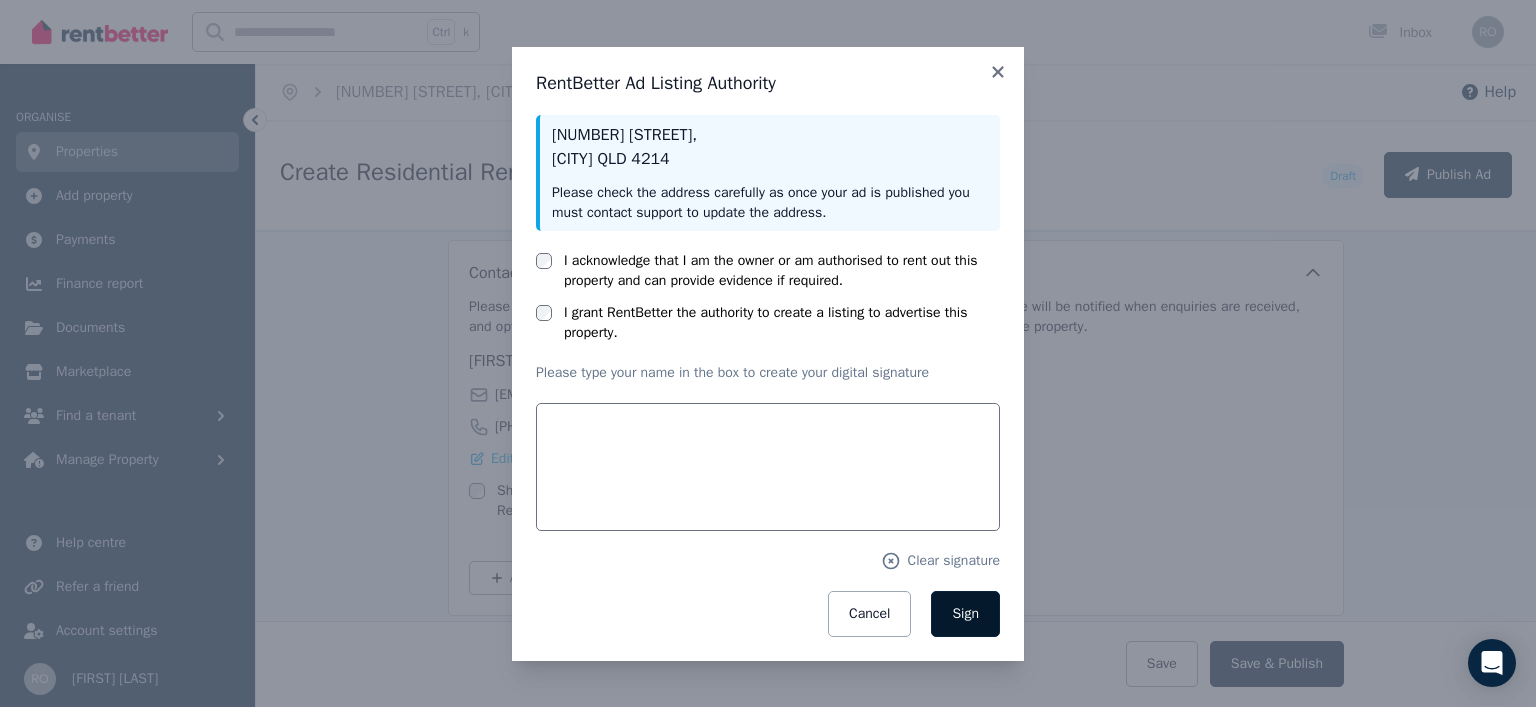 click on "Sign" at bounding box center [965, 614] 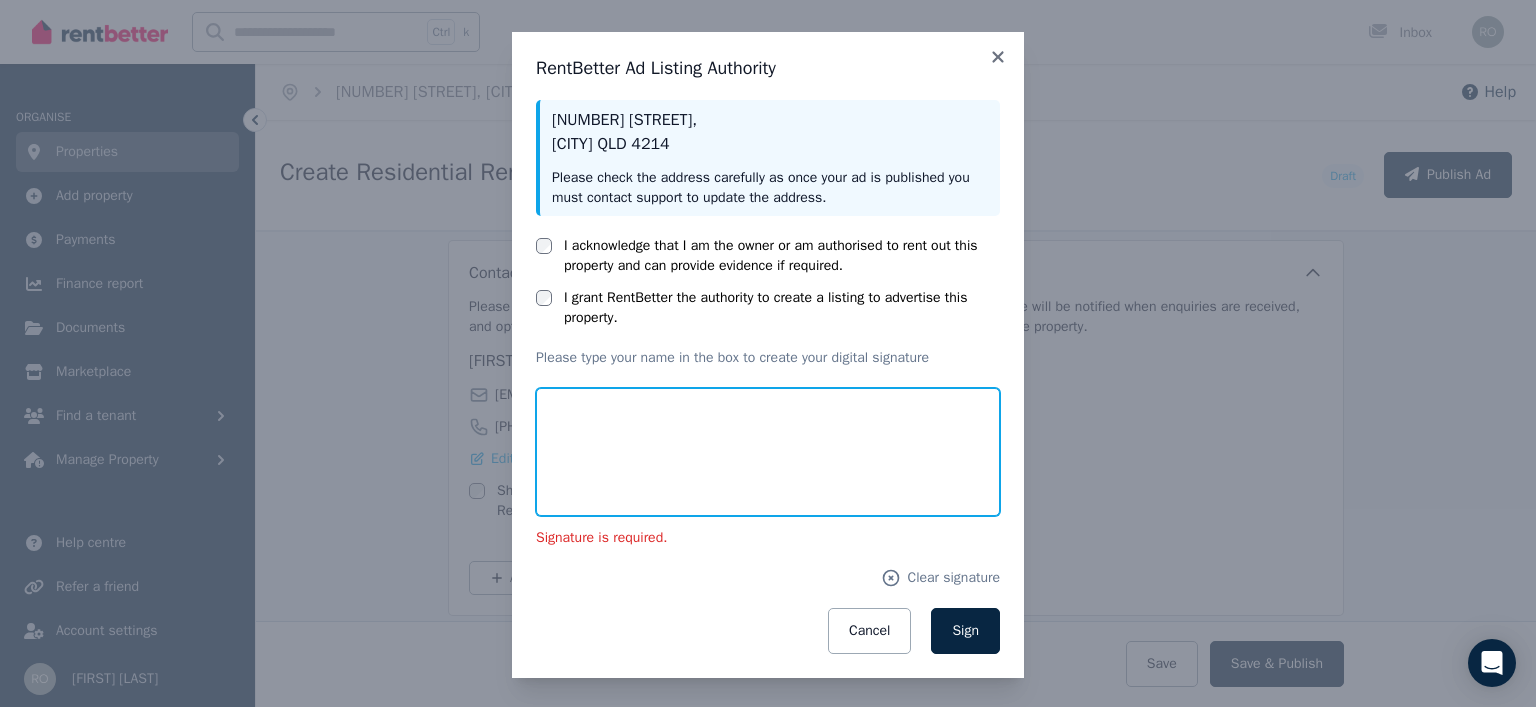 click at bounding box center (768, 452) 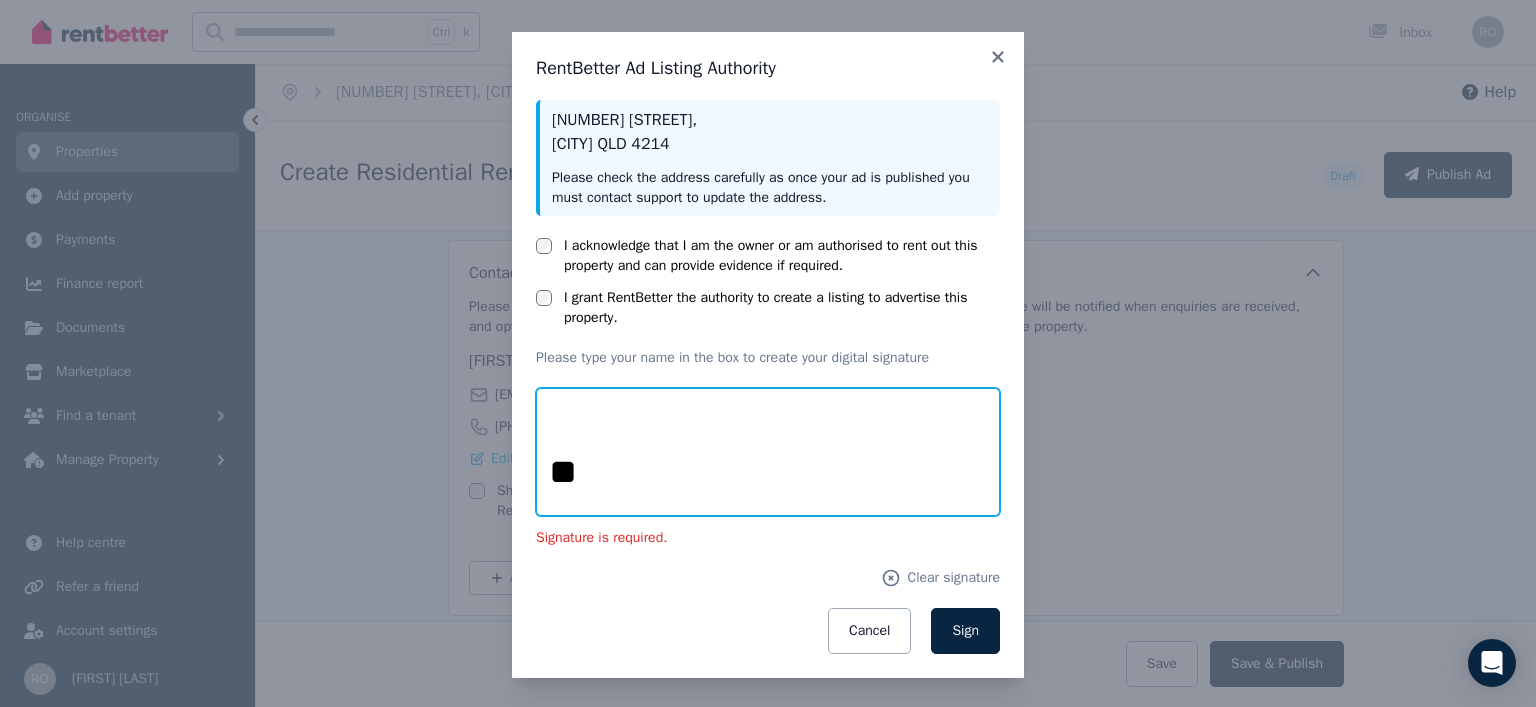 type on "*" 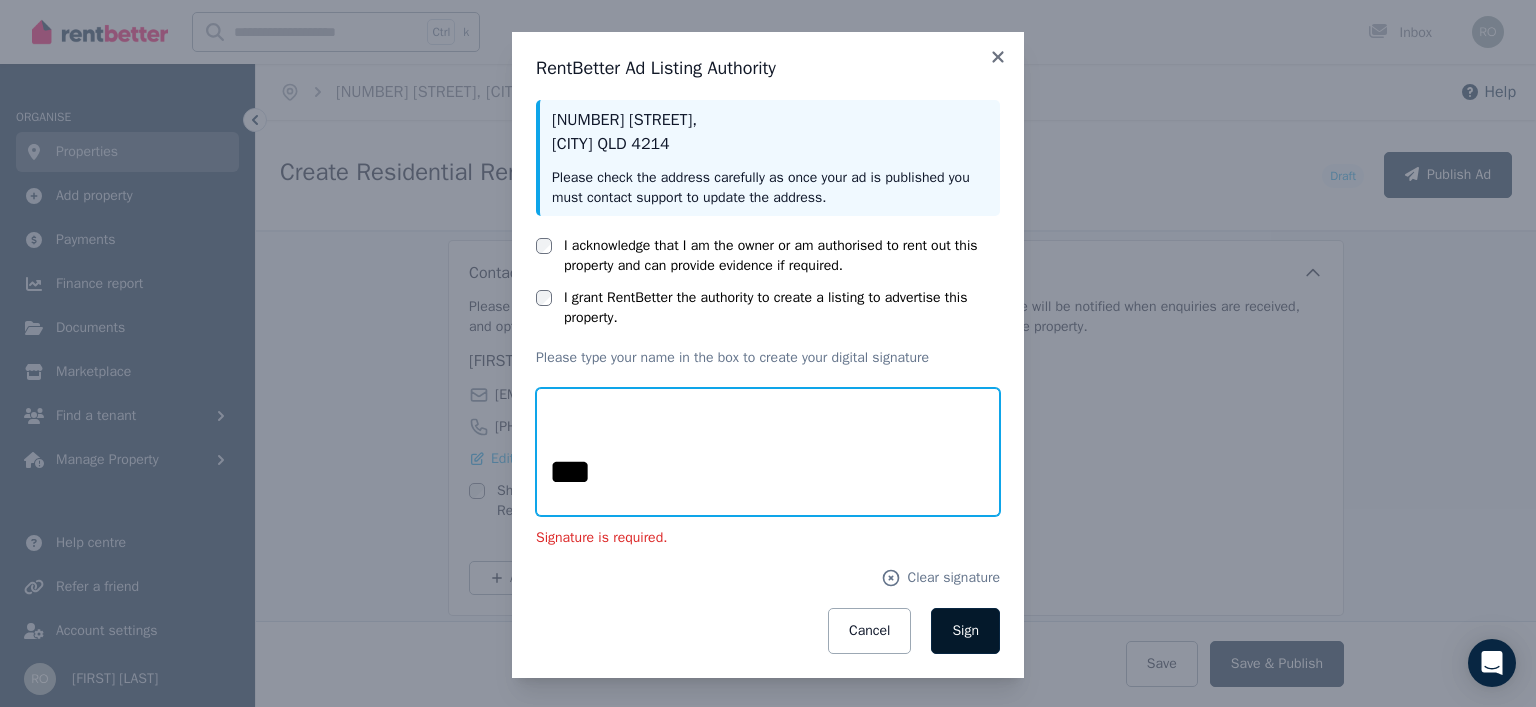 type on "***" 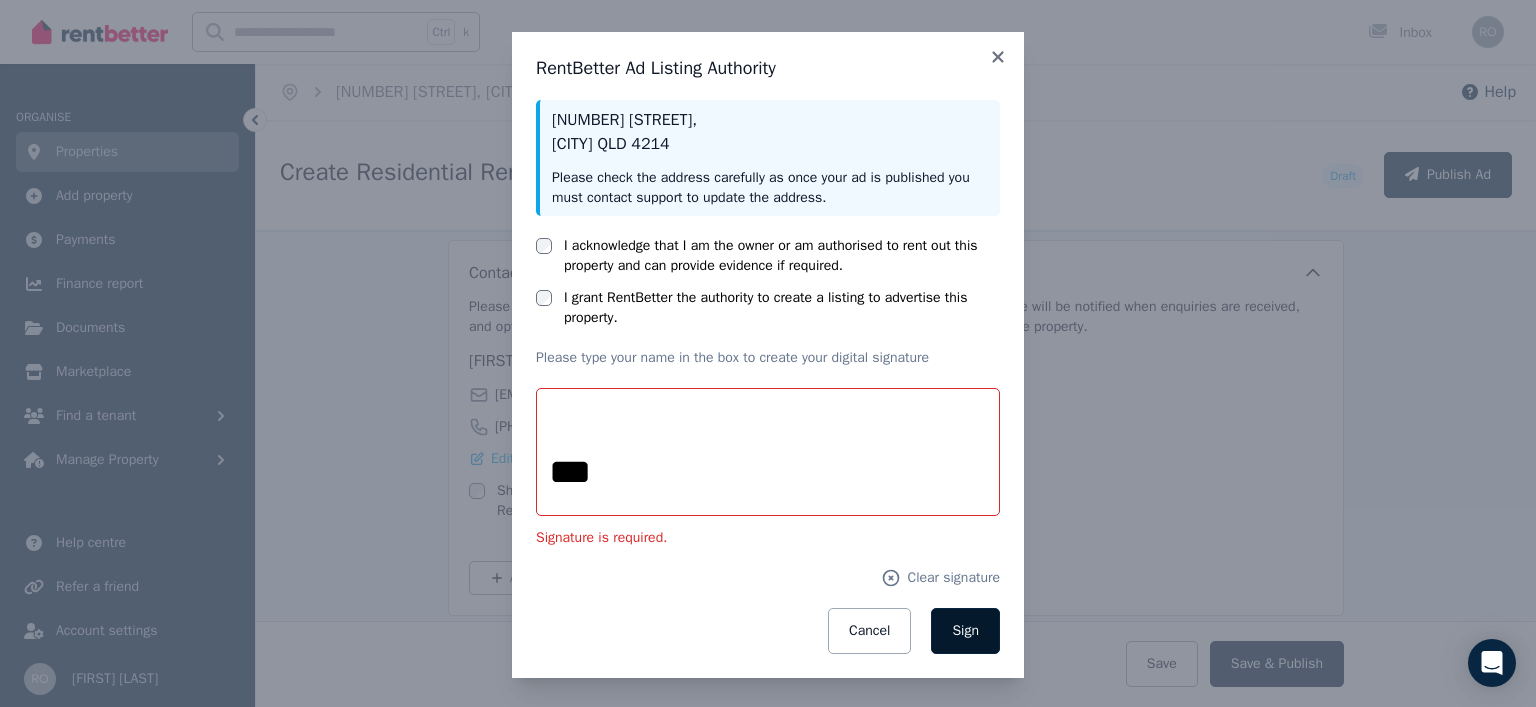 click on "Sign" at bounding box center (965, 630) 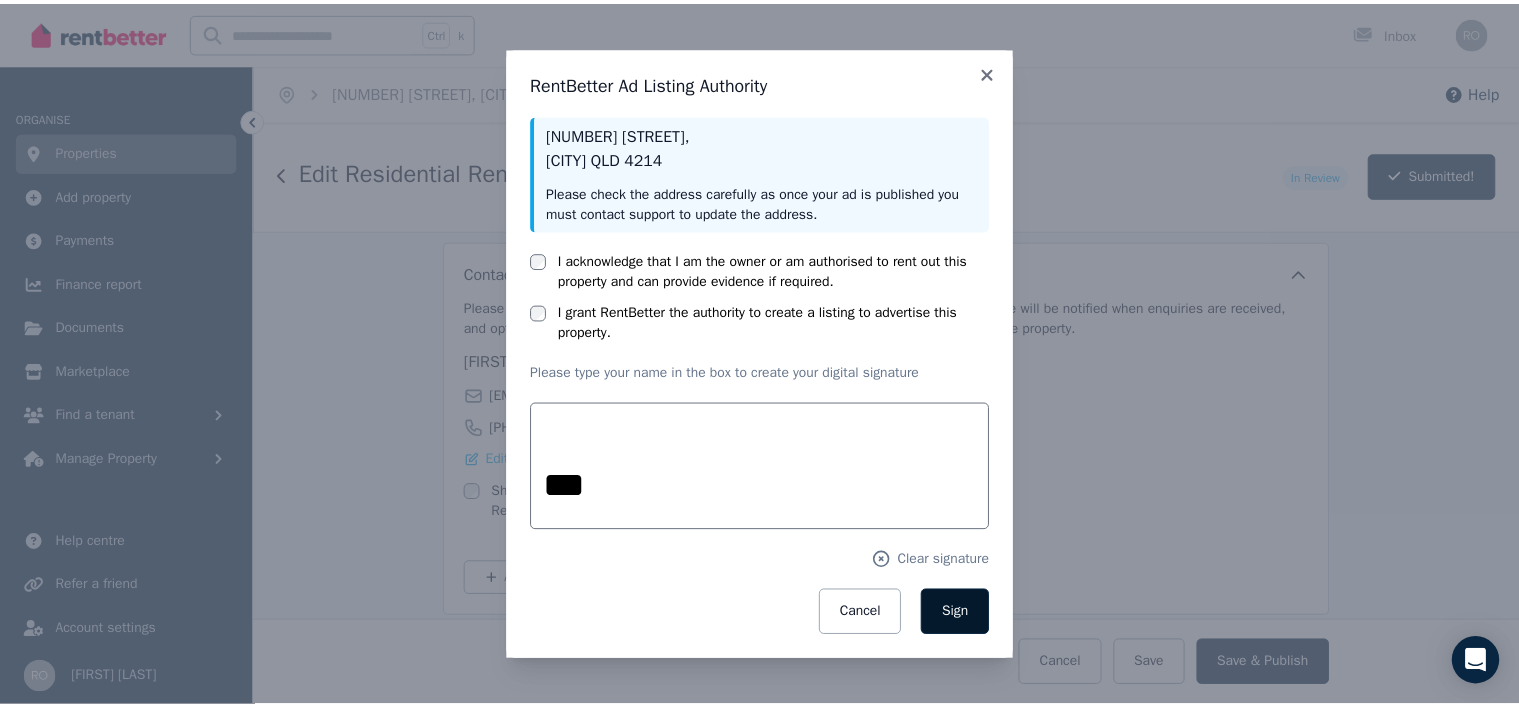 scroll, scrollTop: 3436, scrollLeft: 0, axis: vertical 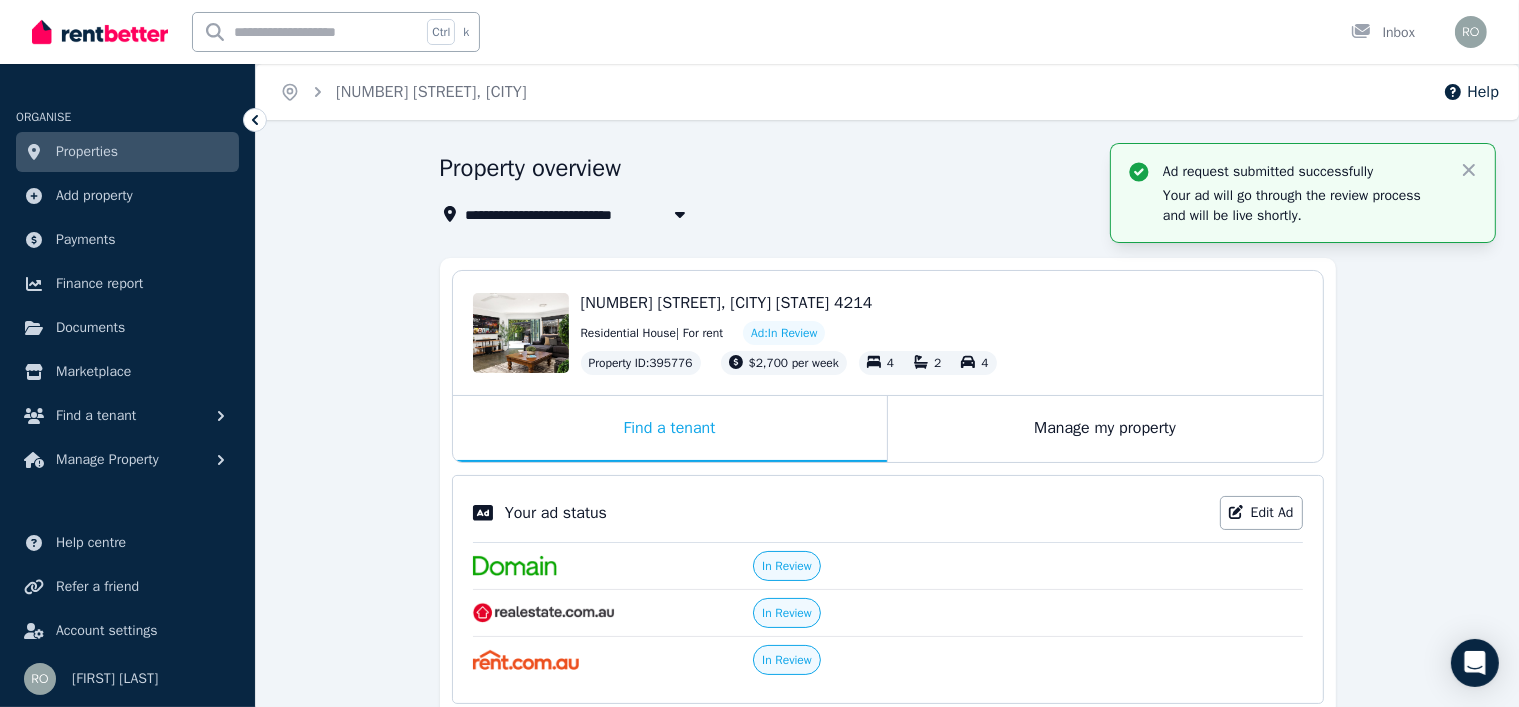 click on "Properties" at bounding box center [87, 152] 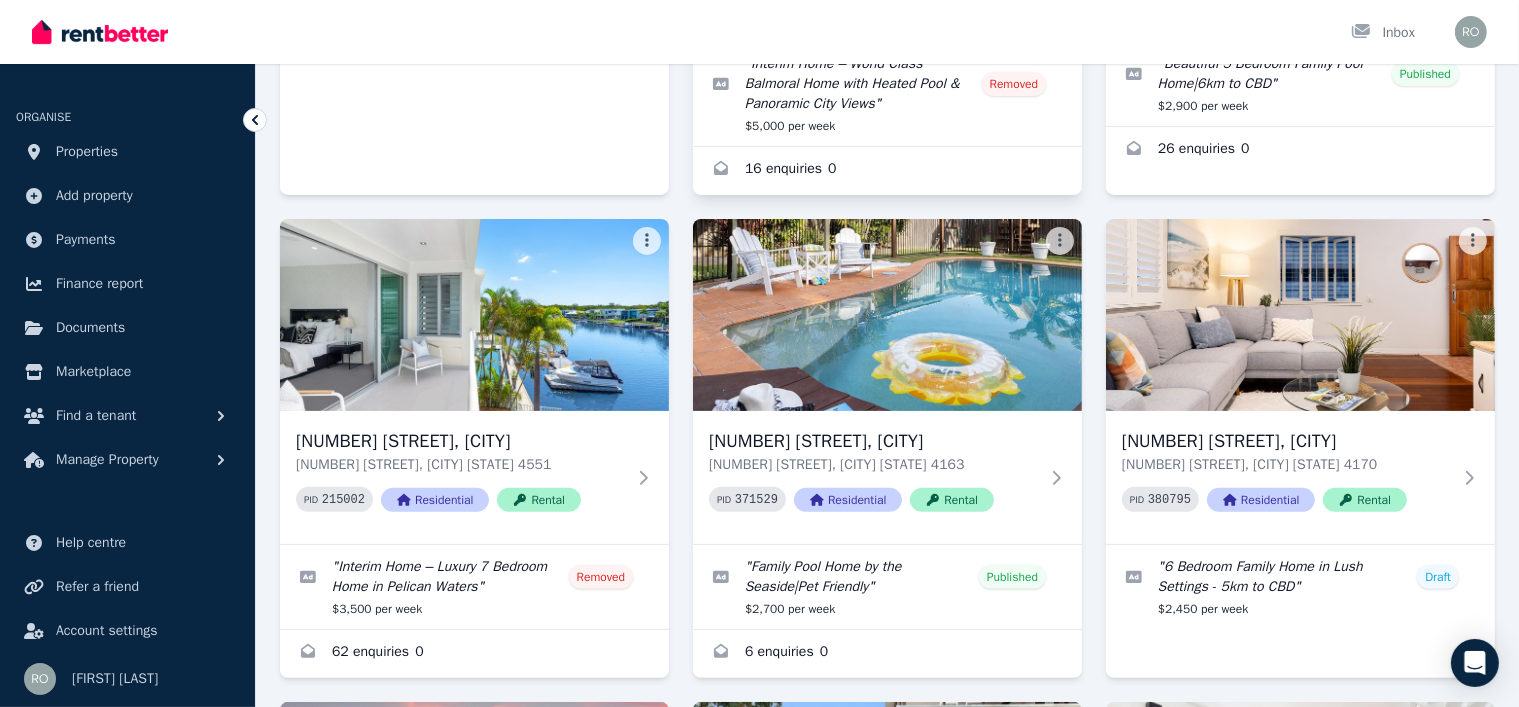 scroll, scrollTop: 100, scrollLeft: 0, axis: vertical 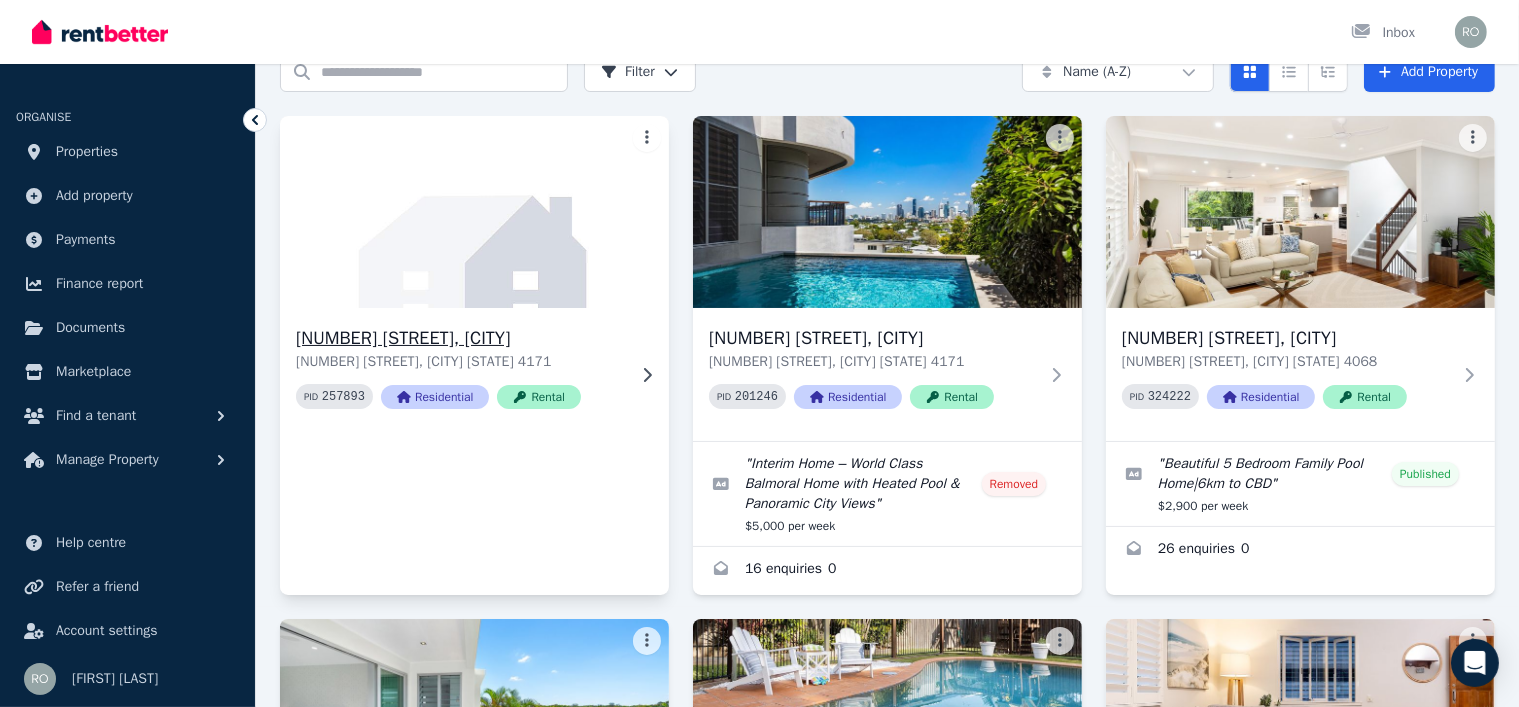 click at bounding box center (474, 212) 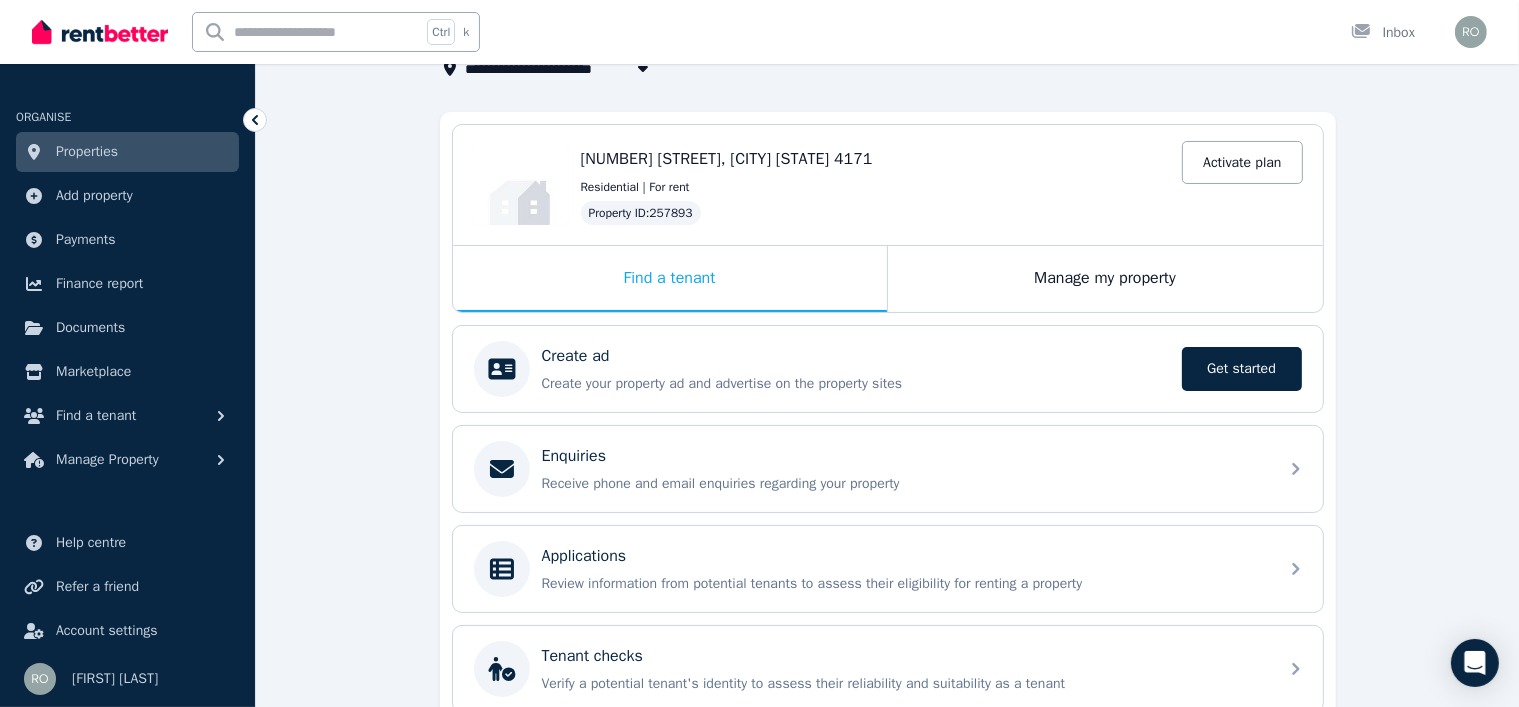scroll, scrollTop: 0, scrollLeft: 0, axis: both 